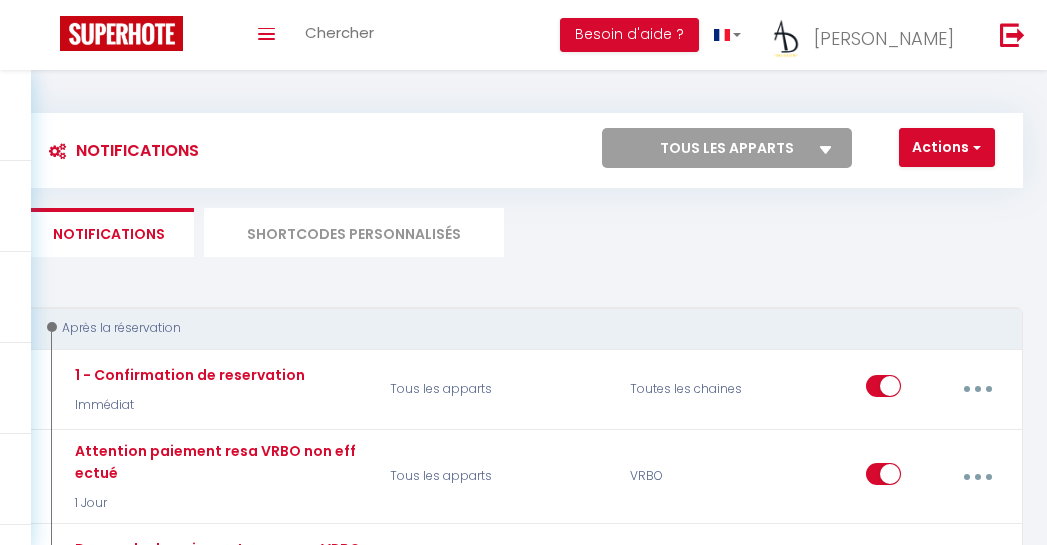 scroll, scrollTop: 0, scrollLeft: 0, axis: both 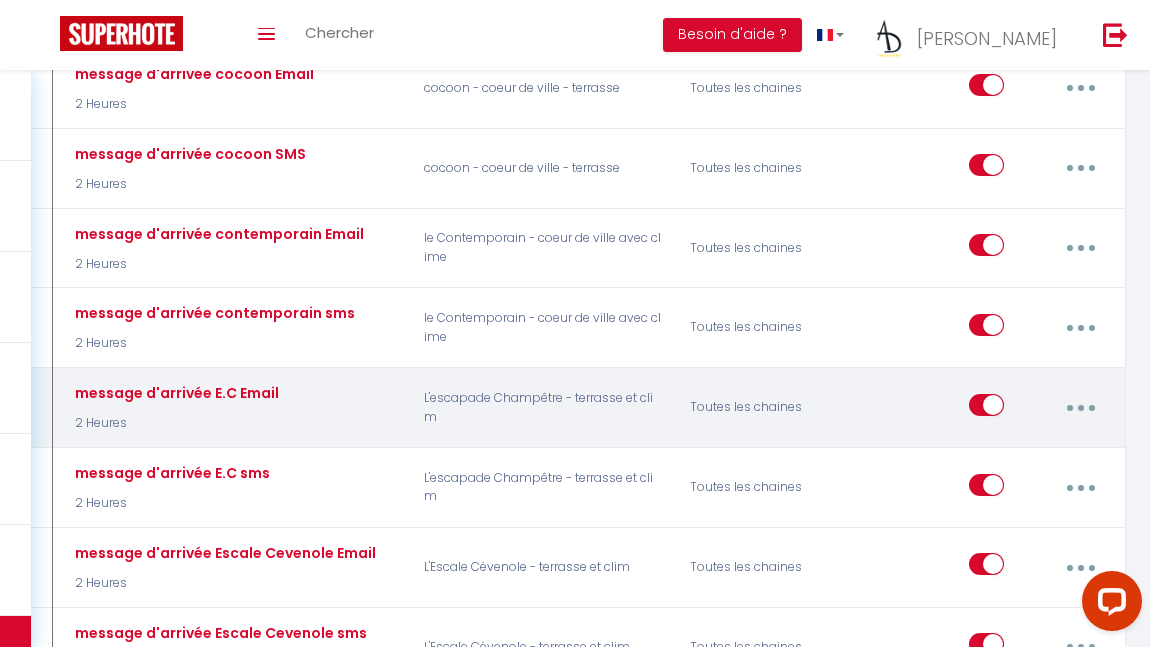 click at bounding box center [1081, 408] 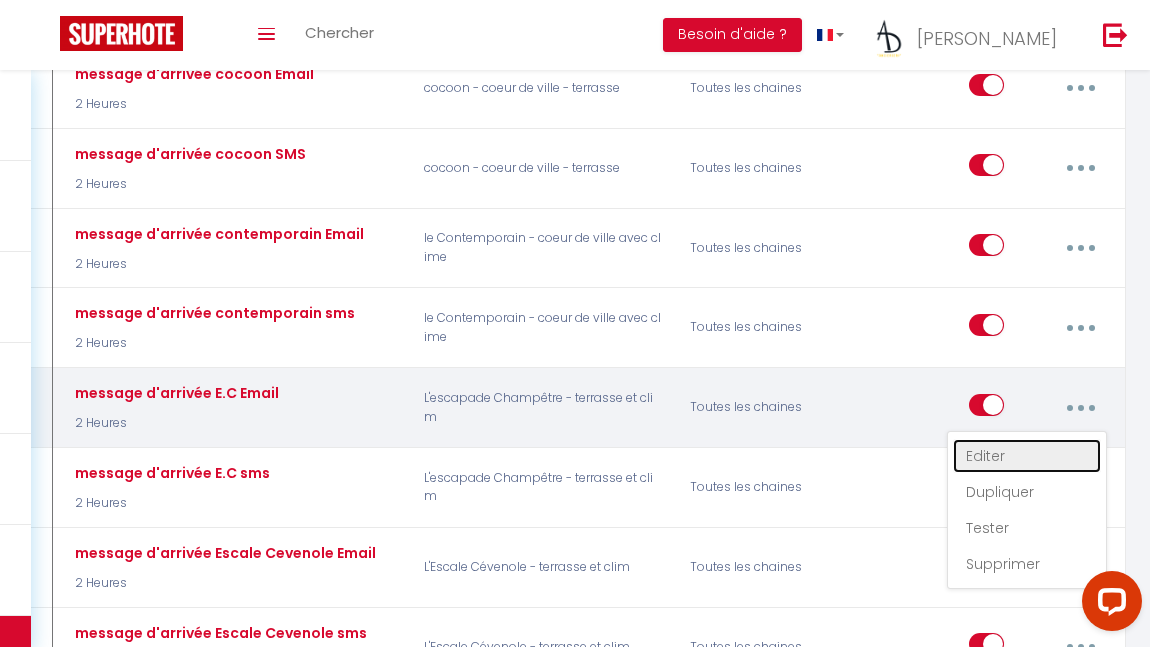 click on "Editer" at bounding box center (1027, 456) 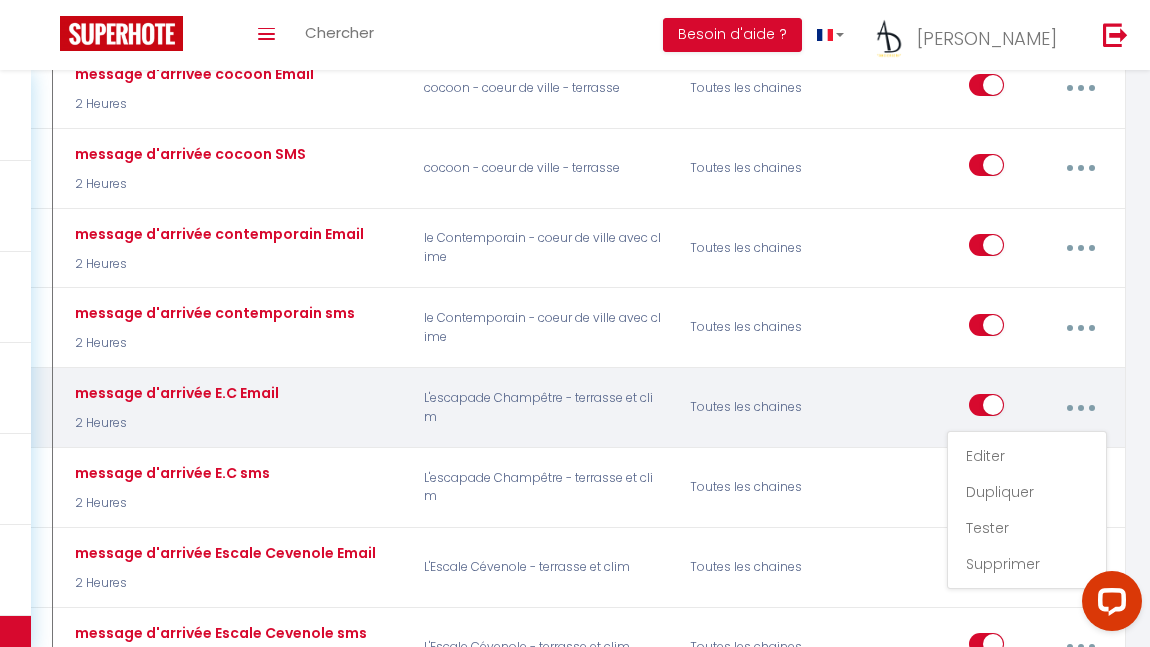 type on "message d'arrivée E.C Email" 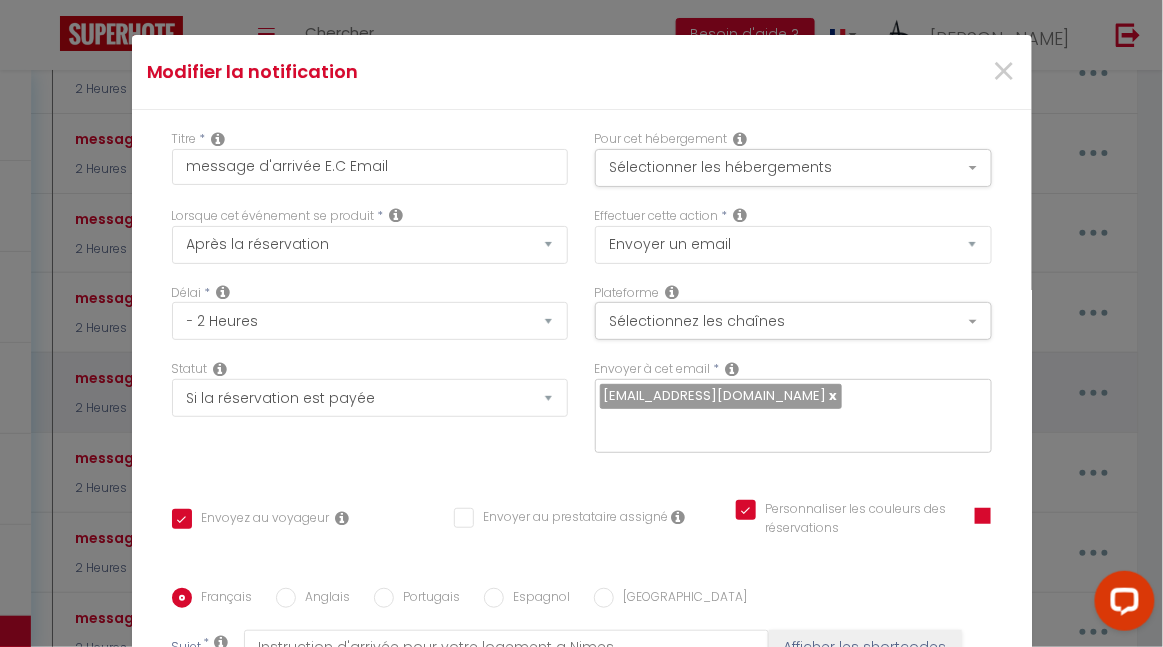 scroll, scrollTop: 417, scrollLeft: 0, axis: vertical 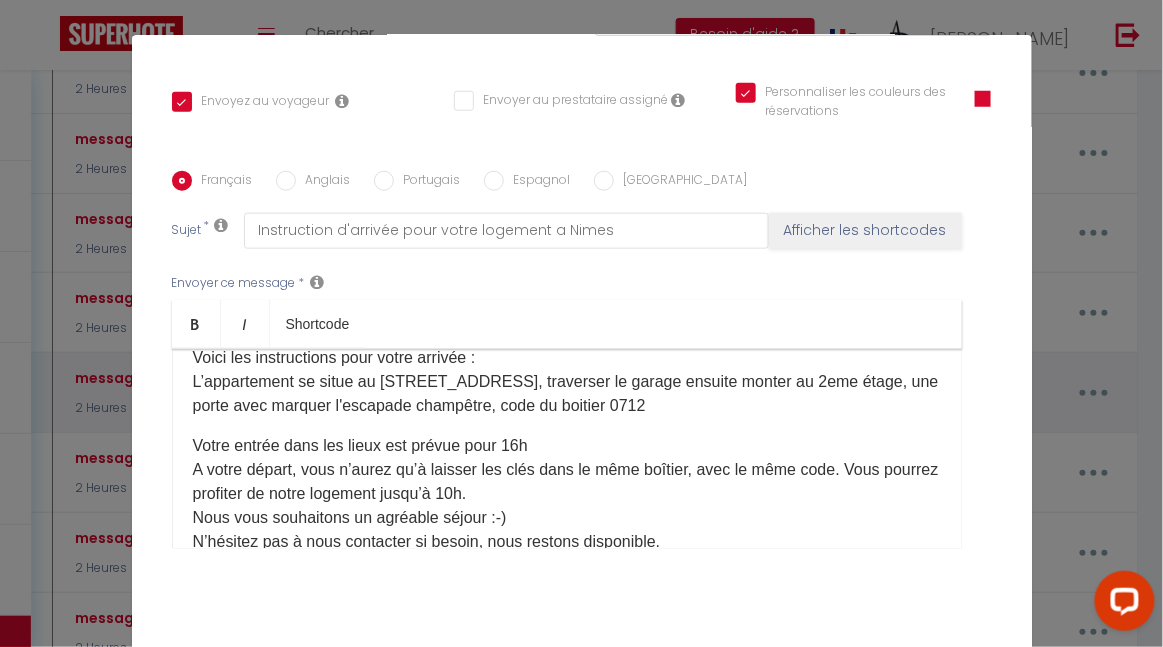 click on "c'est le JOUR-J Je suis [PERSON_NAME] de l'équipe ADconciergerie et suis ravi d’échanger avec vous concernant notre logement L'escapade Champêtre. Nos appartements sont autonomes et fonctionnent avec un système de boîtier à code, soyez rassuré, tout est très simple d’utilisation. Voici les instructions pour votre arrivée : L’appartement se situe au [STREET_ADDRESS], passé le portillon noir code (2907Y), traverser le garage ensuite monter au 2eme étage, une porte avec marquer l'escapade champêtre, code du boitier 0712" at bounding box center [567, 322] 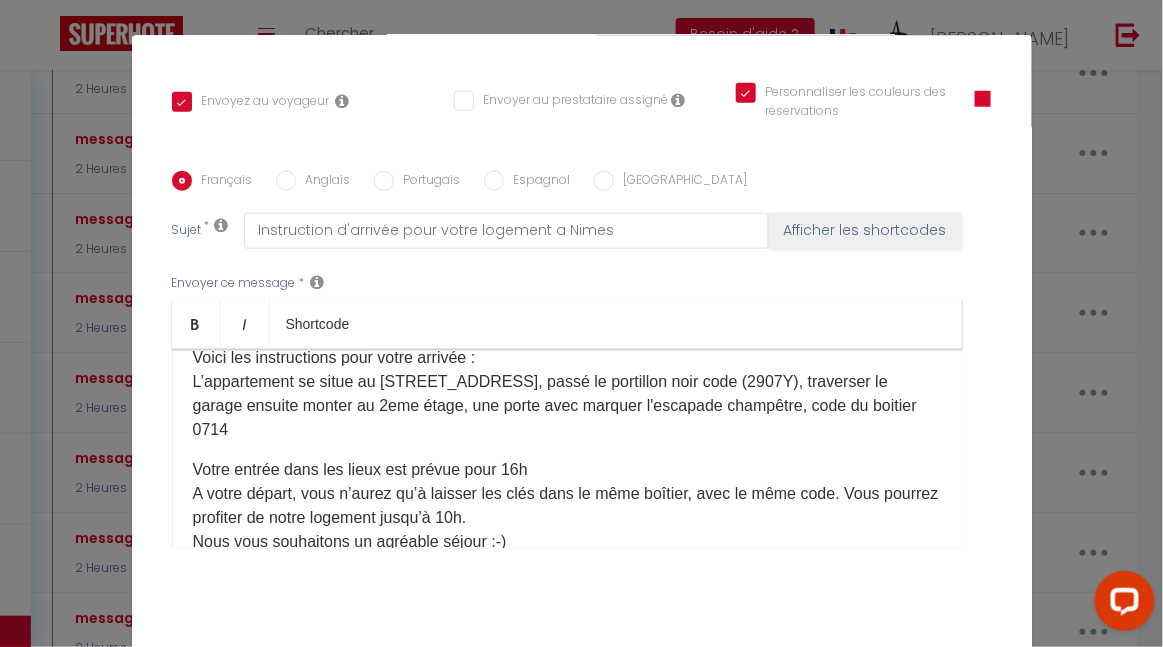 click on "Anglais" at bounding box center [323, 182] 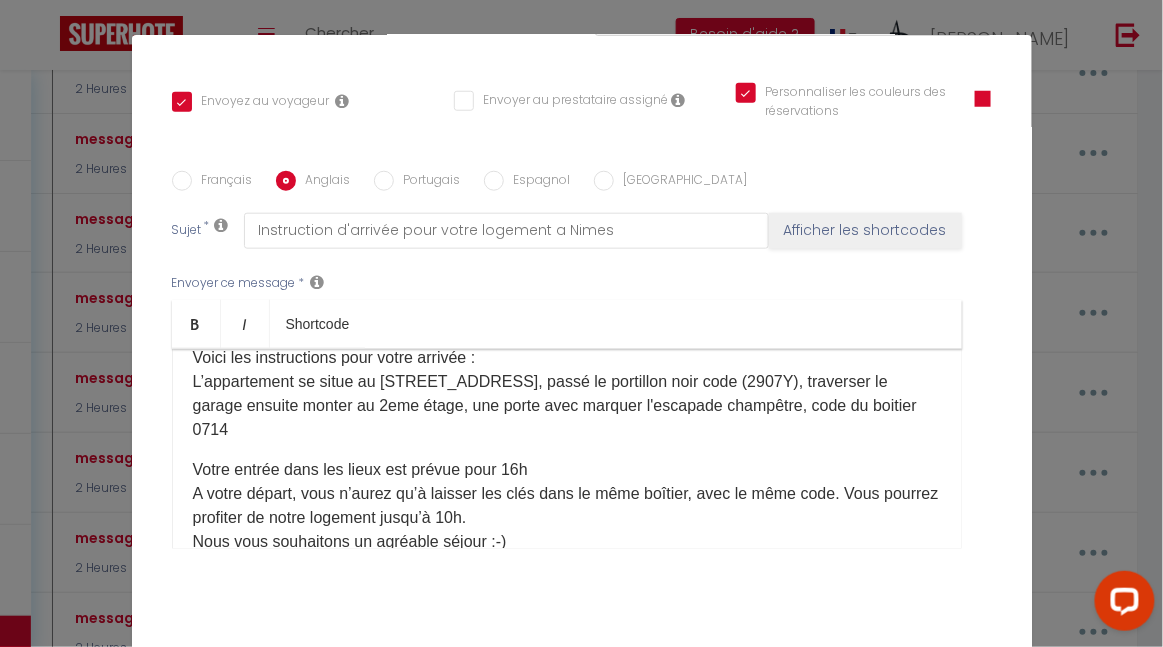 checkbox on "true" 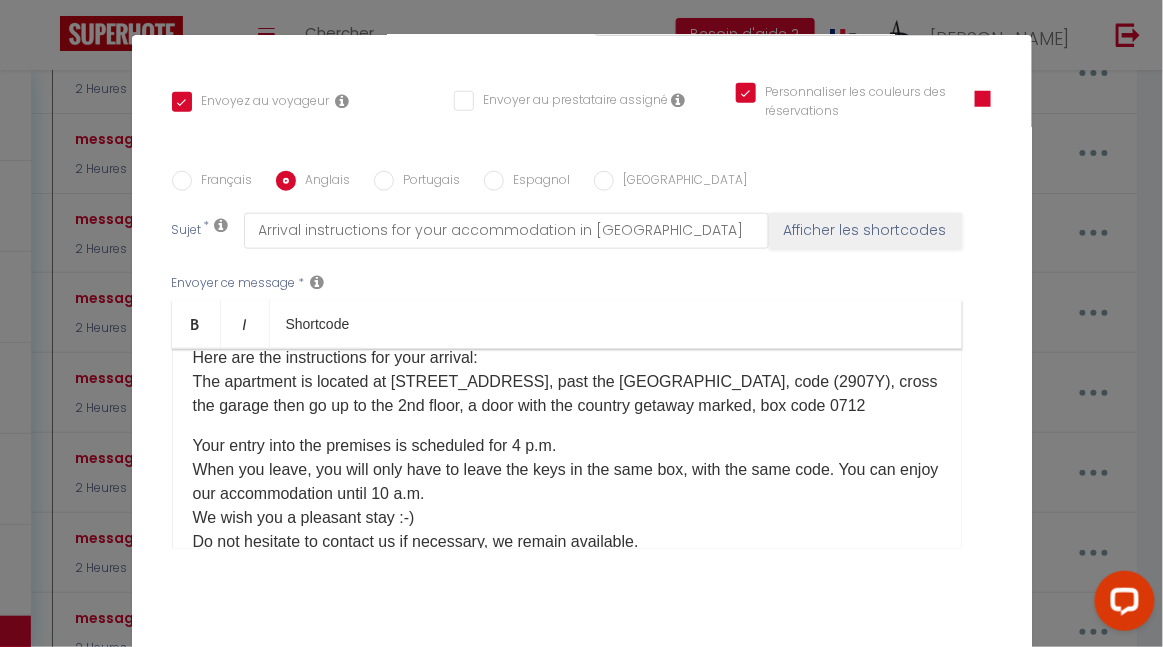 click on "It's D-DAY! I'm [PERSON_NAME] from the ADconciergerie team and I'm delighted to talk with you about our accommodation L'escapade champêtre. Our apartments are autonomous and operate with a code box system, rest assured, everything is very easy to use. Here are the instructions for your arrival: ​The apartment is located at [STREET_ADDRESS], past the black metal gate, code (2907Y), cross the garage then go up to the 2nd floor, a door with the country getaway marked, box code 0712" at bounding box center (567, 322) 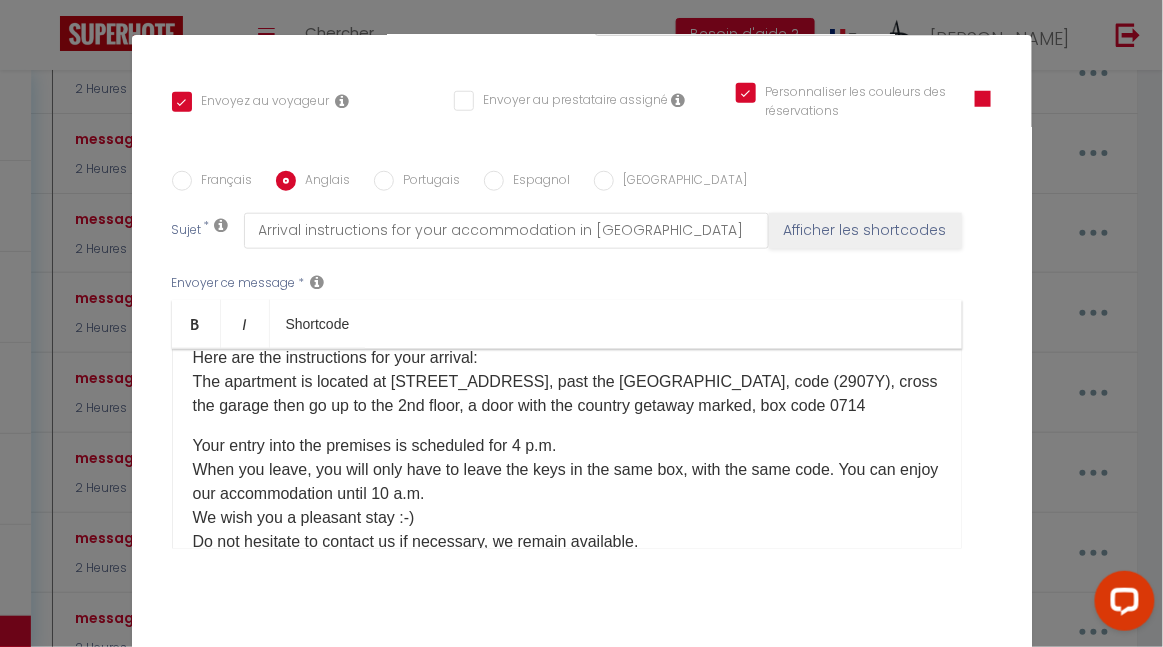click on "Portugais" at bounding box center (384, 181) 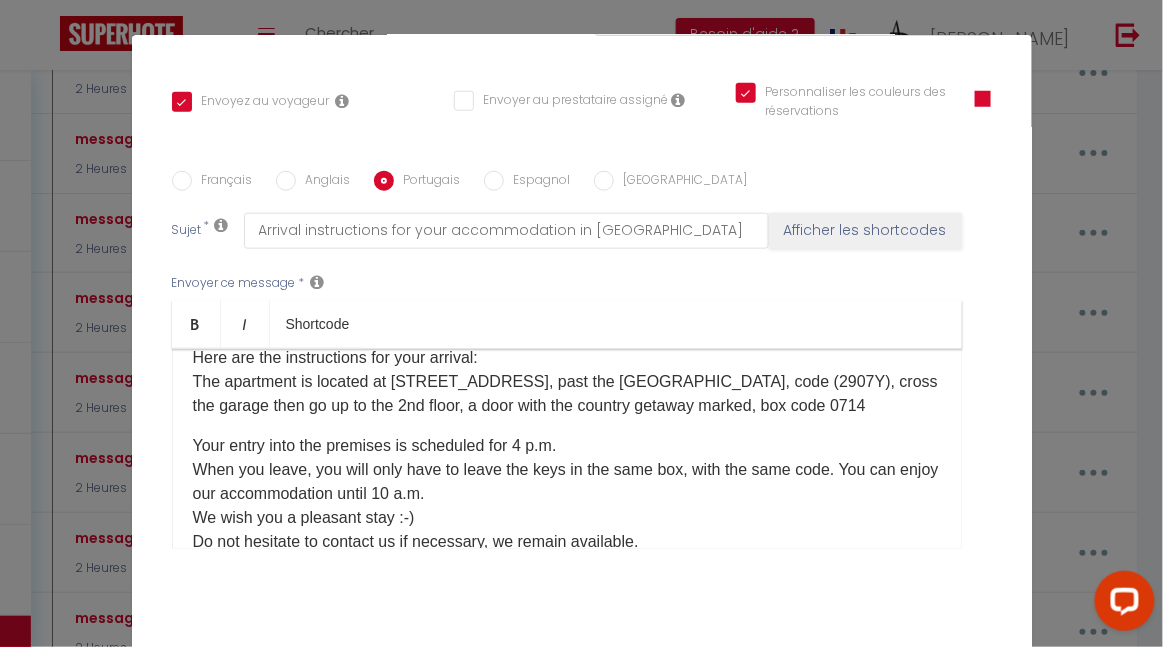 checkbox on "true" 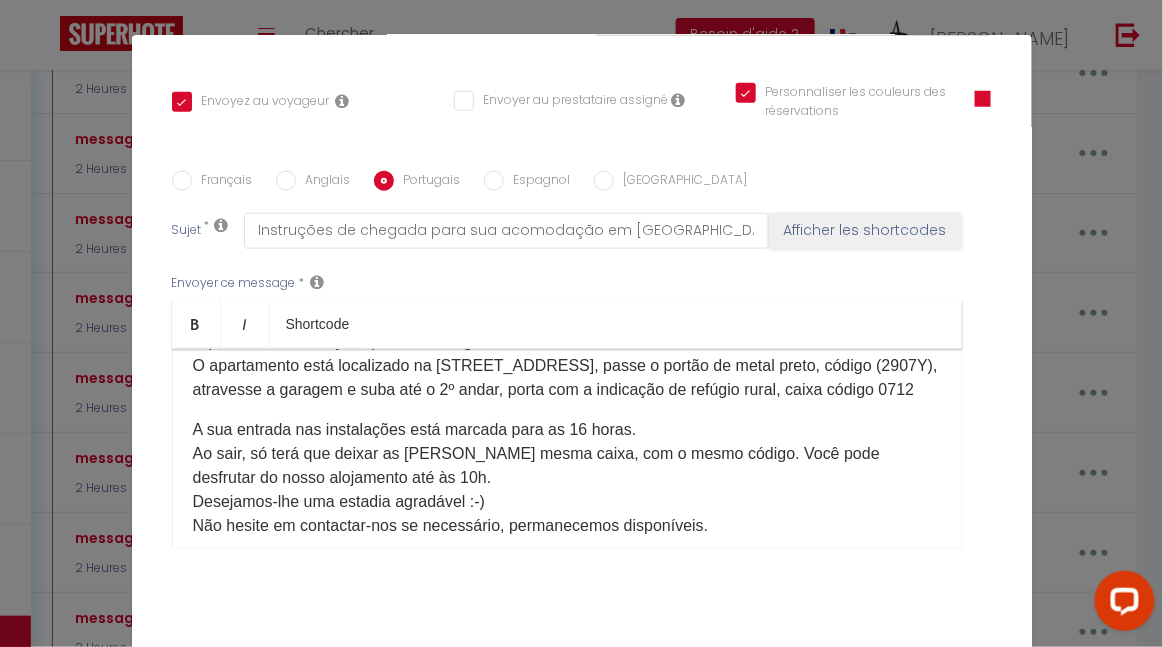click on "Bom dia [GUEST:NAME]​, É DIA D! [PERSON_NAME], da equipe ADconciergerie e tenho o prazer de conversar com você sobre nossa acomodação L'escapade champêtre. Os nossos apartamentos são autónomos e funcionam com sistema de caixa codificada, fique tranquilo, tudo é muito fácil de usar. Aqui estão as instruções para sua chegada: ​O apartamento está localizado na [STREET_ADDRESS], passe o portão de metal preto, código (2907Y), atravesse a garagem e suba até o 2º andar, porta com a indicação de refúgio rural, caixa código 0712" at bounding box center [567, 294] 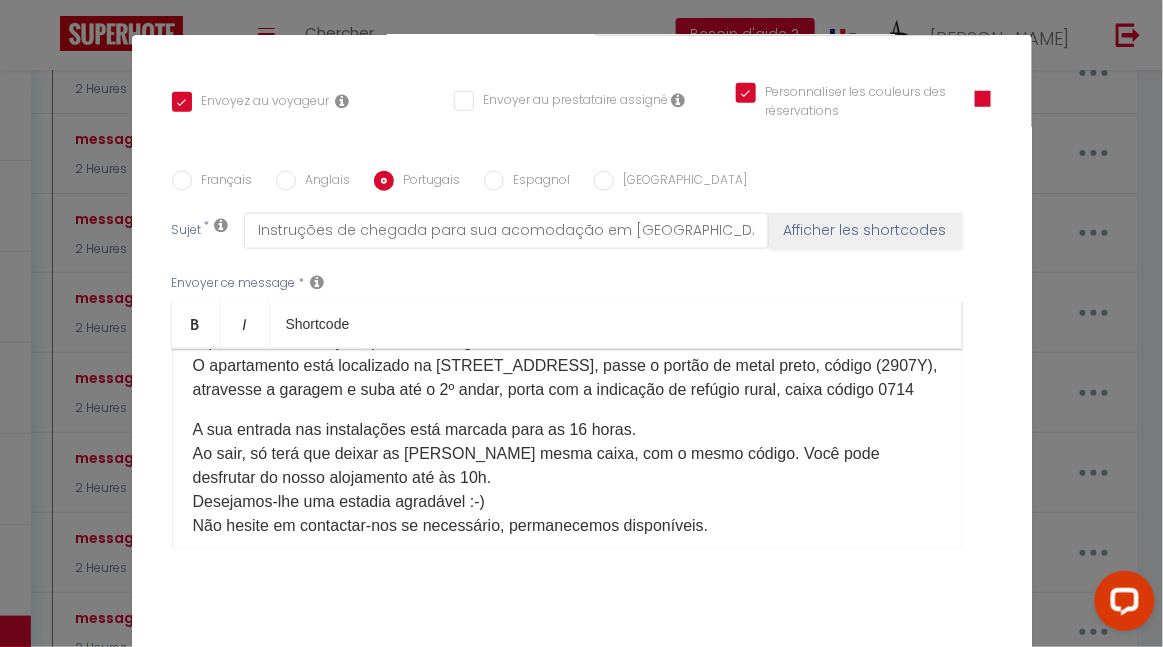 click on "Espagnol" at bounding box center [494, 181] 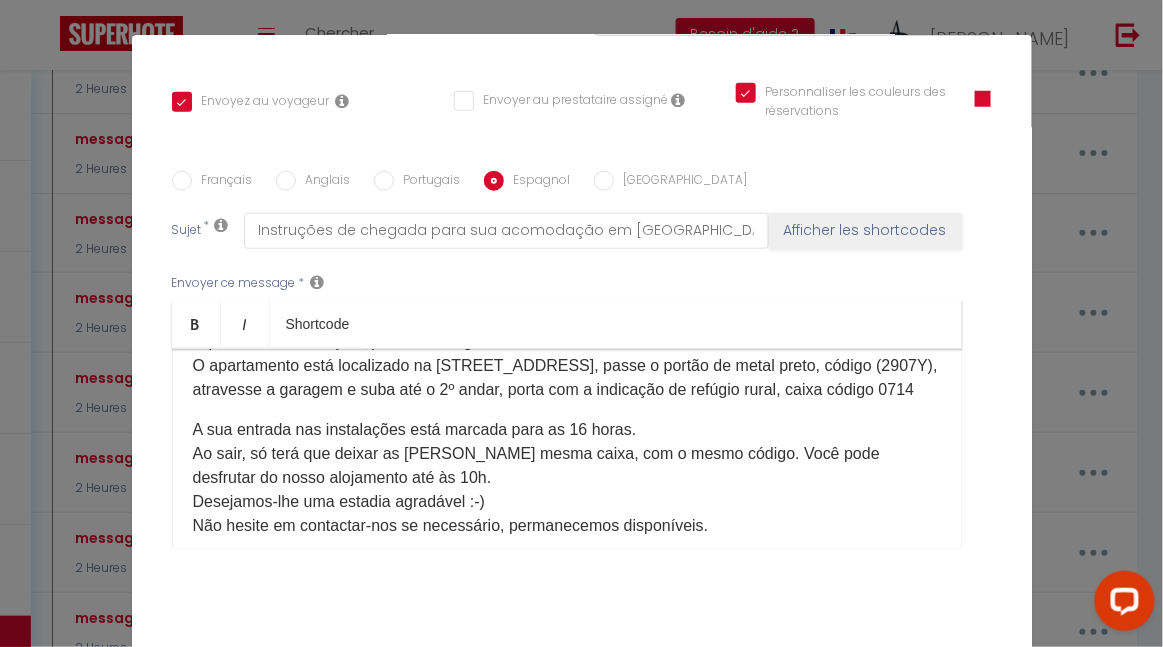 checkbox on "true" 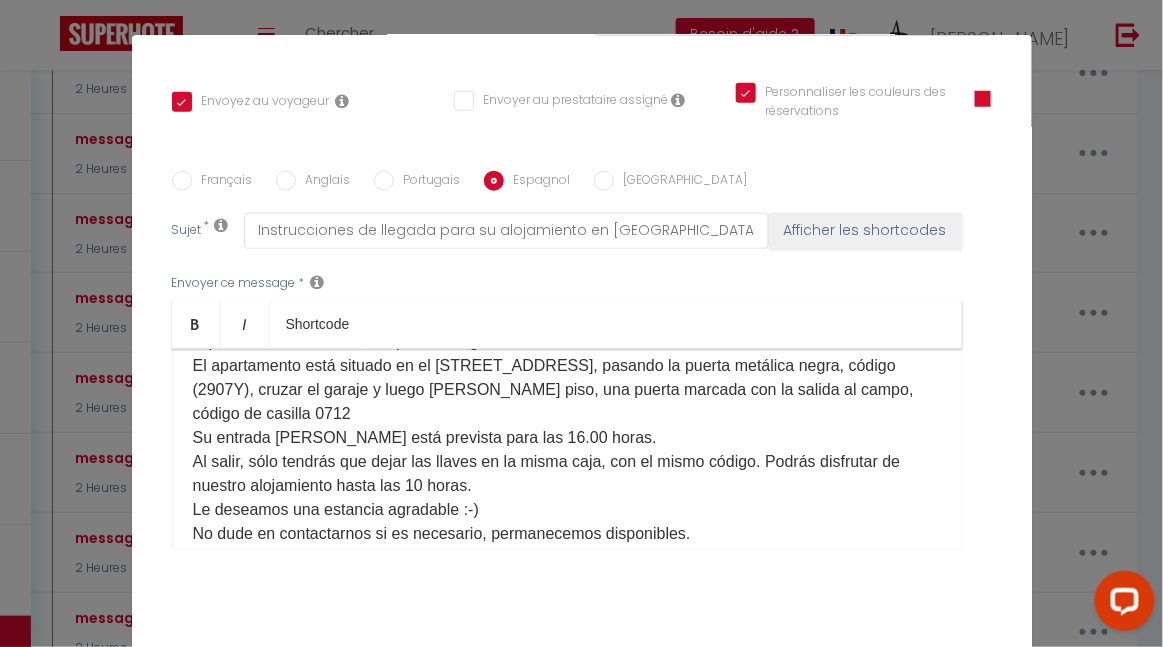 click on "Buenos [PERSON_NAME] [GUEST:NAME]​, ¡Es el DÍA D! Soy [PERSON_NAME] del equipo de ADconciergerie y estoy encantado de hablar contigo sobre nuestro alojamiento L'escapade champêtre. Nuestros apartamentos son autónomos y funcionan con un sistema de caja de código, ten la seguridad de que todo es muy fácil de usar. Aquí están las instrucciones para su llegada: ​El apartamento está situado en el [STREET_ADDRESS], pasando la puerta metálica negra, código (2907Y), cruzar el garaje y luego [PERSON_NAME] piso, una puerta marcada con la salida al campo, código de casilla 0712 ​Su entrada [PERSON_NAME] está prevista para las 16.00 horas. Al salir, sólo tendrás que dejar las llaves en la misma caja, con el mismo código. Podrás disfrutar de nuestro alojamiento hasta las 10 horas. Le deseamos una estancia agradable :-) No dude en contactarnos si es necesario, permanecemos disponibles." at bounding box center (567, 366) 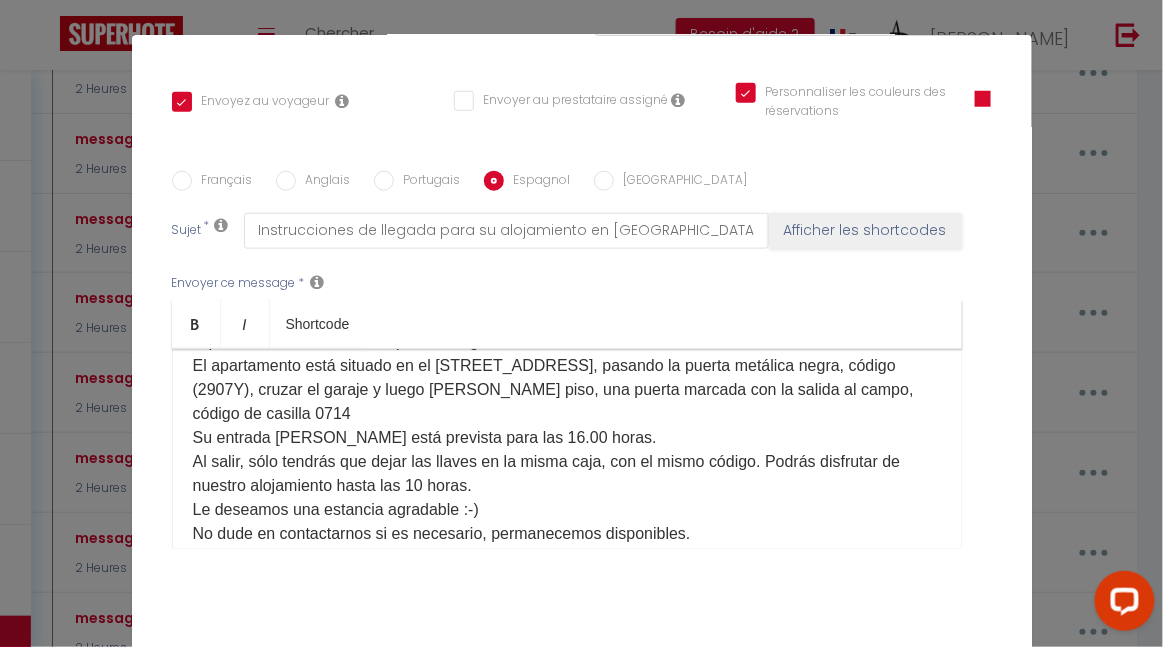 click on "[GEOGRAPHIC_DATA]" at bounding box center (604, 181) 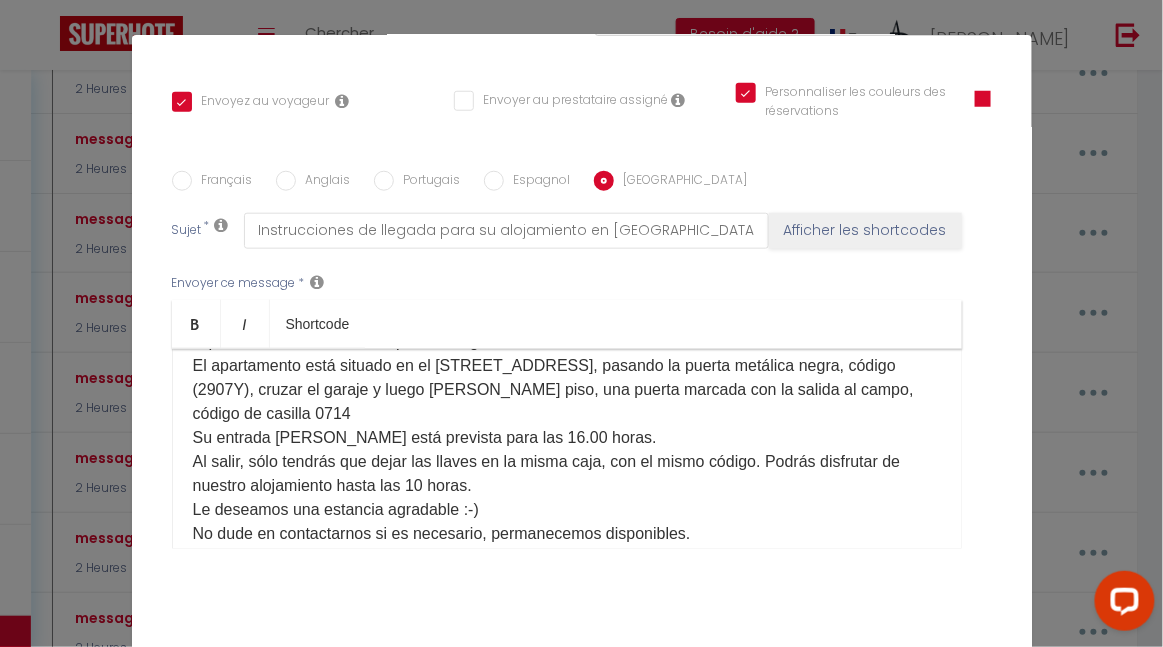 checkbox on "true" 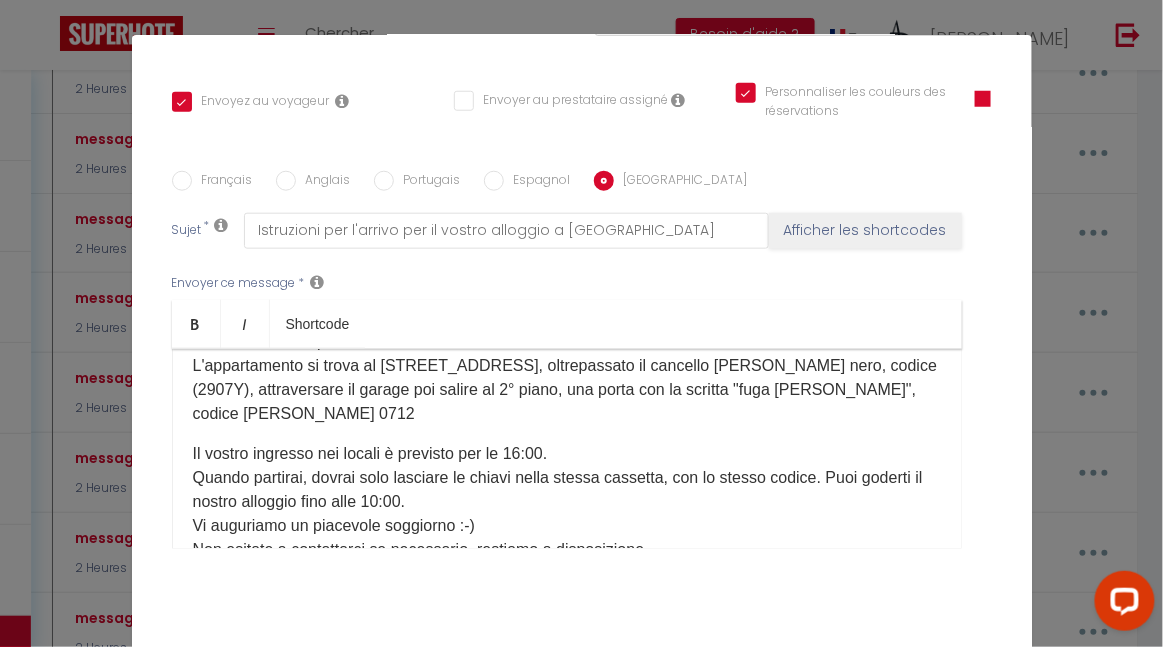 click on "Buongiorno [GUEST:NAME]​, È il D-DAY! Sono [PERSON_NAME] del team ADconciergerie e sono [PERSON_NAME] di parlarti del nostro alloggio L'escapade champêtre. I nostri appartamenti sono autonomi e funzionano con un sistema di codici, state [PERSON_NAME], tutto è molto facile da usare. Ecco le istruzioni per il tuo arrivo: ​L'appartamento si trova al [STREET_ADDRESS], oltrepassato il cancello [PERSON_NAME] nero, codice (2907Y), attraversare il garage poi salire al 2° piano, una porta con la scritta "fuga [PERSON_NAME]", codice [PERSON_NAME] 0712" at bounding box center (567, 306) 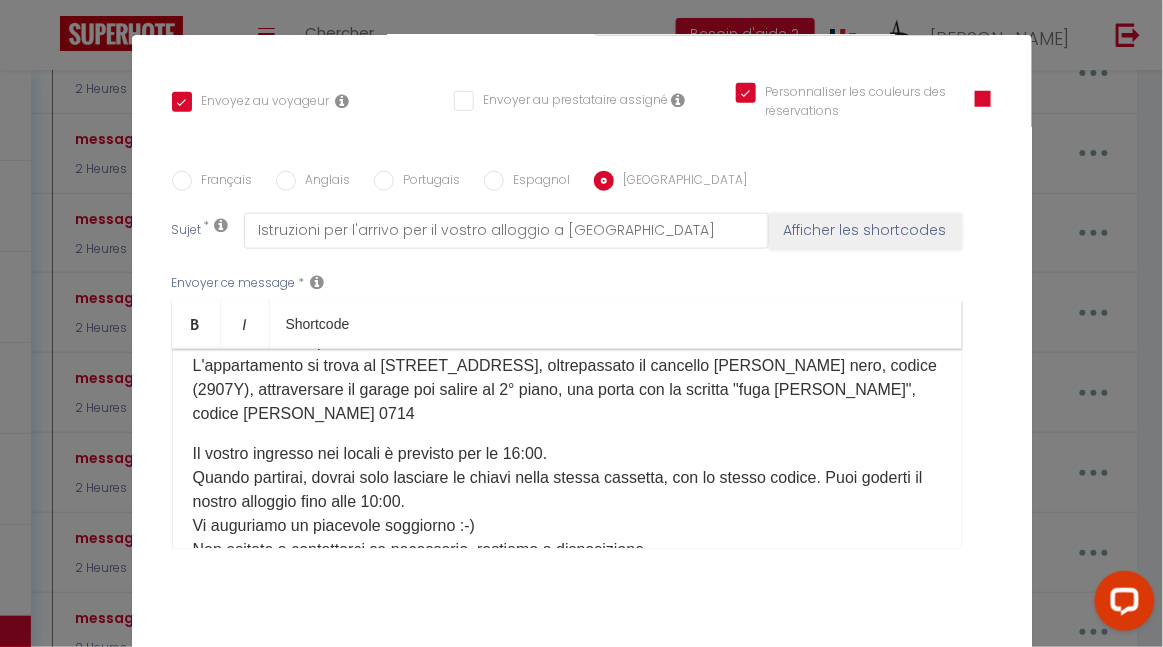 click on "Mettre à jour" at bounding box center [626, 673] 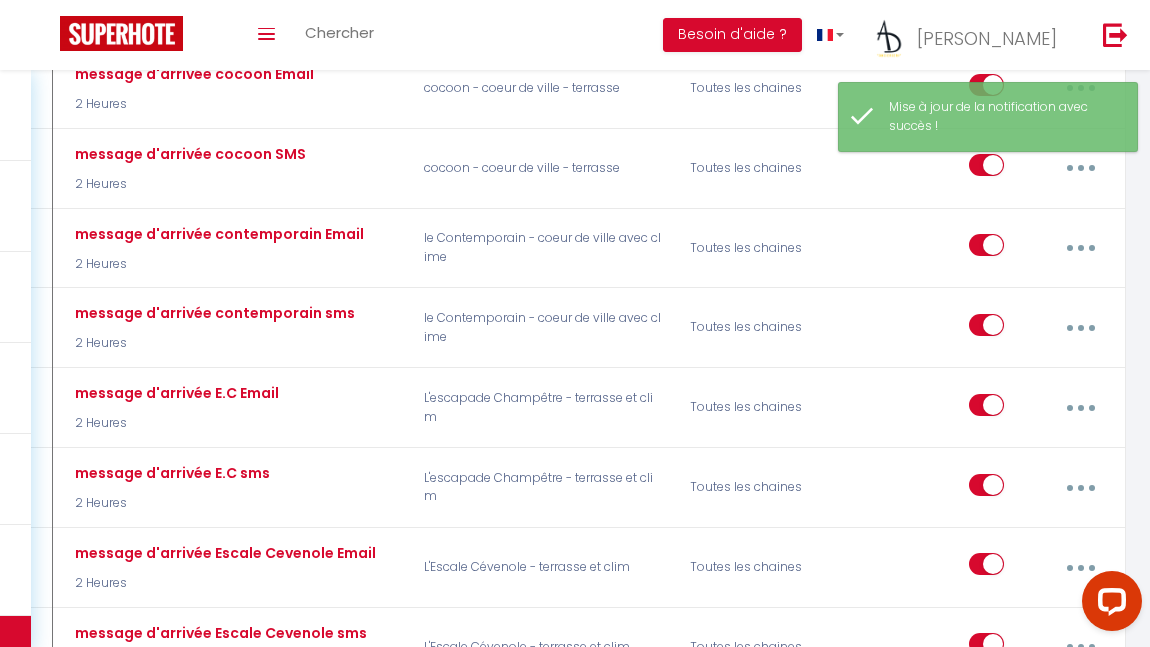 select 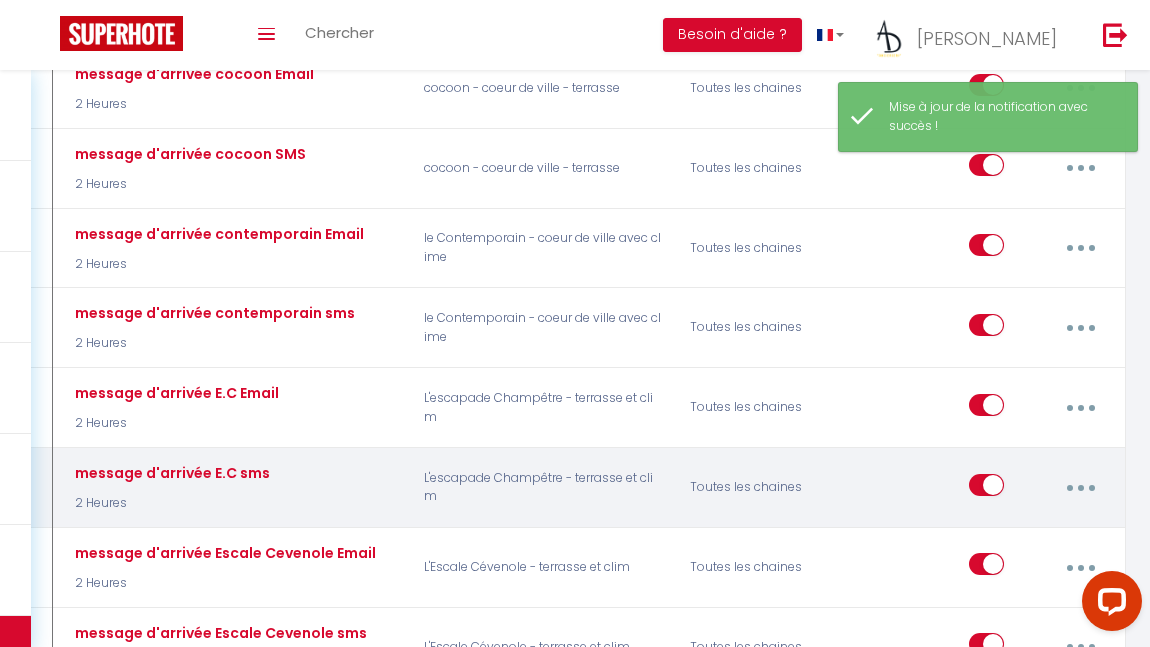 click at bounding box center [1080, 488] 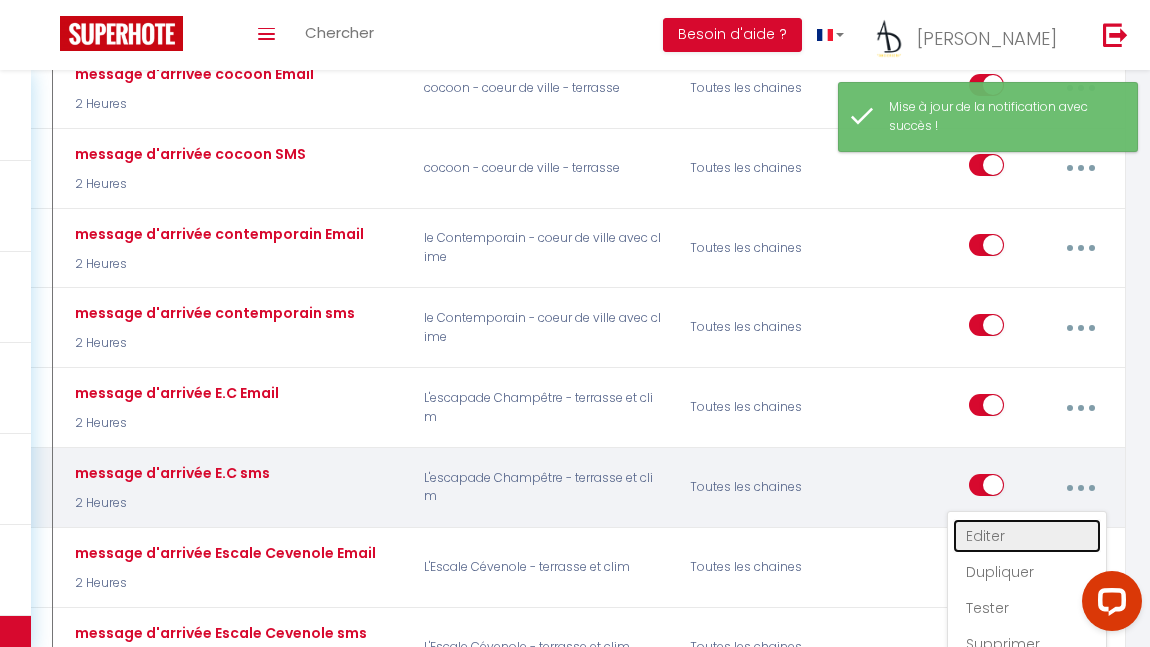 click on "Editer" at bounding box center (1027, 536) 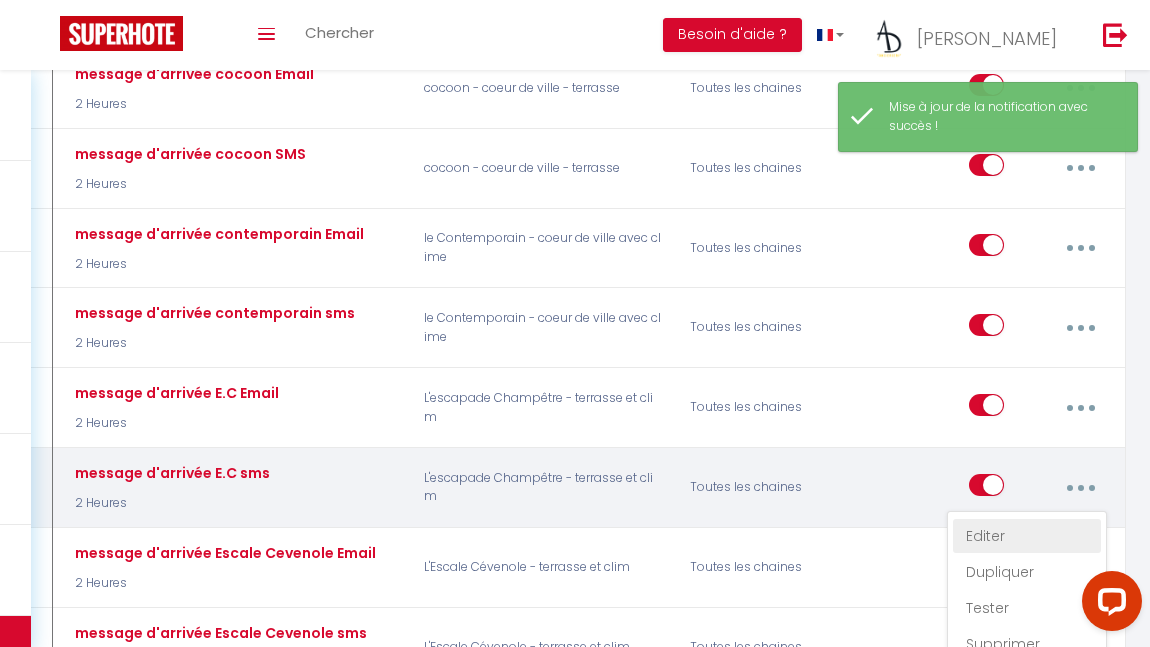 type on "message d'arrivée E.C sms" 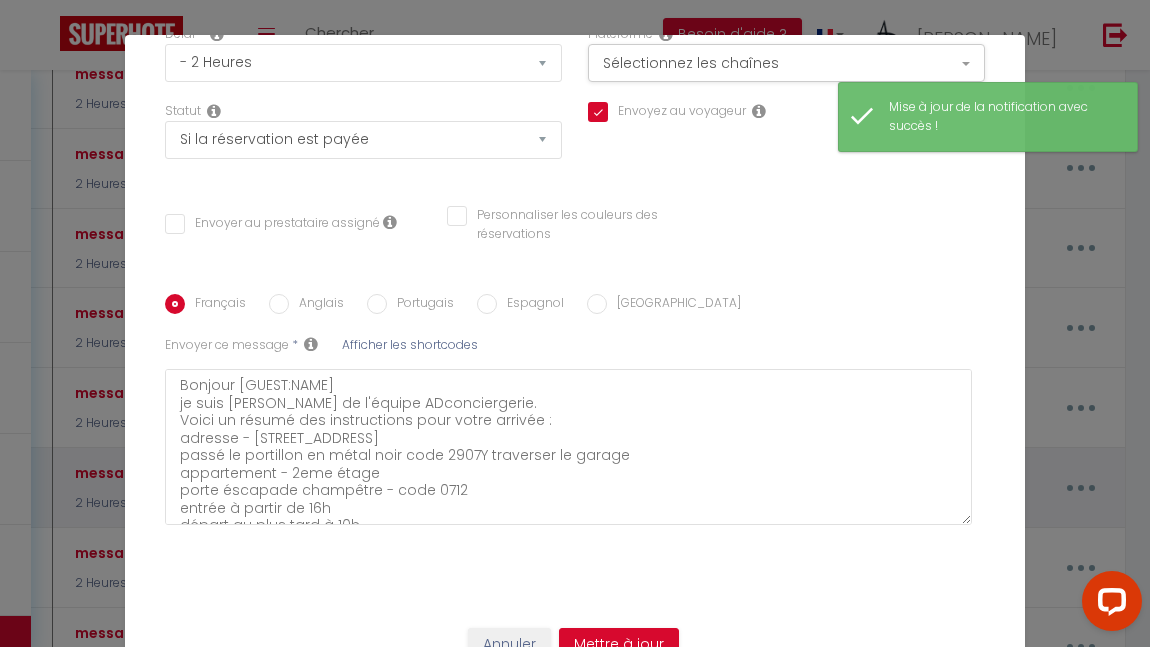 scroll, scrollTop: 259, scrollLeft: 0, axis: vertical 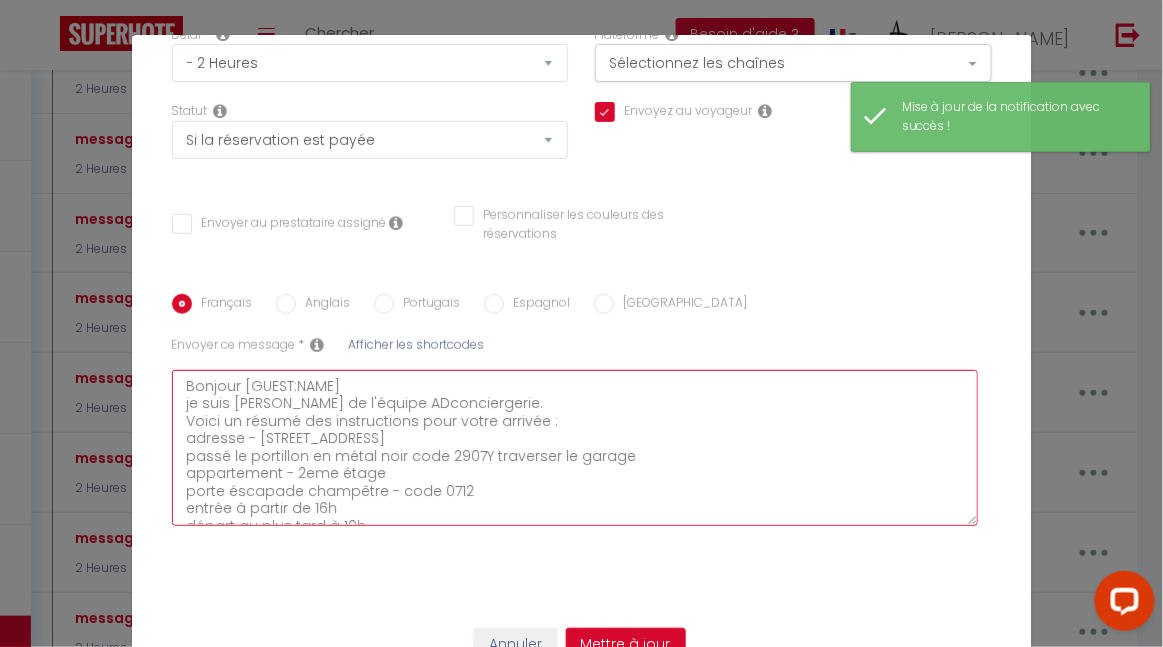 click on "Bonjour [GUEST:NAME]
je suis [PERSON_NAME] de l'équipe ADconciergerie.
Voici un résumé des instructions pour votre arrivée :
adresse - [STREET_ADDRESS]
passé le portillon en métal noir code 2907Y traverser le garage
appartement - 2eme étage
porte éscapade champêtre - code 0712
entrée à partir de 16h
départ au plus tard à 10h
Nous vous souhaitons un agréable séjour :-)" at bounding box center (575, 448) 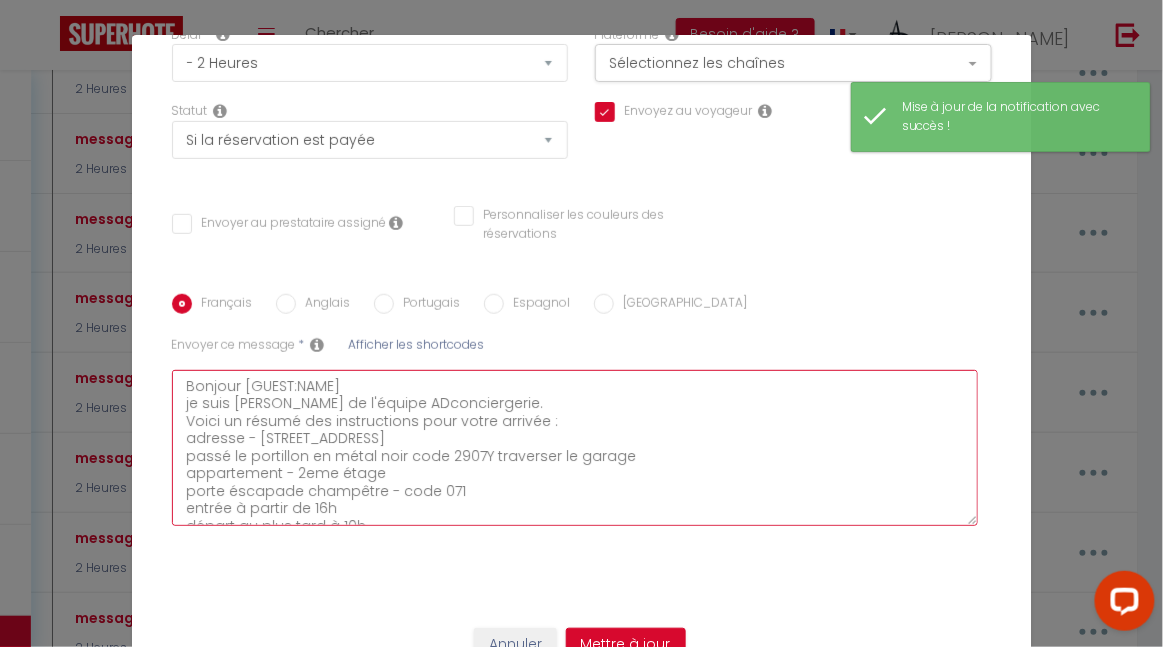 checkbox on "true" 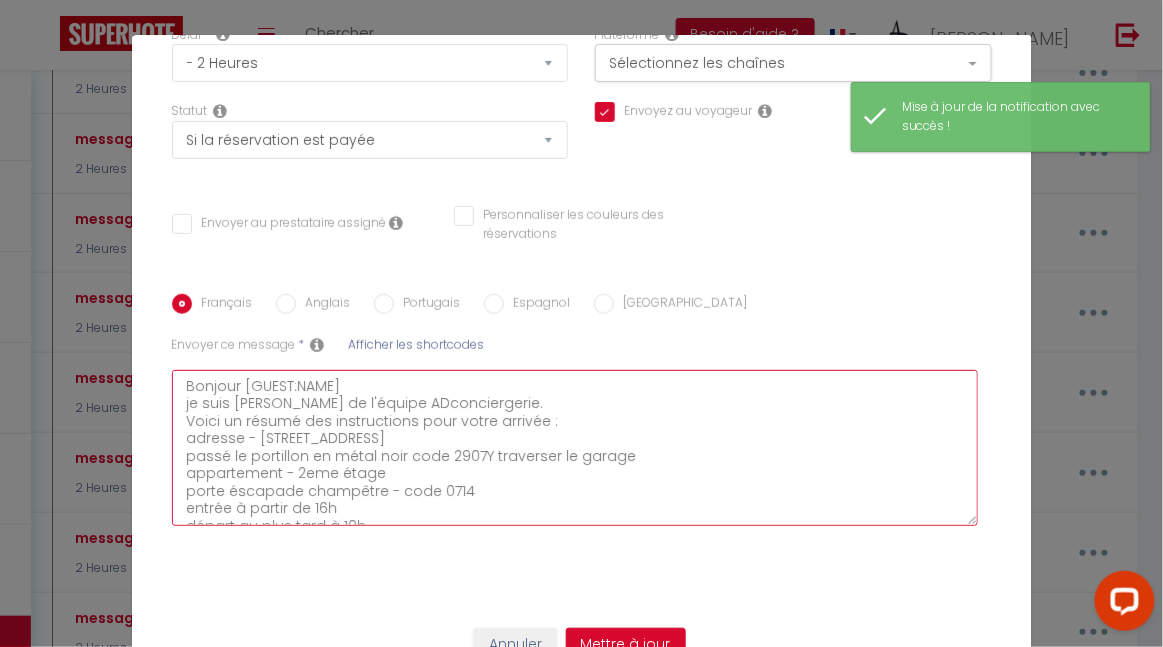 checkbox on "true" 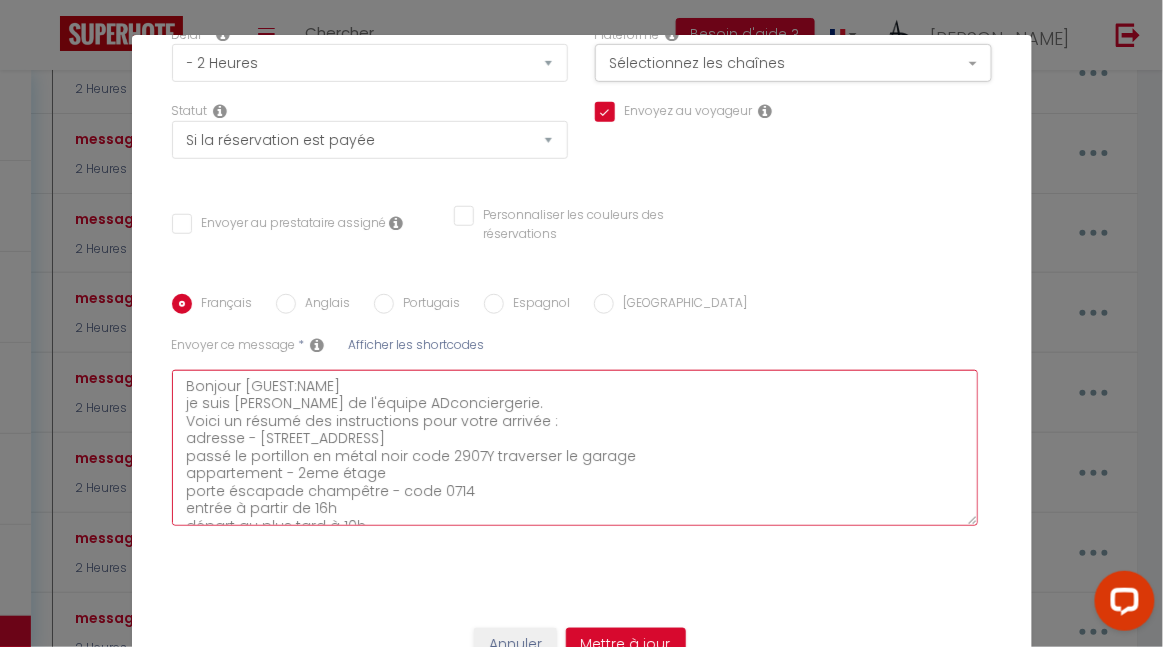 type on "Bonjour [GUEST:NAME]
je suis [PERSON_NAME] de l'équipe ADconciergerie.
Voici un résumé des instructions pour votre arrivée :
adresse - [STREET_ADDRESS]
passé le portillon en métal noir code 2907Y traverser le garage
appartement - 2eme étage
porte éscapade champêtre - code 0714
entrée à partir de 16h
départ au plus tard à 10h
Nous vous souhaitons un agréable séjour :-)" 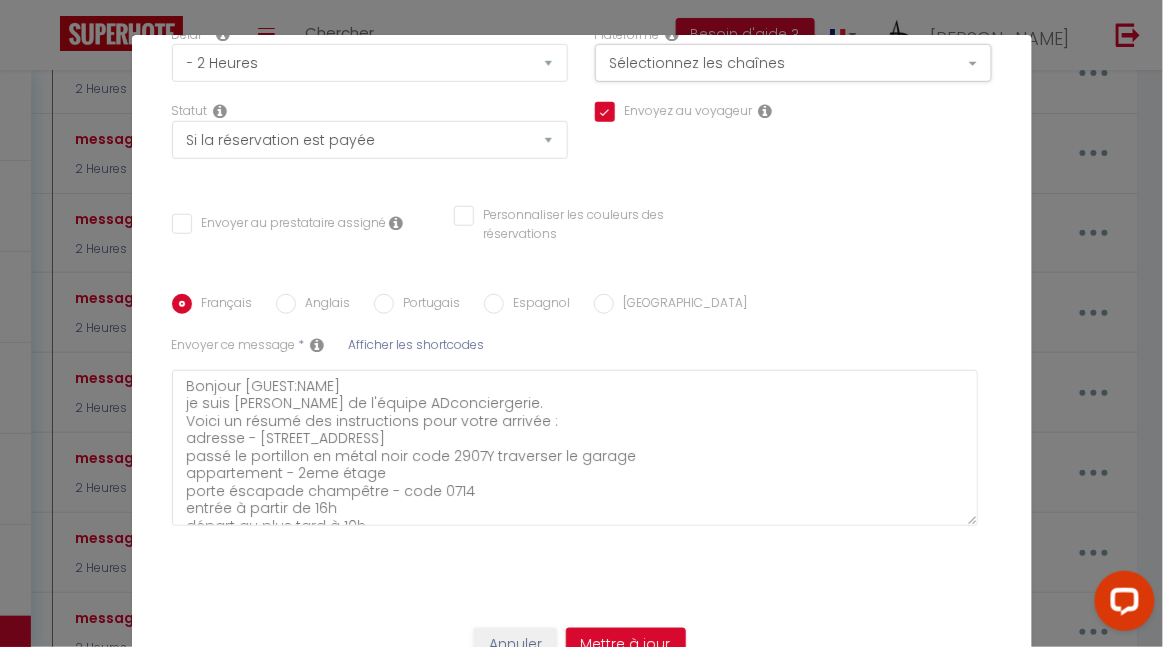 click on "Anglais" at bounding box center [286, 304] 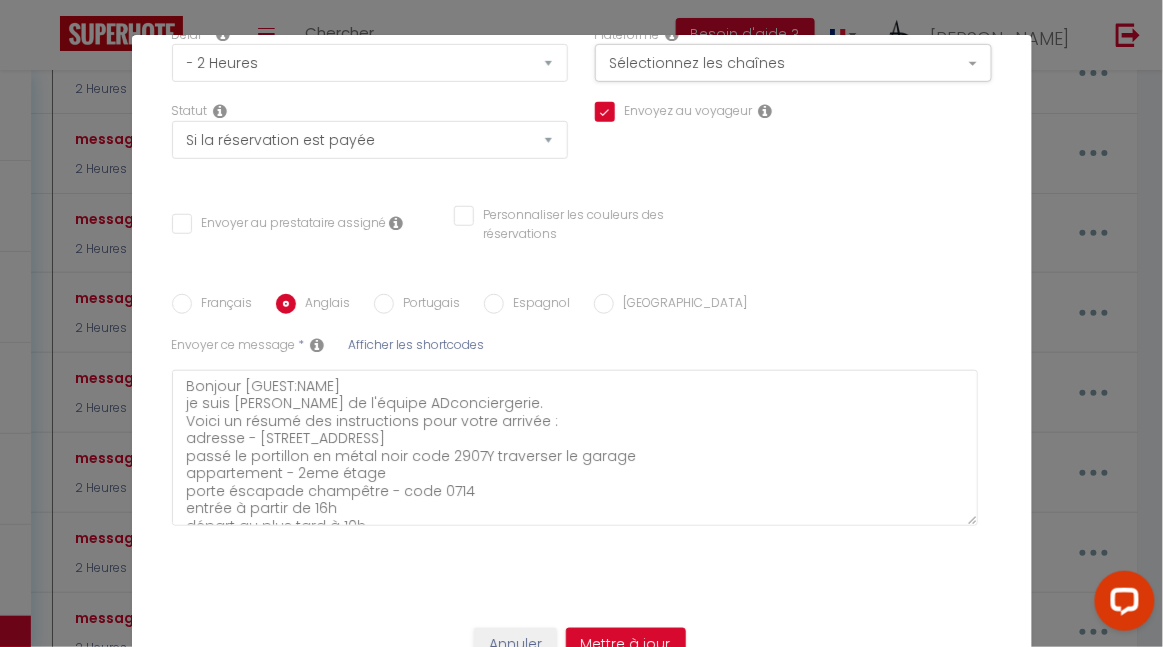 checkbox on "true" 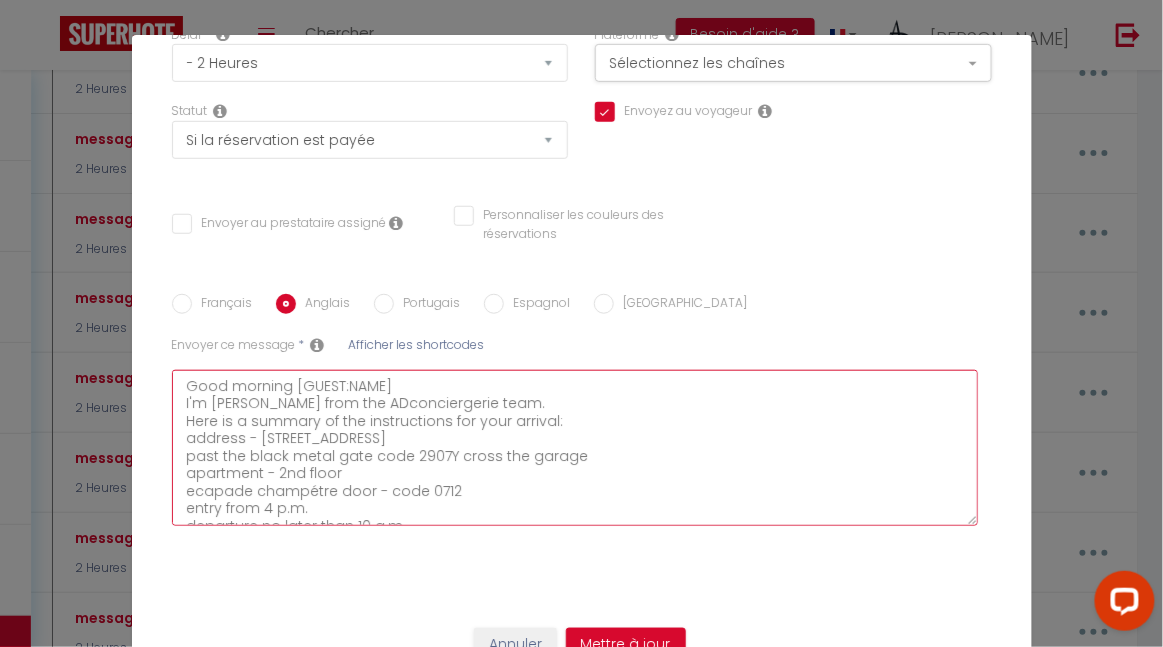 click on "Good morning [GUEST:NAME]
I'm [PERSON_NAME] from the ADconciergerie team.
Here is a summary of the instructions for your arrival:
address - [STREET_ADDRESS]
past the black metal gate code 2907Y cross the garage
apartment - 2nd floor
ecapade champétre door - code 0712
entry from 4 p.m.
departure no later than 10 a.m.
We wish you a pleasant stay :-)" at bounding box center [575, 448] 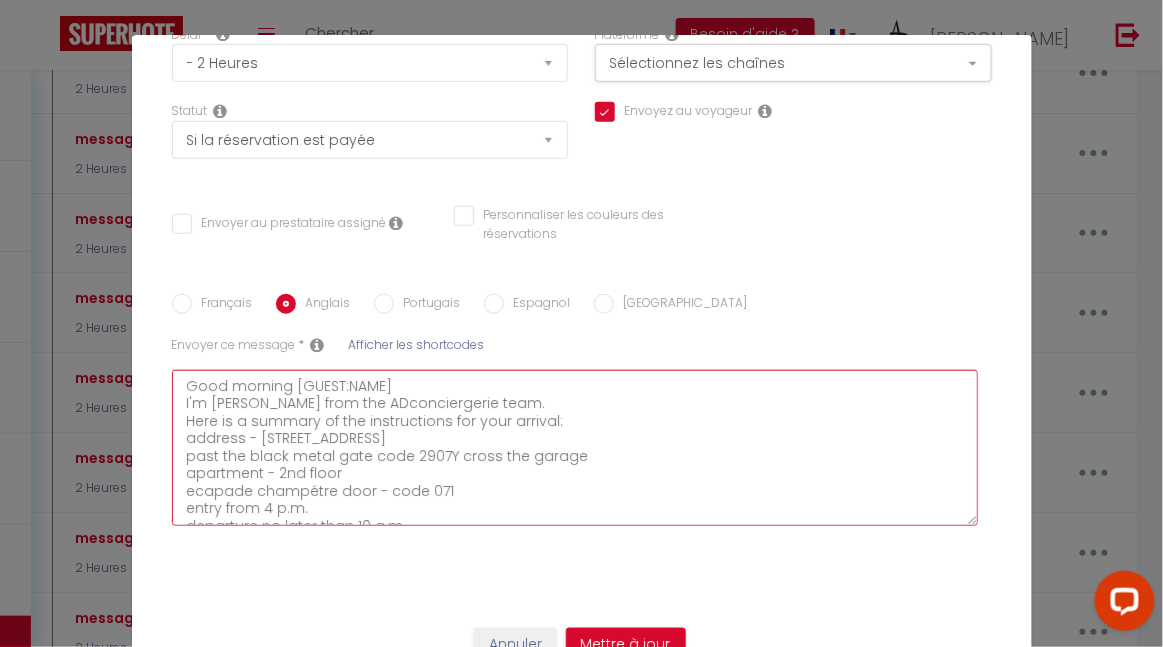 checkbox on "true" 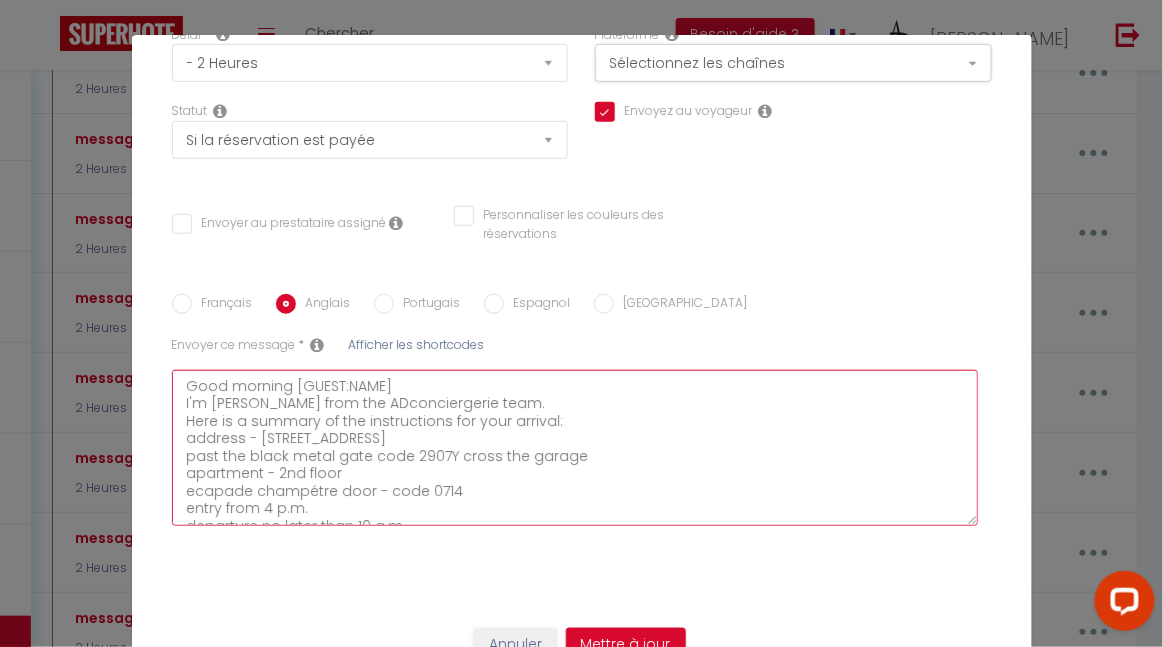 checkbox on "true" 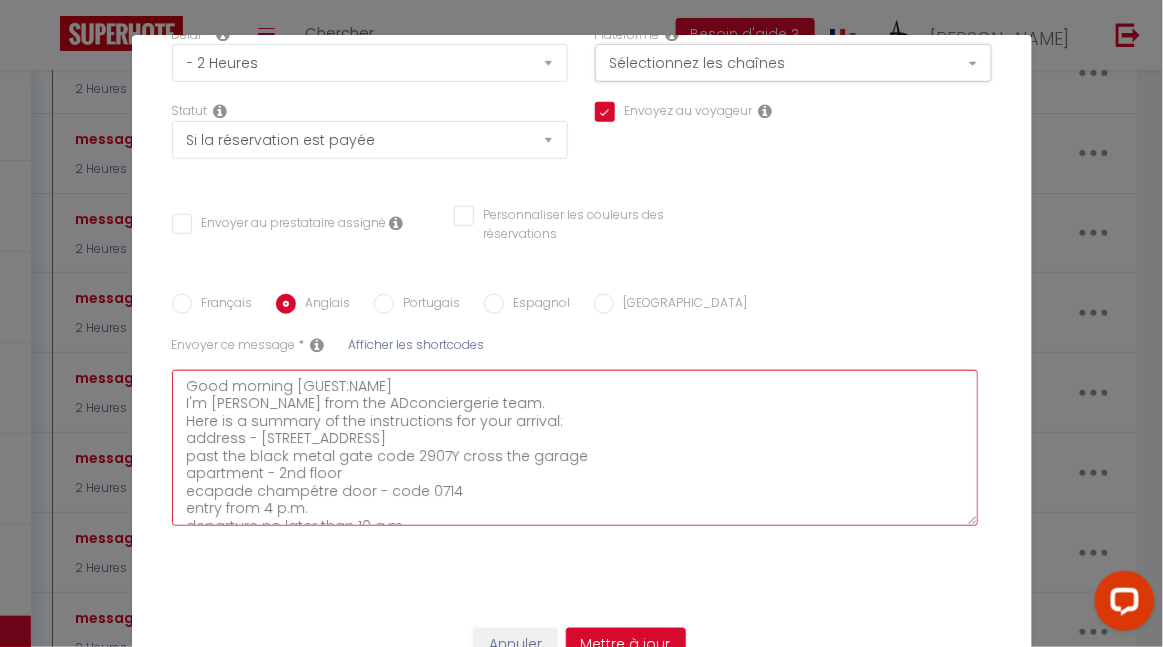 type on "Good morning [GUEST:NAME]
I'm [PERSON_NAME] from the ADconciergerie team.
Here is a summary of the instructions for your arrival:
address - [STREET_ADDRESS]
past the black metal gate code 2907Y cross the garage
apartment - 2nd floor
ecapade champétre door - code 0714
entry from 4 p.m.
departure no later than 10 a.m.
We wish you a pleasant stay :-)" 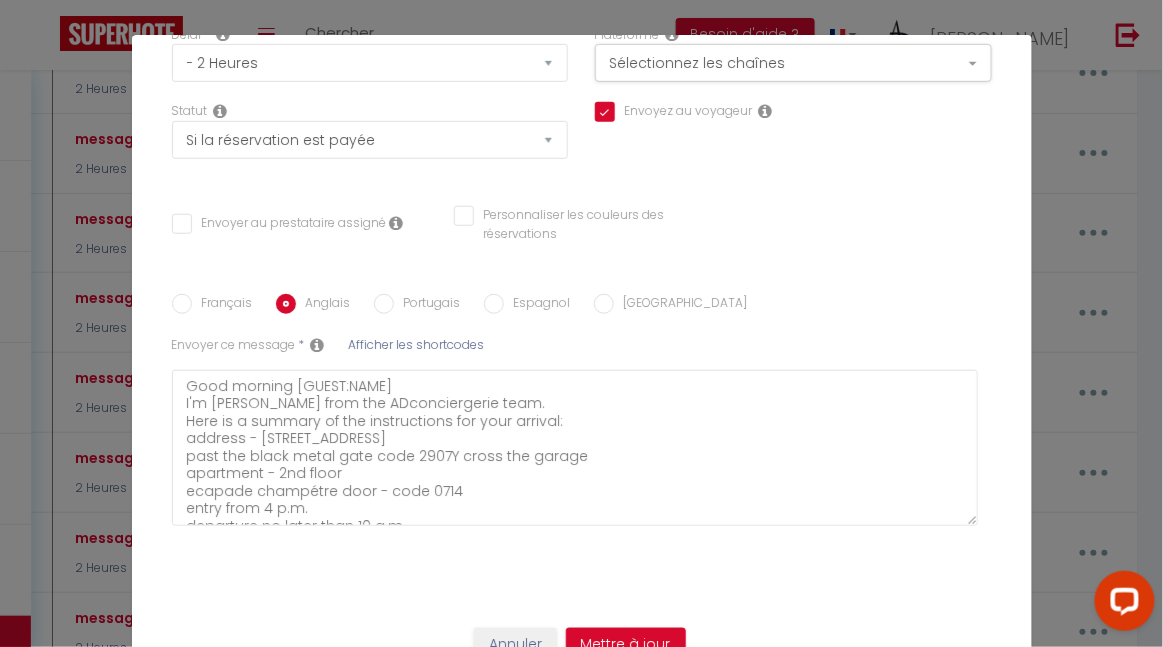 click on "Portugais" at bounding box center (384, 304) 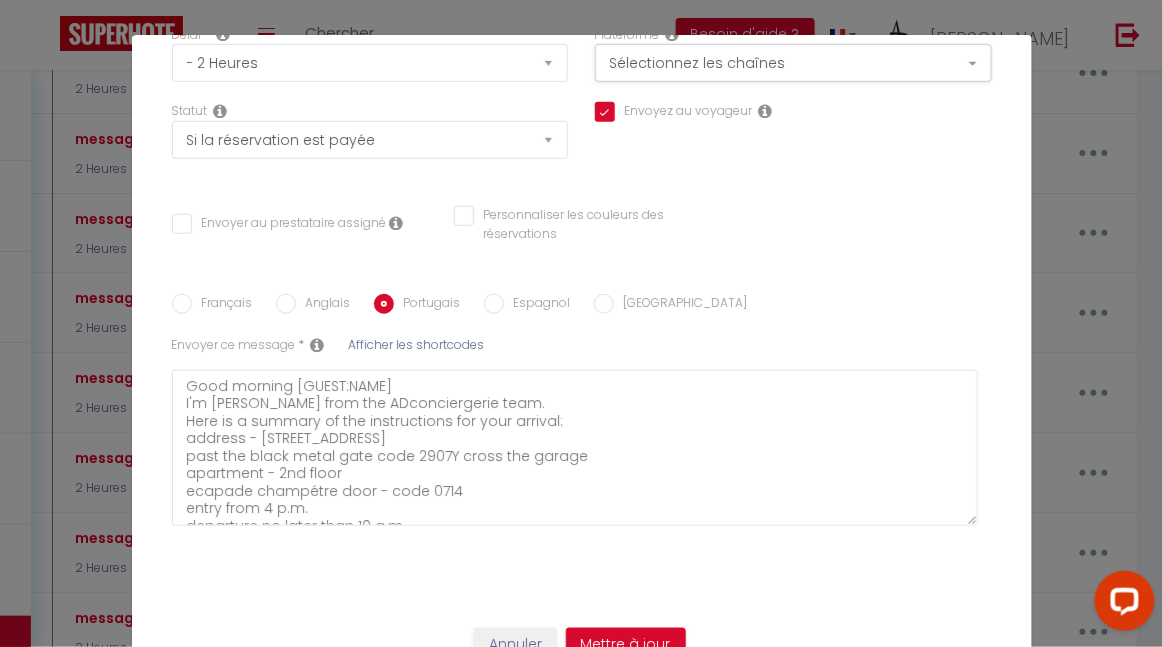 checkbox on "true" 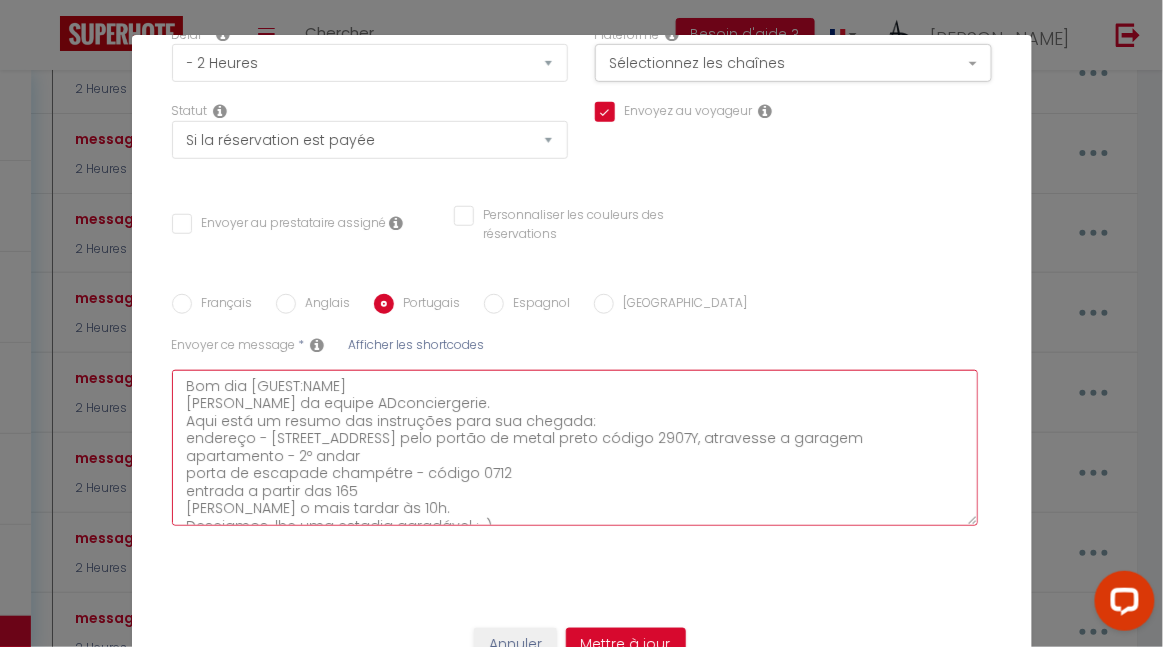 click on "Bom dia [GUEST:NAME]
[PERSON_NAME] da equipe ADconciergerie.
Aqui está um resumo das instruções para sua chegada:
endereço - [STREET_ADDRESS] pelo portão de metal preto código 2907Y, atravesse a garagem
apartamento - 2º andar
porta de escapade champétre - código 0712
entrada a partir das 165
[PERSON_NAME] o mais tardar às 10h.
Desejamos-lhe uma estadia agradável :-)" at bounding box center [575, 448] 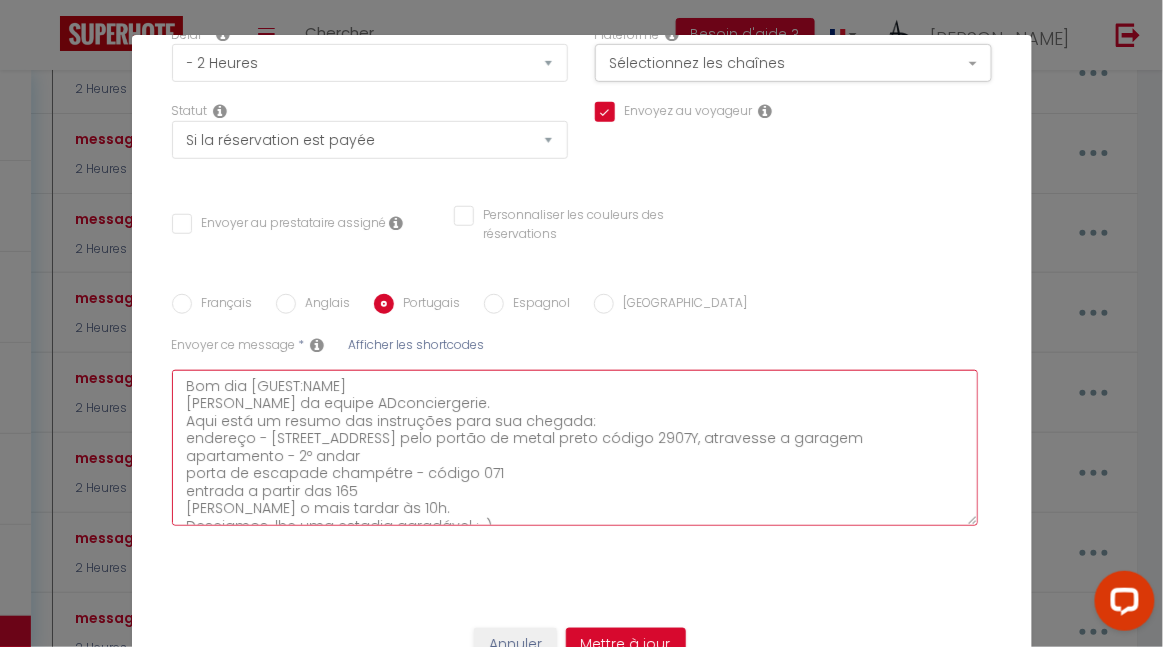 checkbox on "true" 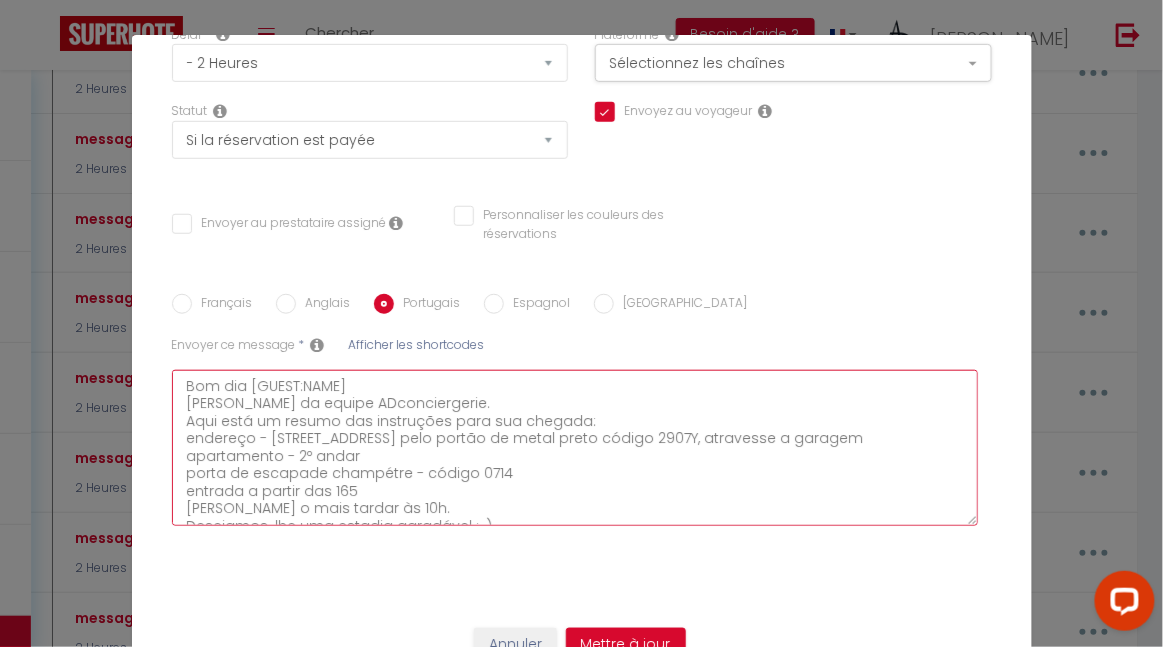 checkbox on "true" 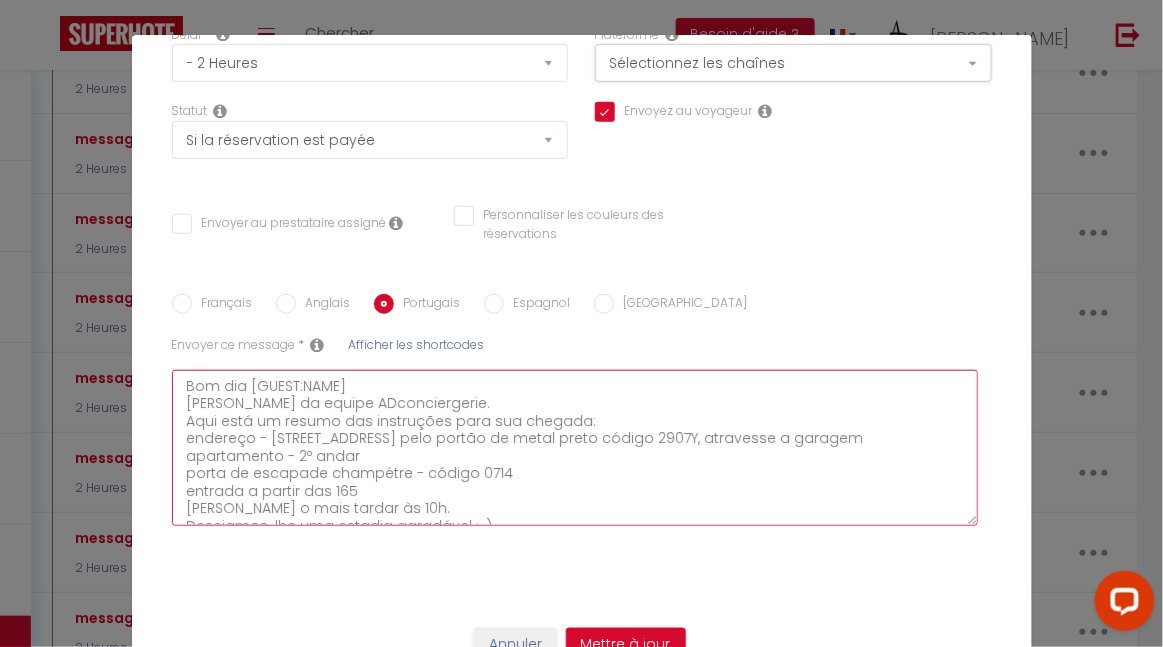type on "Bom dia [GUEST:NAME]
[PERSON_NAME] da equipe ADconciergerie.
Aqui está um resumo das instruções para sua chegada:
endereço - [STREET_ADDRESS] pelo portão de metal preto código 2907Y, atravesse a garagem
apartamento - 2º andar
porta de escapade champétre - código 0714
entrada a partir das 165
[PERSON_NAME] o mais tardar às 10h.
Desejamos-lhe uma estadia agradável :-)" 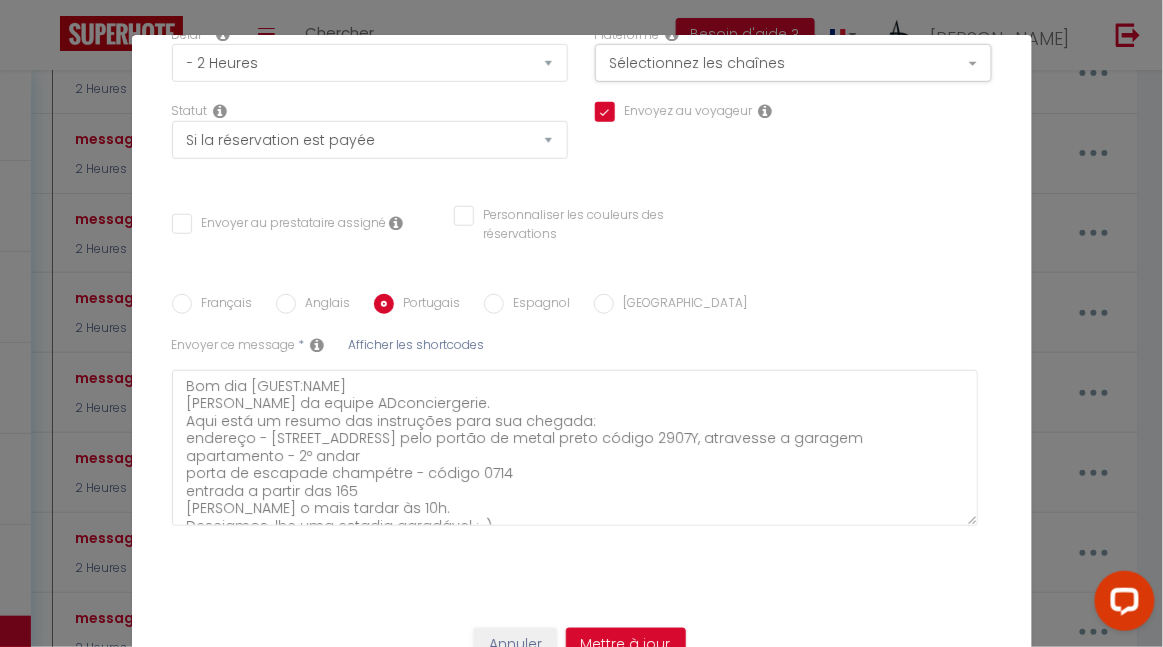click on "Espagnol" at bounding box center (494, 304) 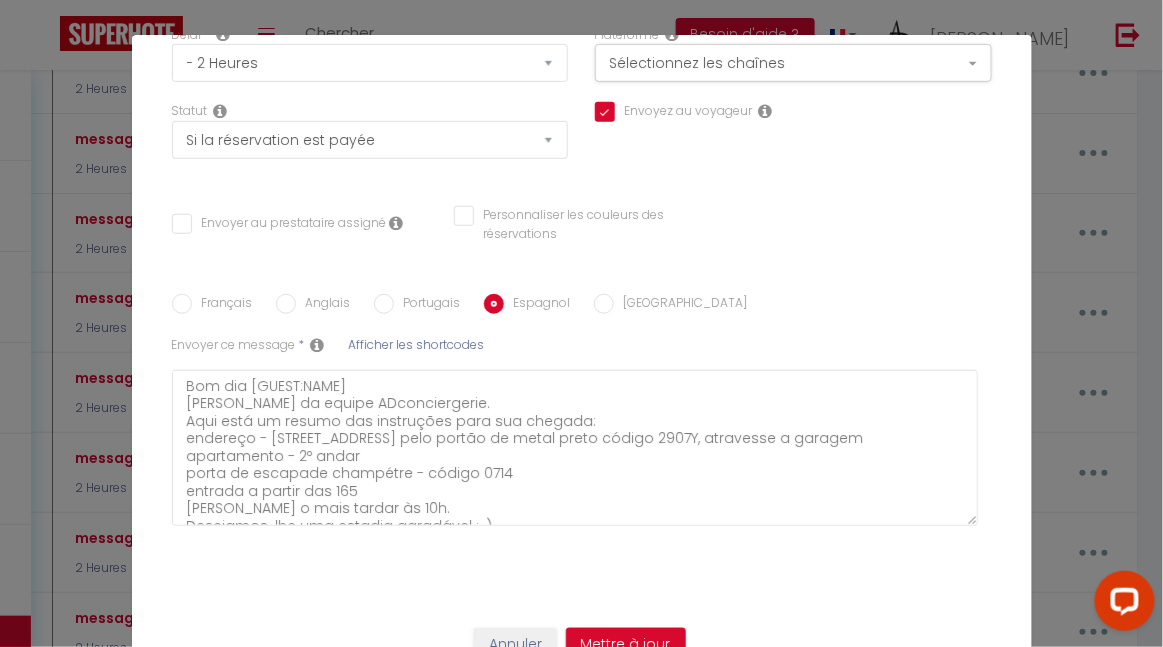 checkbox on "true" 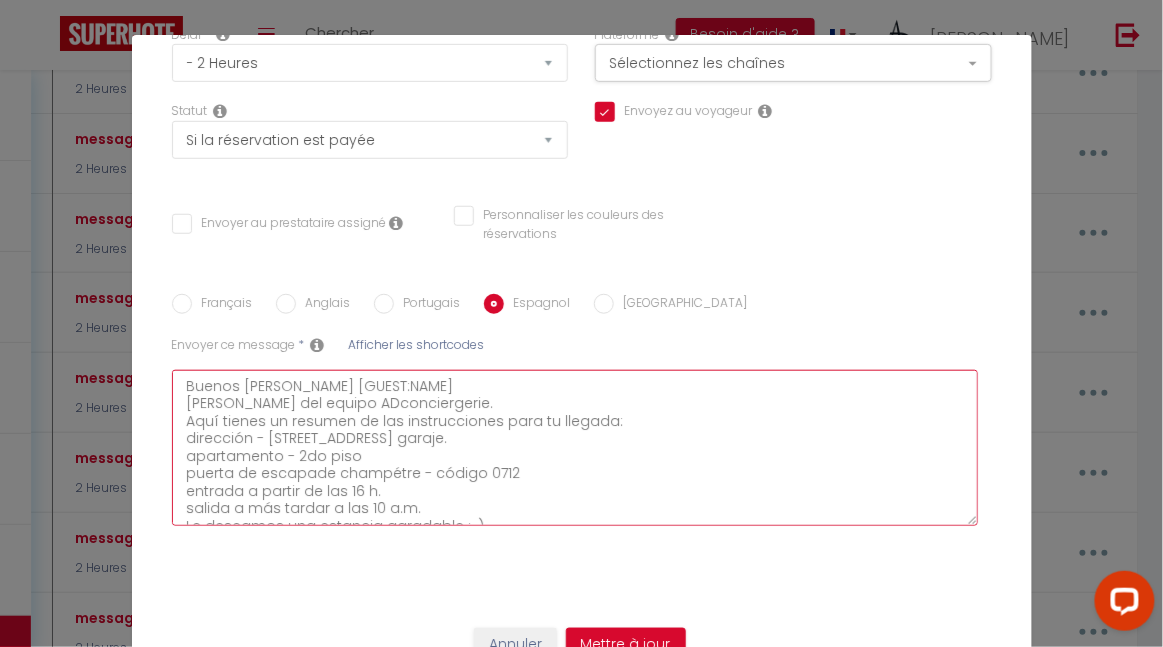 click on "Buenos [PERSON_NAME] [GUEST:NAME]
[PERSON_NAME] del equipo ADconciergerie.
Aquí tienes un resumen de las instrucciones para tu llegada:
dirección - [STREET_ADDRESS] garaje.
apartamento - 2do piso
puerta de escapade champétre - código 0712
entrada a partir de las 16 h.
salida a más tardar a las 10 a.m.
Le deseamos una estancia agradable :-)" at bounding box center (575, 448) 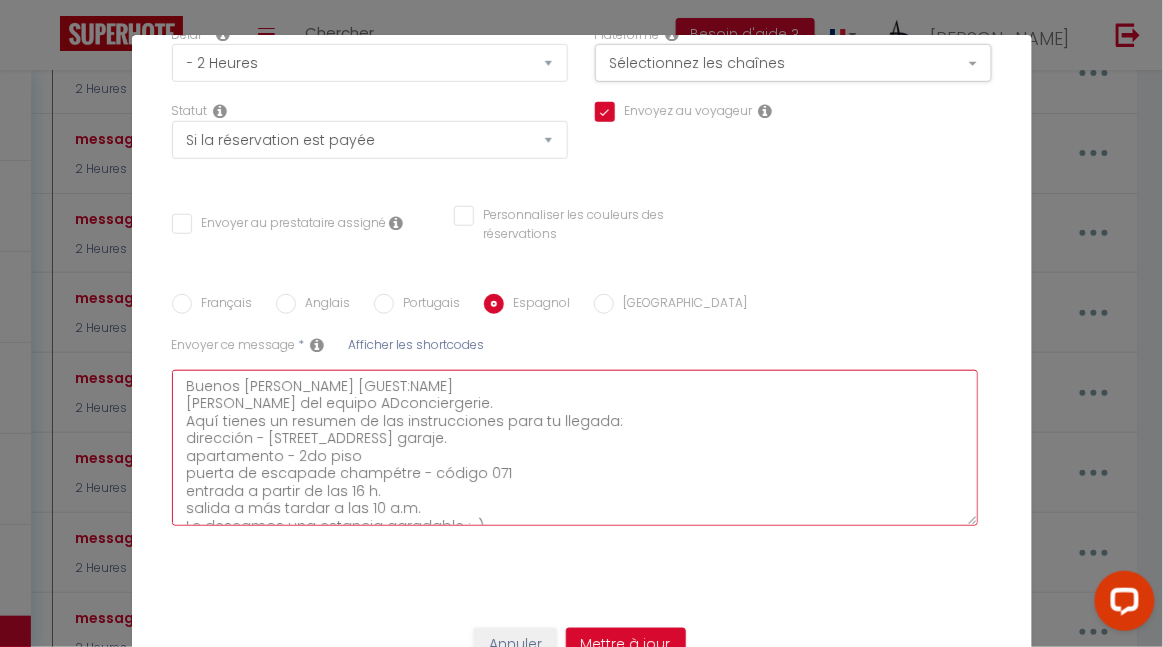 checkbox on "true" 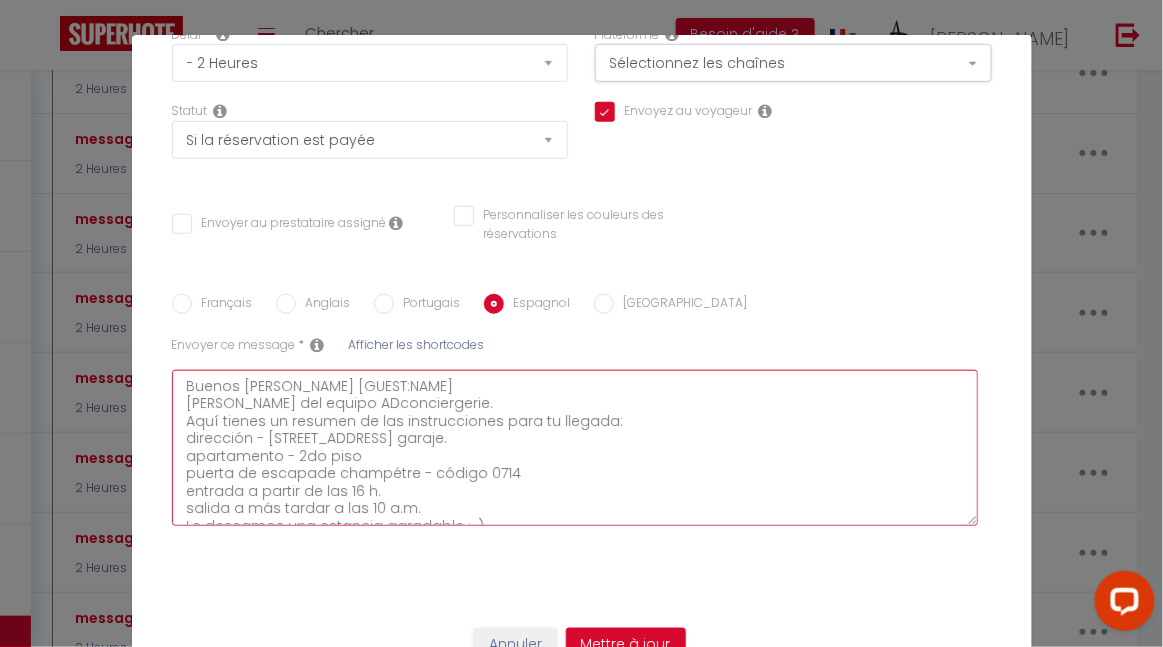 checkbox on "true" 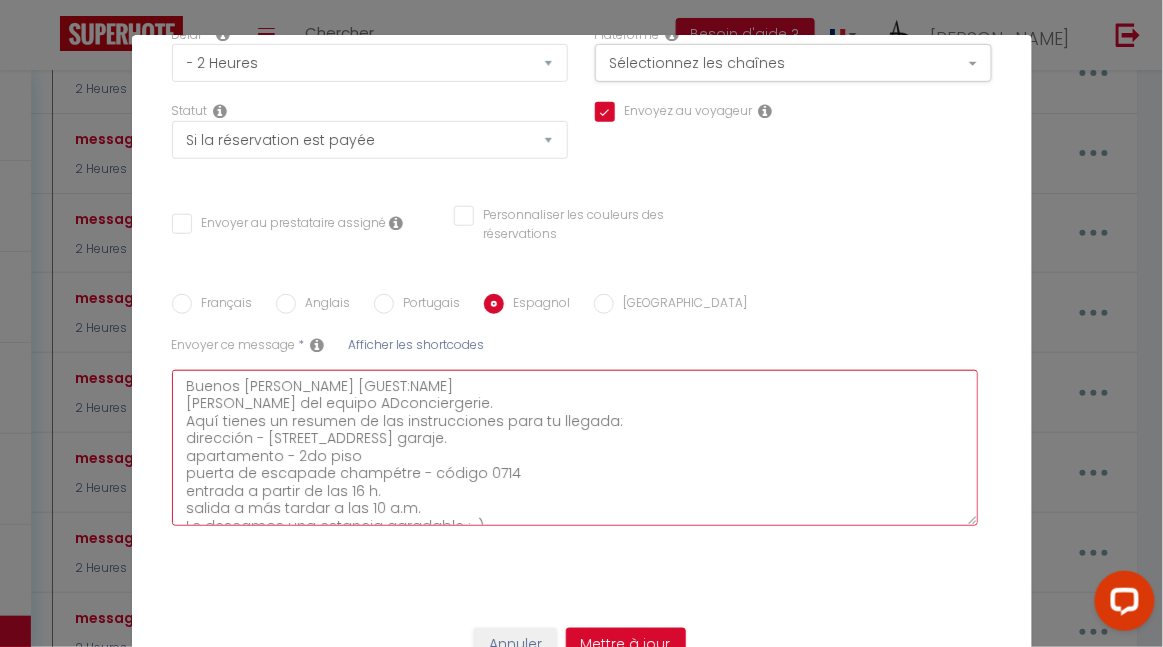 type on "Buenos [PERSON_NAME] [GUEST:NAME]
[PERSON_NAME] del equipo ADconciergerie.
Aquí tienes un resumen de las instrucciones para tu llegada:
dirección - [STREET_ADDRESS] garaje.
apartamento - 2do piso
puerta de escapade champétre - código 0714
entrada a partir de las 16 h.
salida a más tardar a las 10 a.m.
Le deseamos una estancia agradable :-)" 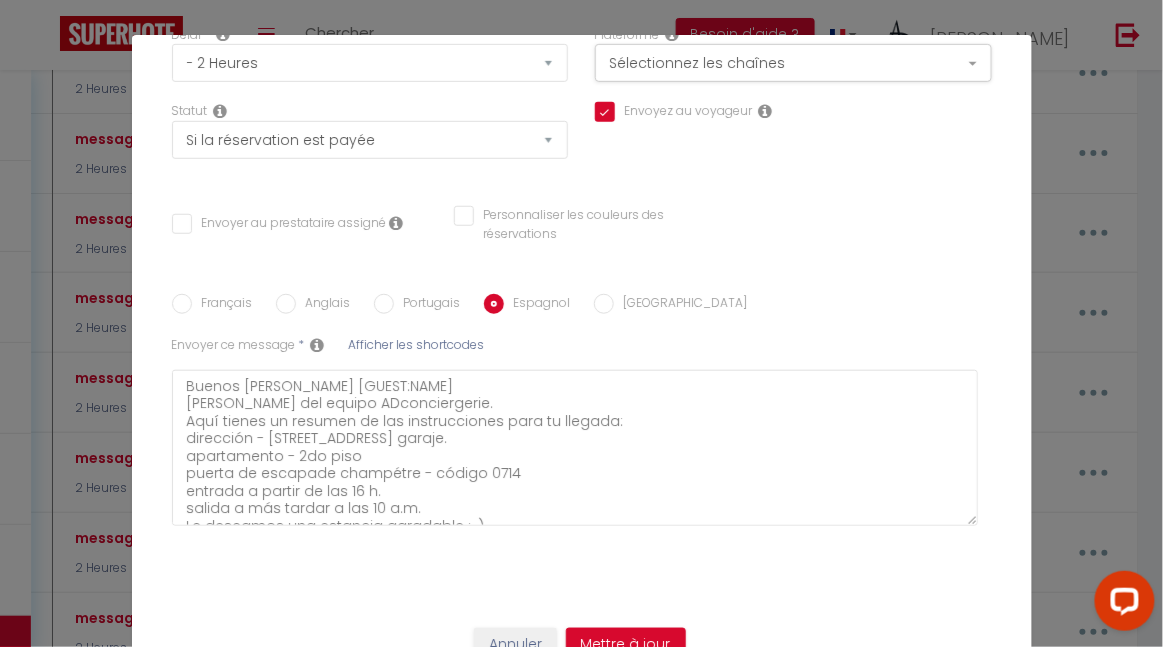 click on "[GEOGRAPHIC_DATA]" at bounding box center [604, 304] 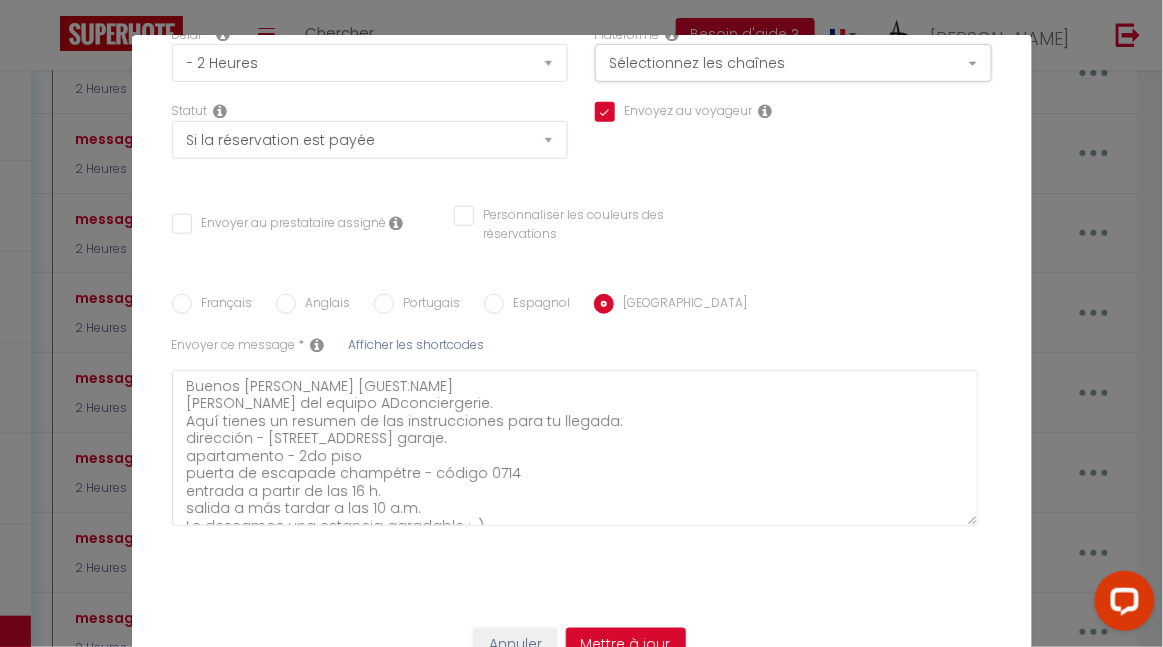 checkbox on "true" 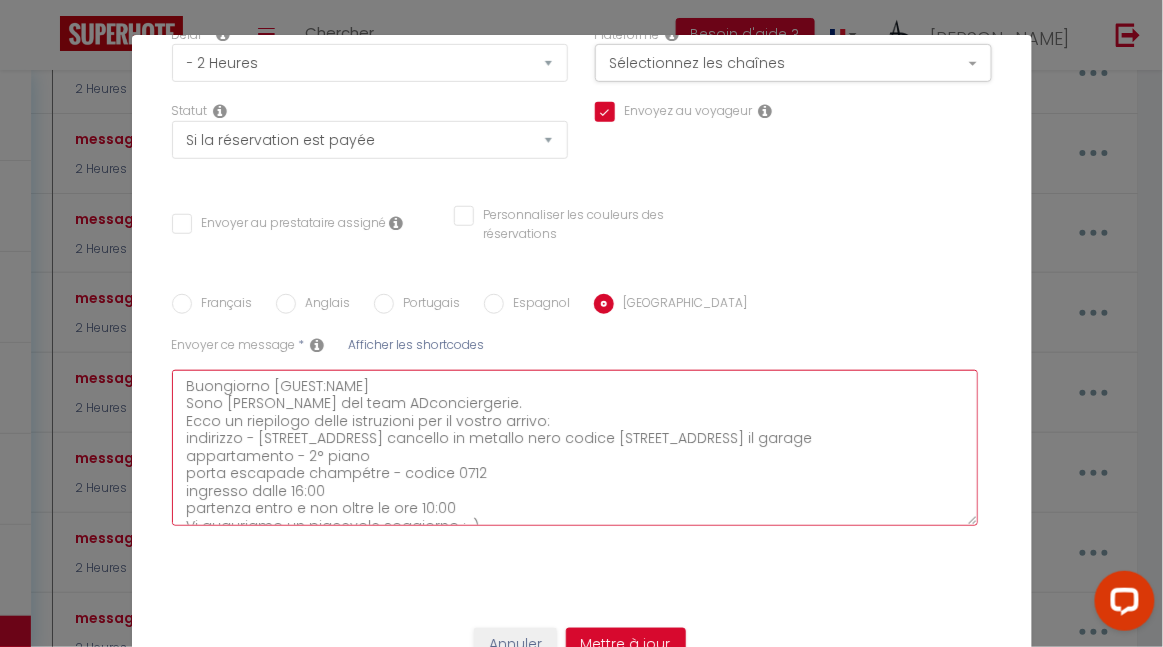 click on "Buongiorno [GUEST:NAME]
Sono [PERSON_NAME] del team ADconciergerie.
Ecco un riepilogo delle istruzioni per il vostro arrivo:
indirizzo - [STREET_ADDRESS] cancello in metallo nero codice [STREET_ADDRESS] il garage
appartamento - 2° piano
porta escapade champétre - codice 0712
ingresso dalle 16:00
partenza entro e non oltre le ore 10:00
Vi auguriamo un piacevole soggiorno :-)" at bounding box center [575, 448] 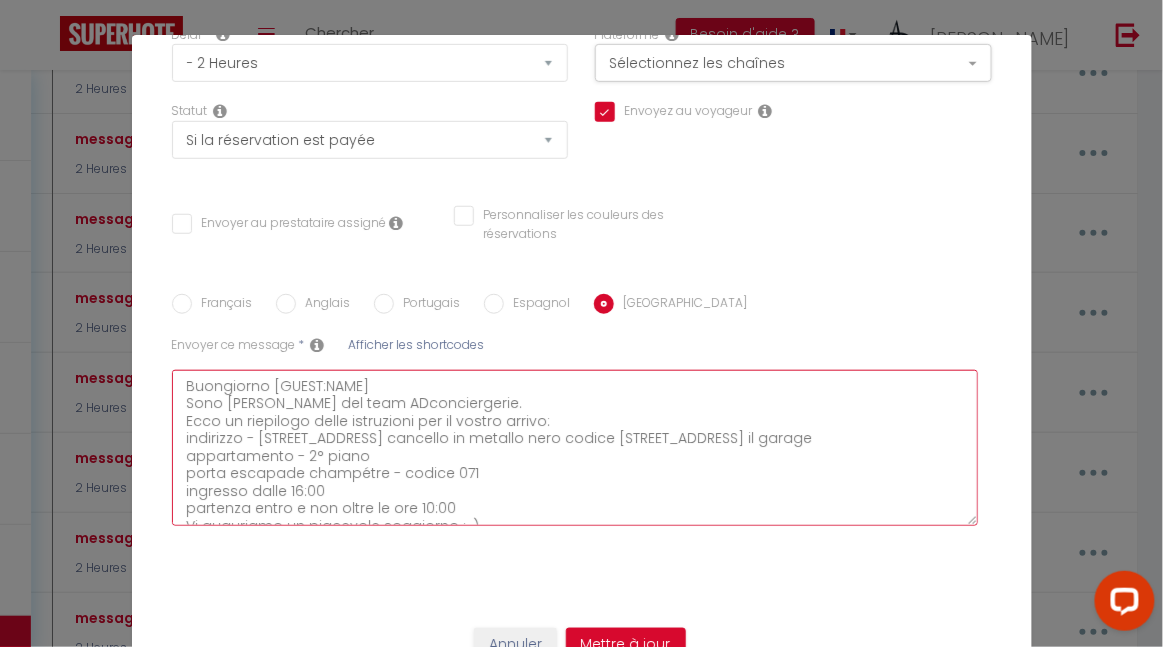 checkbox on "true" 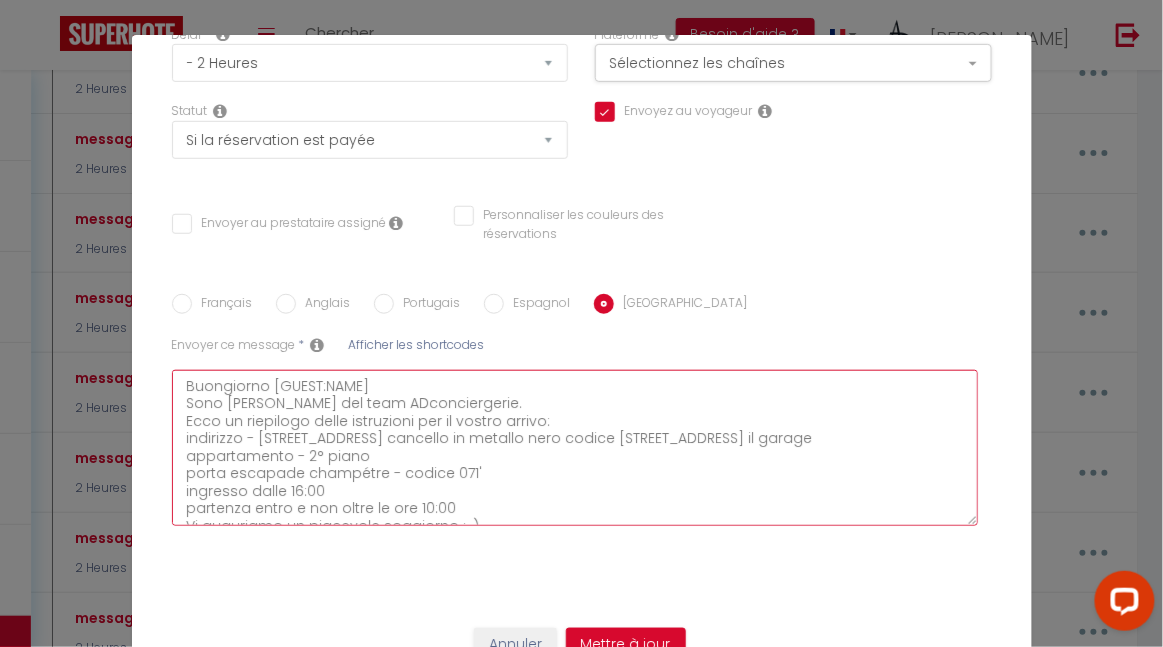 checkbox on "true" 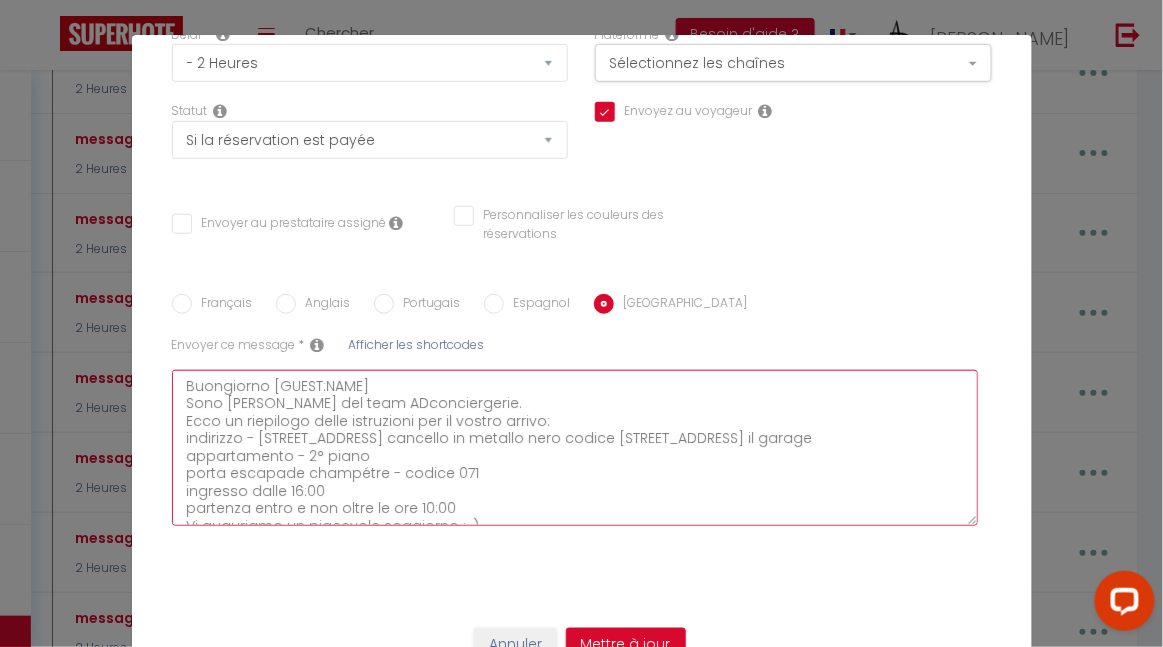 checkbox on "true" 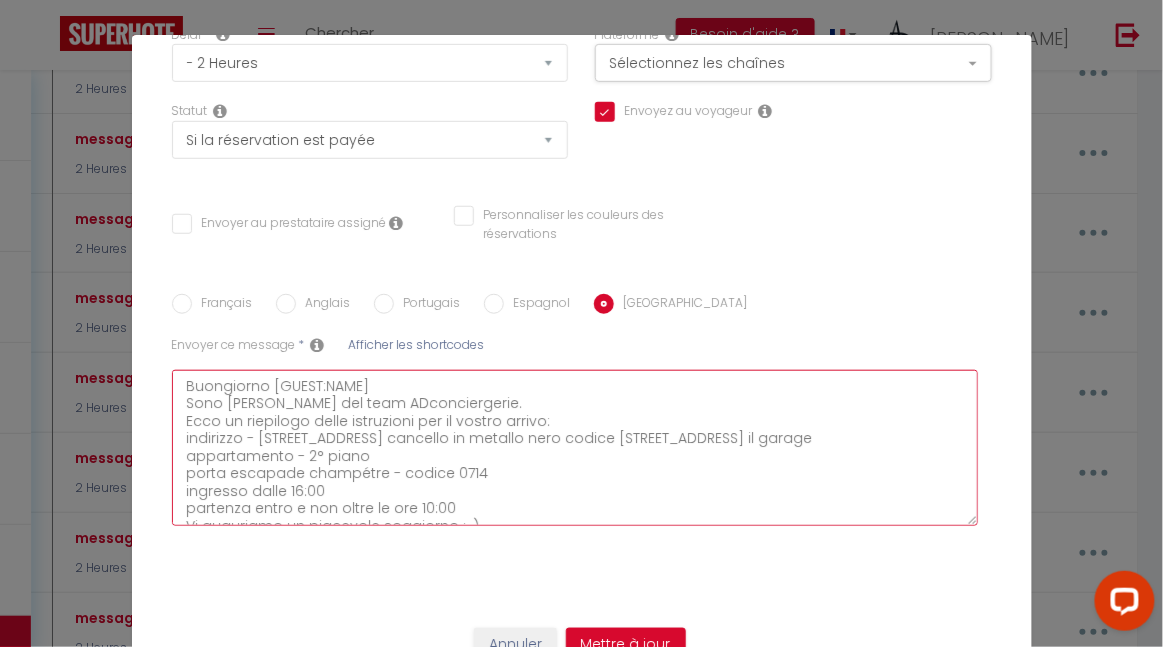 checkbox on "true" 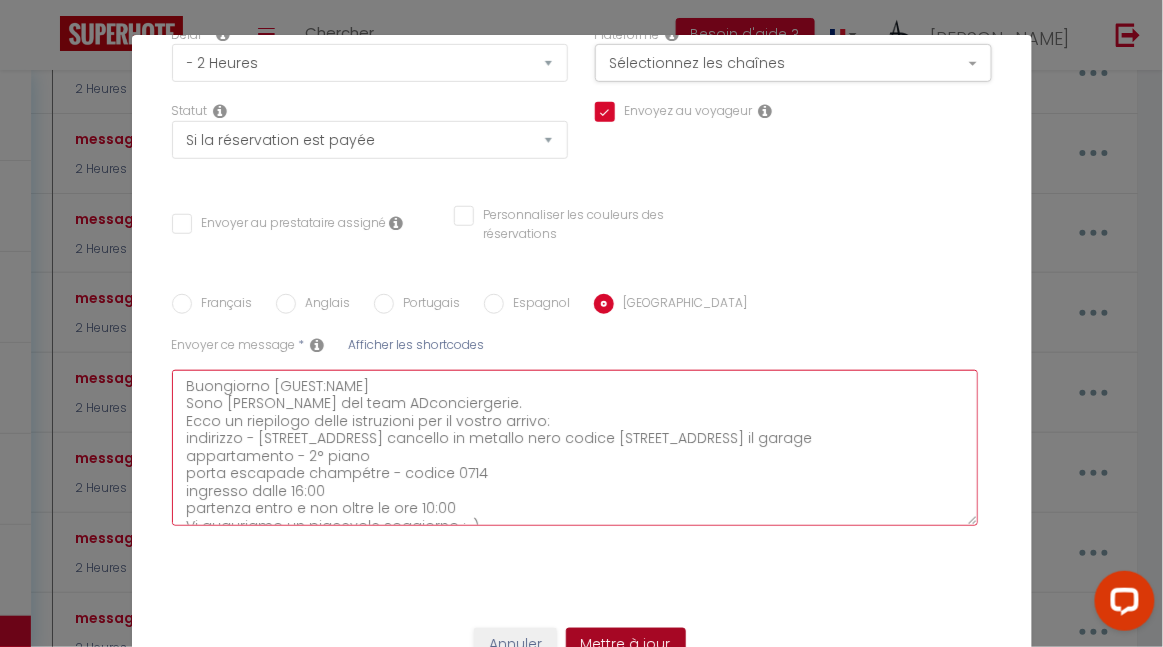 type on "Buongiorno [GUEST:NAME]
Sono [PERSON_NAME] del team ADconciergerie.
Ecco un riepilogo delle istruzioni per il vostro arrivo:
indirizzo - [STREET_ADDRESS] cancello in metallo nero codice [STREET_ADDRESS] il garage
appartamento - 2° piano
porta escapade champétre - codice 0714
ingresso dalle 16:00
partenza entro e non oltre le ore 10:00
Vi auguriamo un piacevole soggiorno :-)" 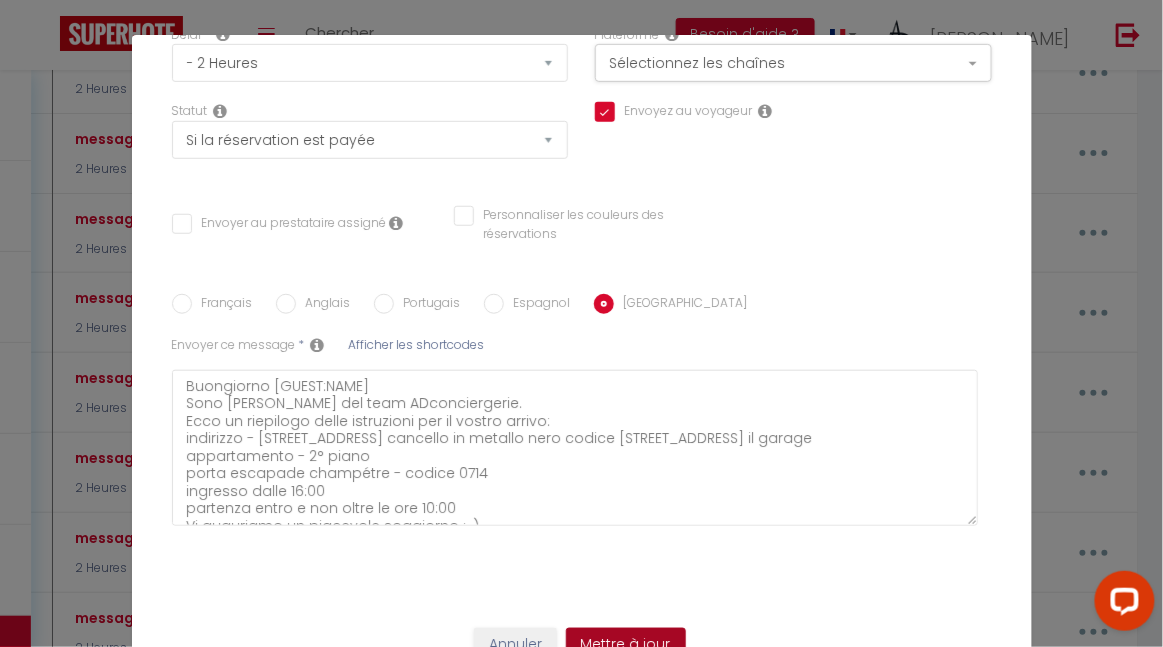 click on "Mettre à jour" at bounding box center (626, 645) 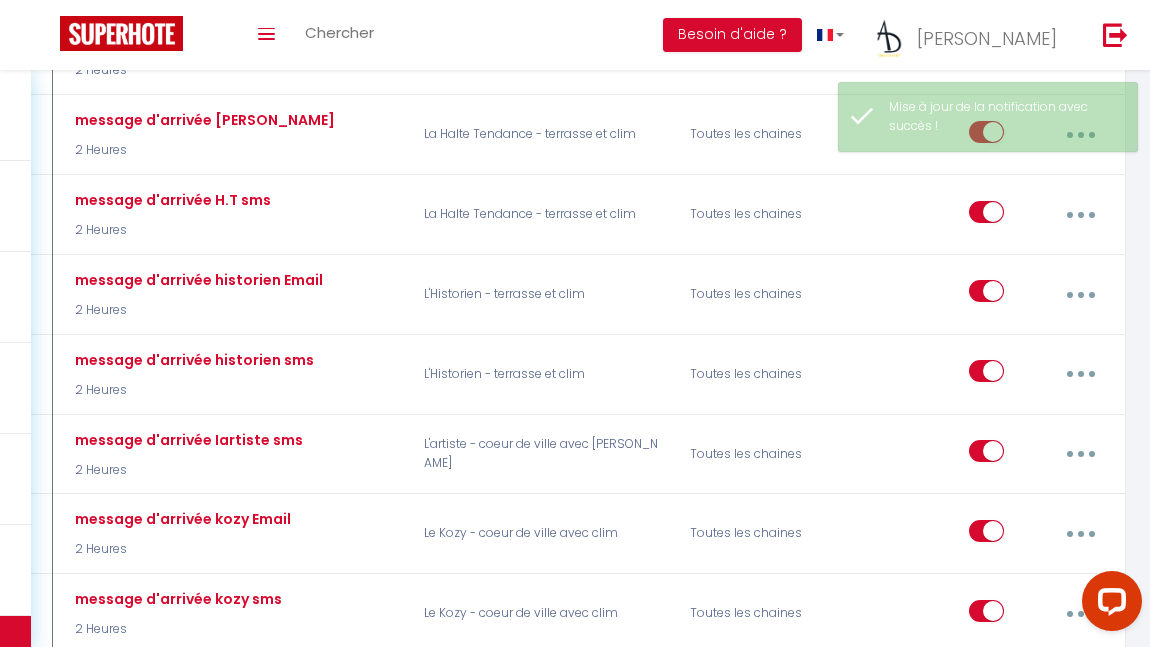 scroll, scrollTop: 2008, scrollLeft: 0, axis: vertical 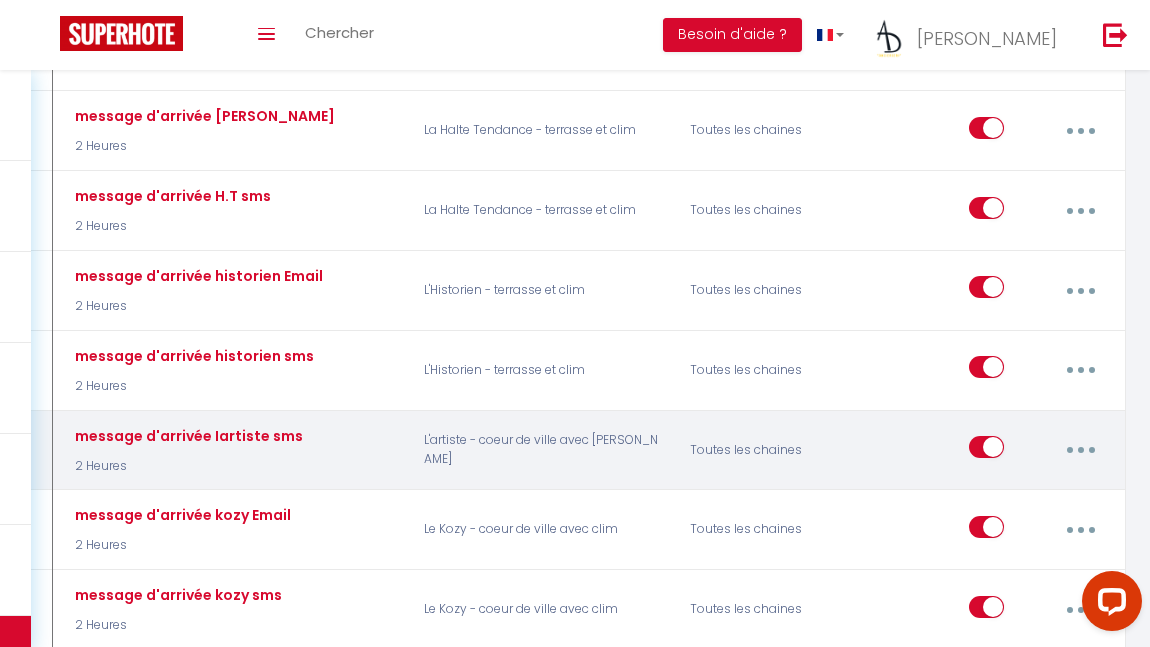click at bounding box center (1080, 450) 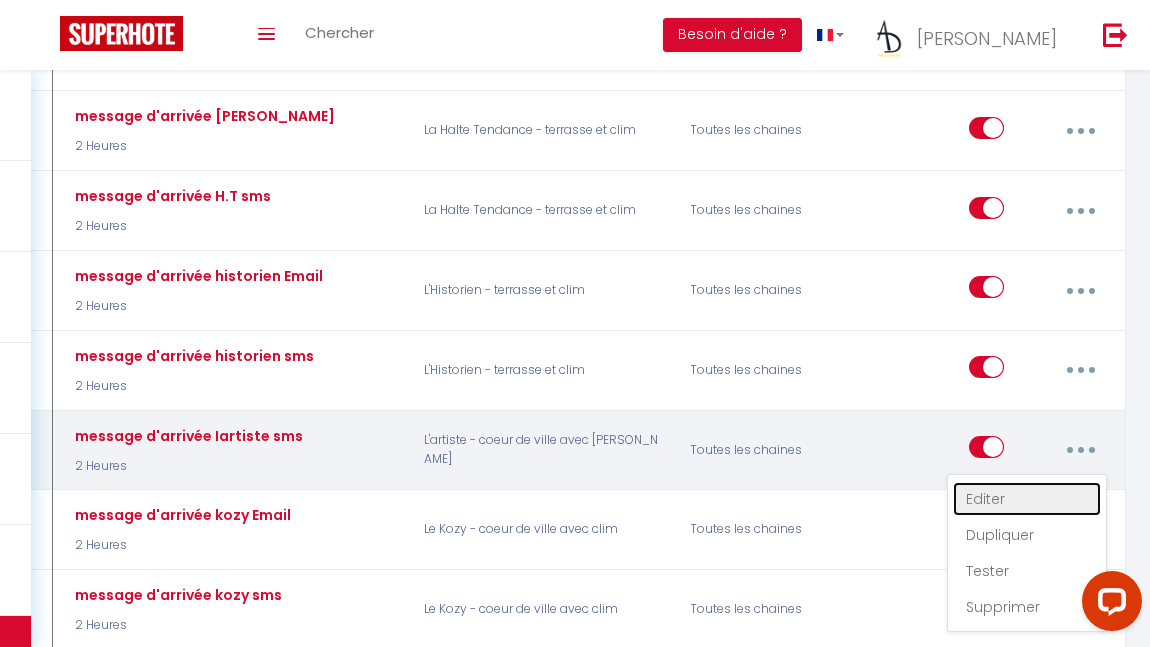 click on "Editer" at bounding box center [1027, 499] 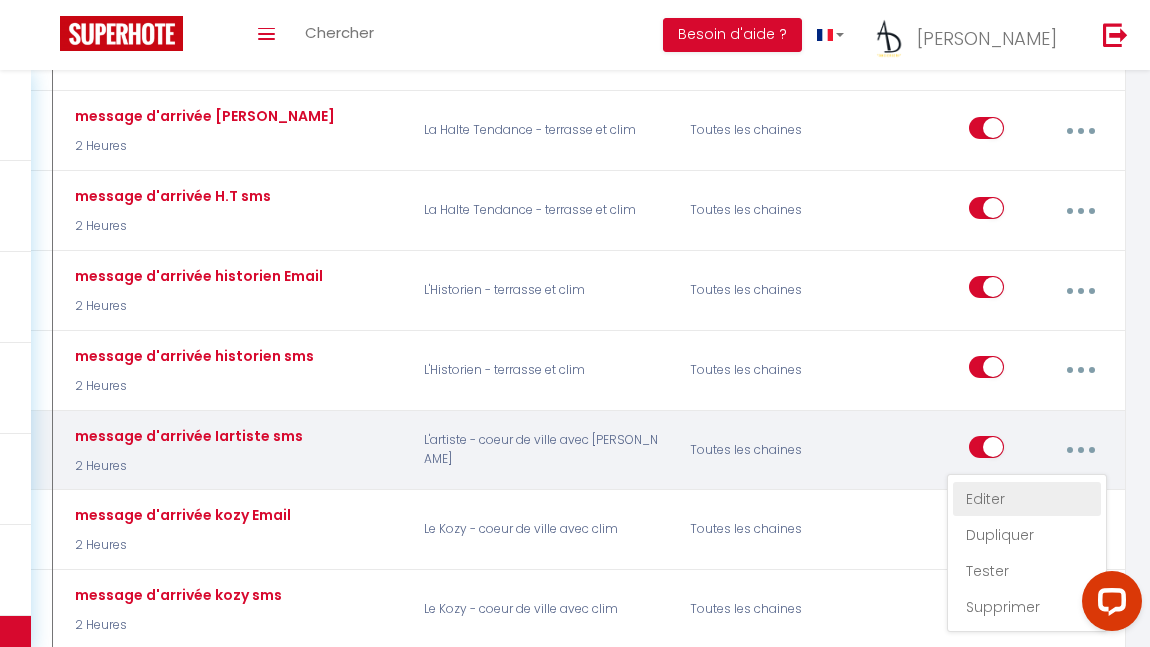 type on "message d'arrivée Iartiste sms" 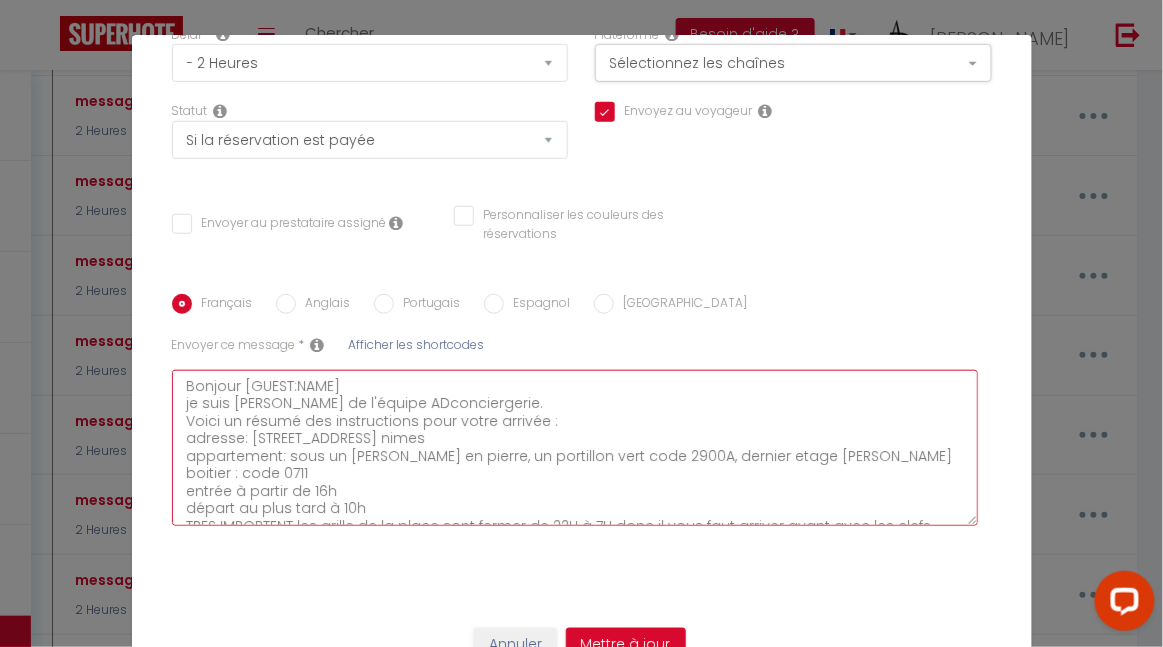click on "Bonjour [GUEST:NAME]
je suis [PERSON_NAME] de l'équipe ADconciergerie.
Voici un résumé des instructions pour votre arrivée :
adresse: [STREET_ADDRESS] nimes
appartement: sous un [PERSON_NAME] en pierre, un portillon vert code 2900A, dernier etage [PERSON_NAME] boitier : code 0711
entrée à partir de 16h
départ au plus tard à 10h
TRES IMPORTENT les grille de la place sont fermer de 22H à 7H donc il vous faut arriver avant avec les clefs vous trouverez le vigic pour la durée de votre séjour.
Nous vous souhaitons un agréable séjour :-)" at bounding box center (575, 448) 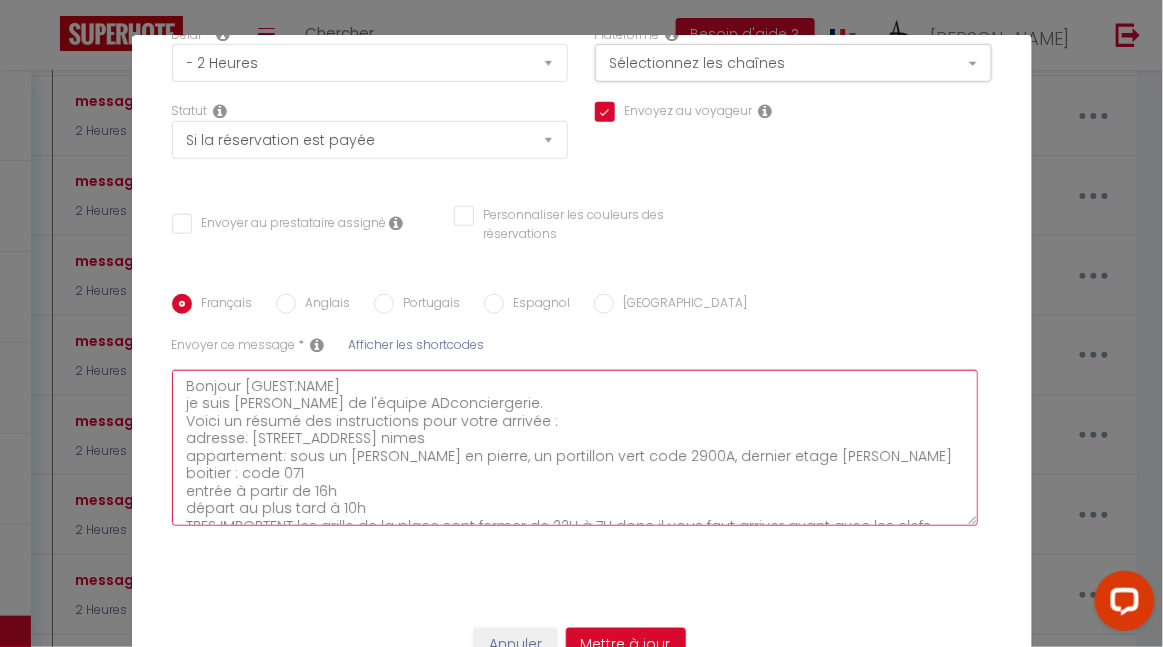 checkbox on "true" 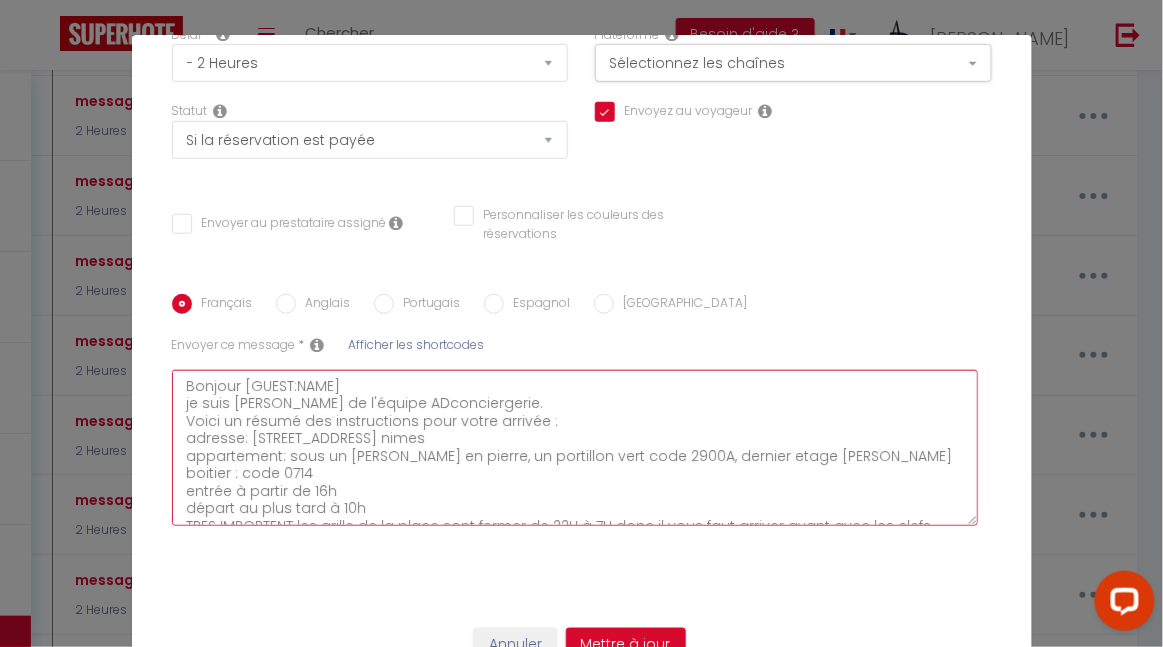 checkbox on "true" 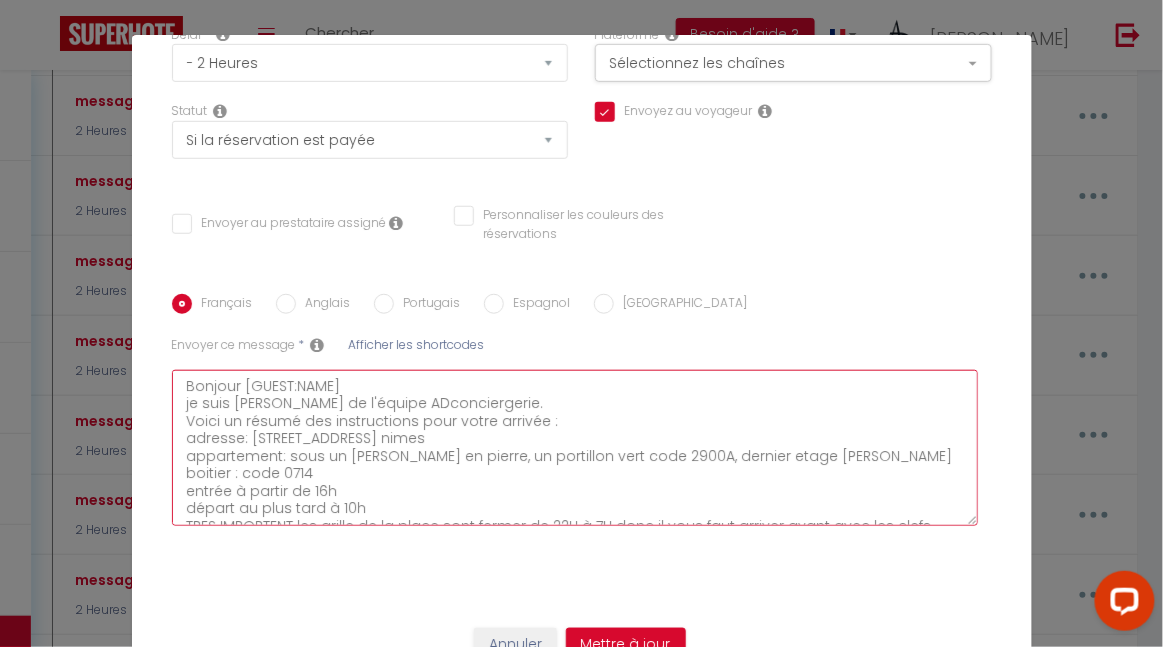 type on "Bonjour [GUEST:NAME]
je suis [PERSON_NAME] de l'équipe ADconciergerie.
Voici un résumé des instructions pour votre arrivée :
adresse: [STREET_ADDRESS] nimes
appartement: sous un [PERSON_NAME] en pierre, un portillon vert code 2900A, dernier etage [PERSON_NAME] boitier : code 0714
entrée à partir de 16h
départ au plus tard à 10h
TRES IMPORTENT les grille de la place sont fermer de 22H à 7H donc il vous faut arriver avant avec les clefs vous trouverez le vigic pour la durée de votre séjour.
Nous vous souhaitons un agréable séjour :-)" 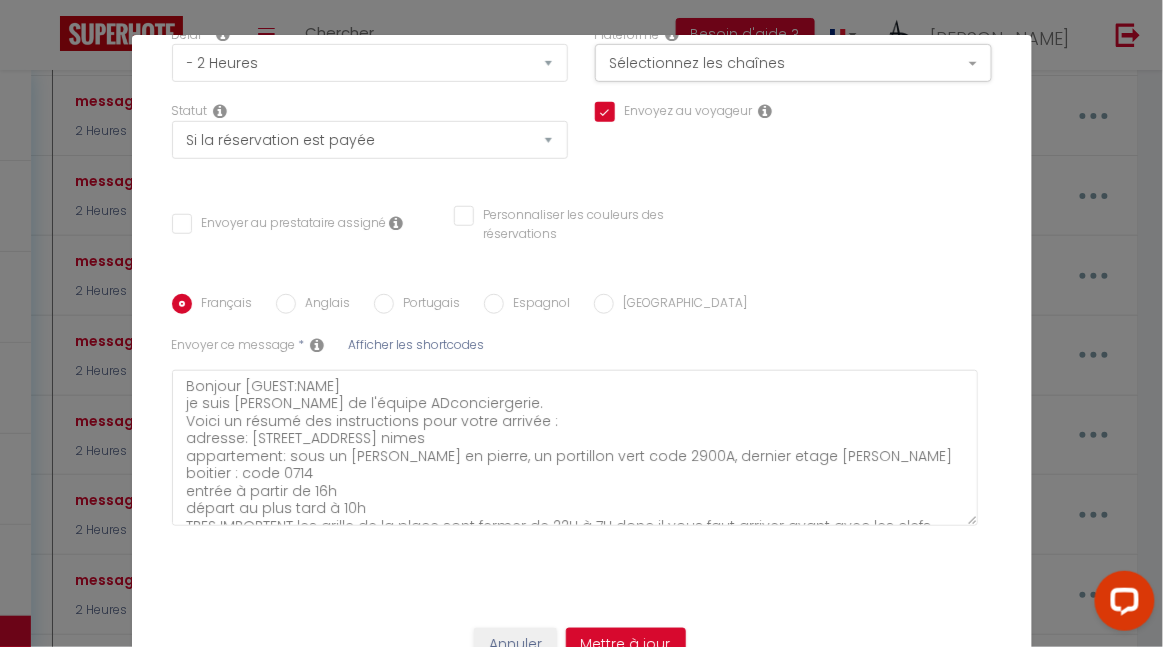 click on "Anglais" at bounding box center [286, 304] 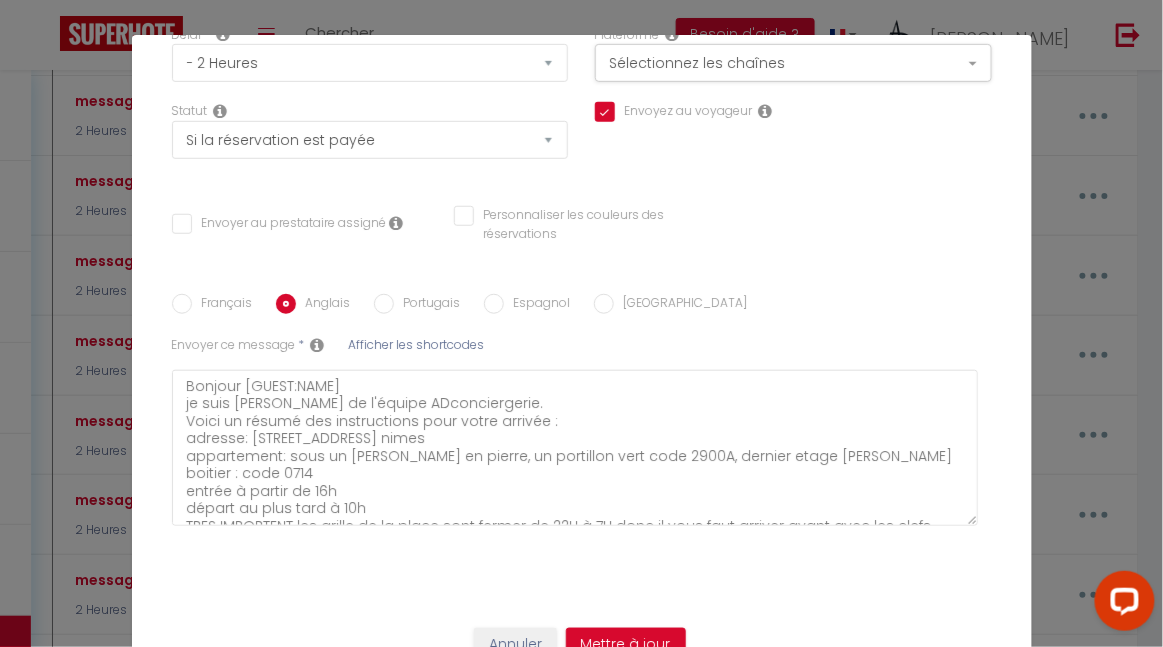 checkbox on "true" 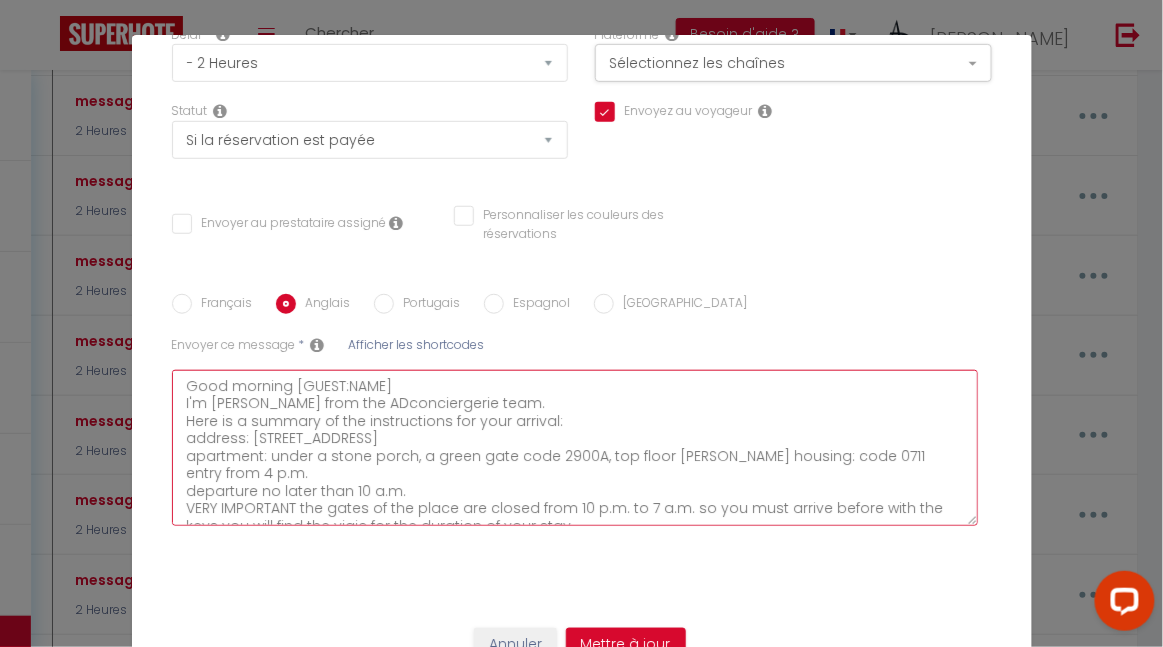 click on "Good morning [GUEST:NAME]
I'm [PERSON_NAME] from the ADconciergerie team.
Here is a summary of the instructions for your arrival:
address: [STREET_ADDRESS]
apartment: under a stone porch, a green gate code 2900A, top floor [PERSON_NAME] housing: code 0711
entry from 4 p.m.
departure no later than 10 a.m.
VERY IMPORTANT the gates of the place are closed from 10 p.m. to 7 a.m. so you must arrive before with the keys you will find the vigic for the duration of your stay.
We wish you a pleasant stay :-)" at bounding box center (575, 448) 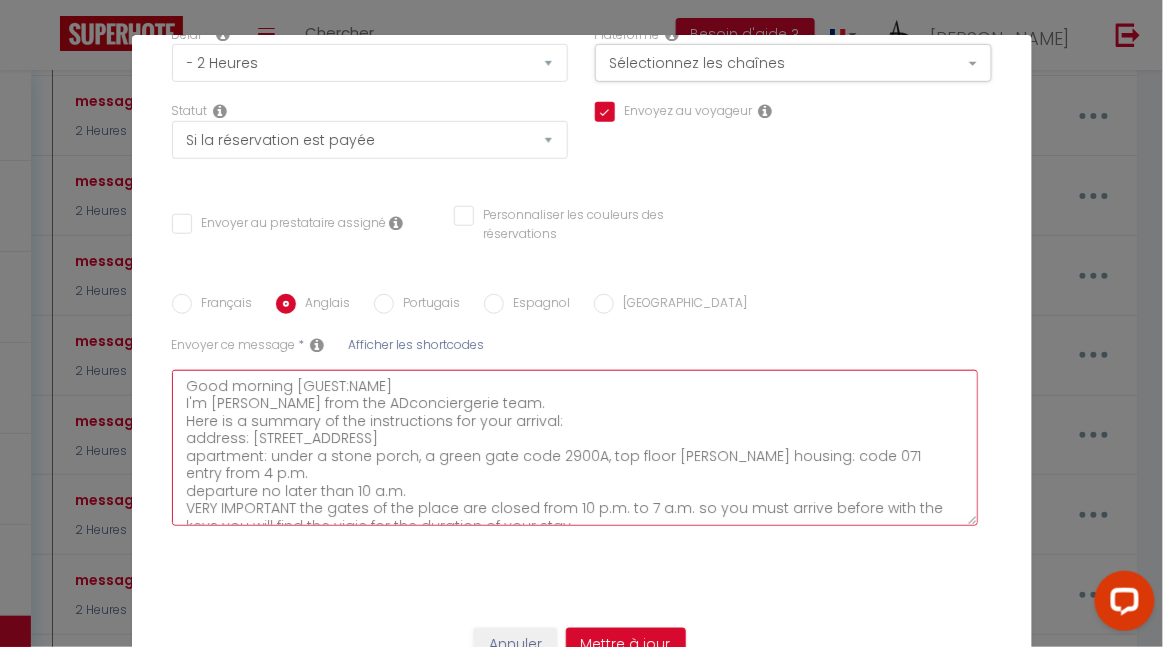 checkbox on "true" 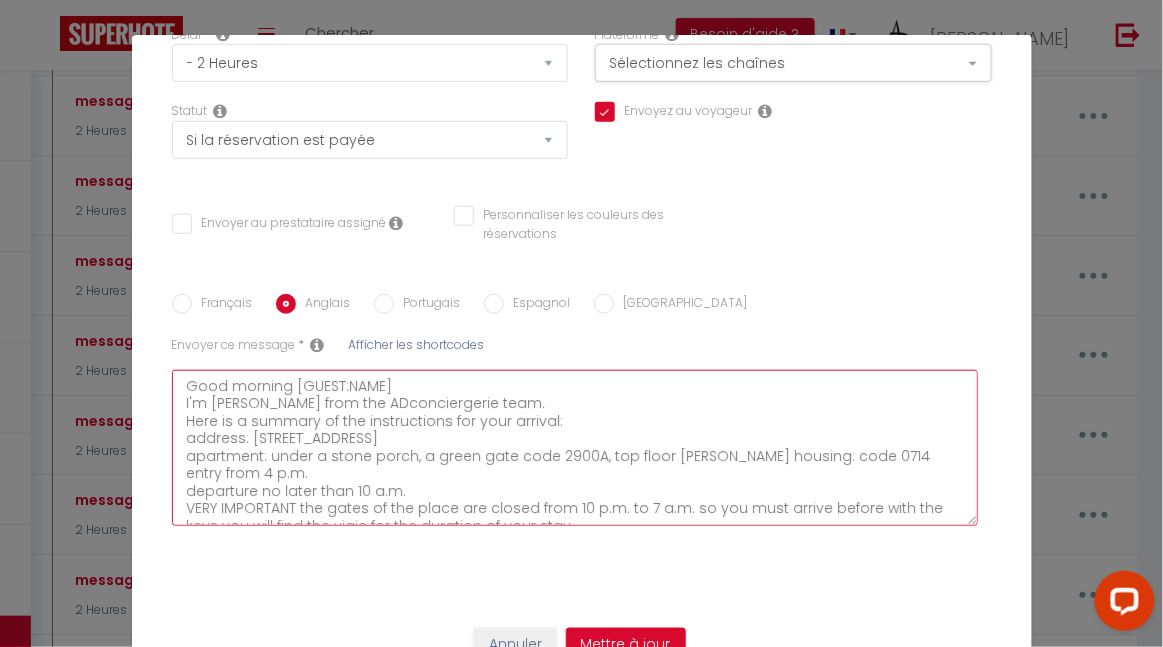 checkbox on "true" 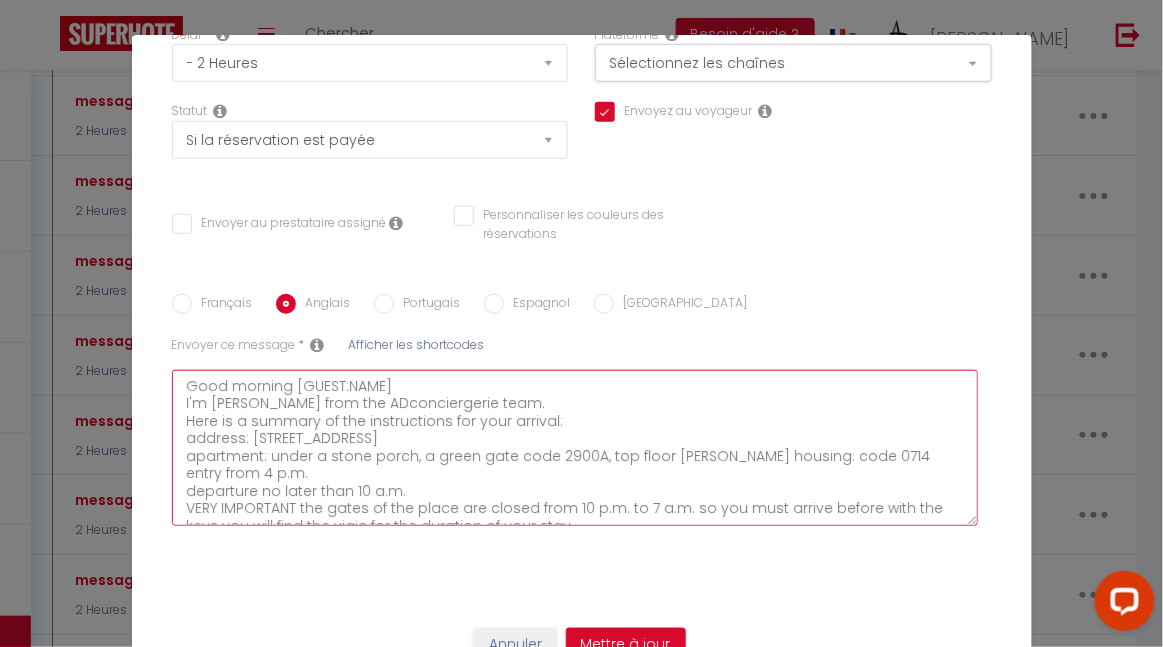type on "Good morning [GUEST:NAME]
I'm [PERSON_NAME] from the ADconciergerie team.
Here is a summary of the instructions for your arrival:
address: [STREET_ADDRESS]
apartment: under a stone porch, a green gate code 2900A, top floor [PERSON_NAME] housing: code 0714
entry from 4 p.m.
departure no later than 10 a.m.
VERY IMPORTANT the gates of the place are closed from 10 p.m. to 7 a.m. so you must arrive before with the keys you will find the vigic for the duration of your stay.
We wish you a pleasant stay :-)" 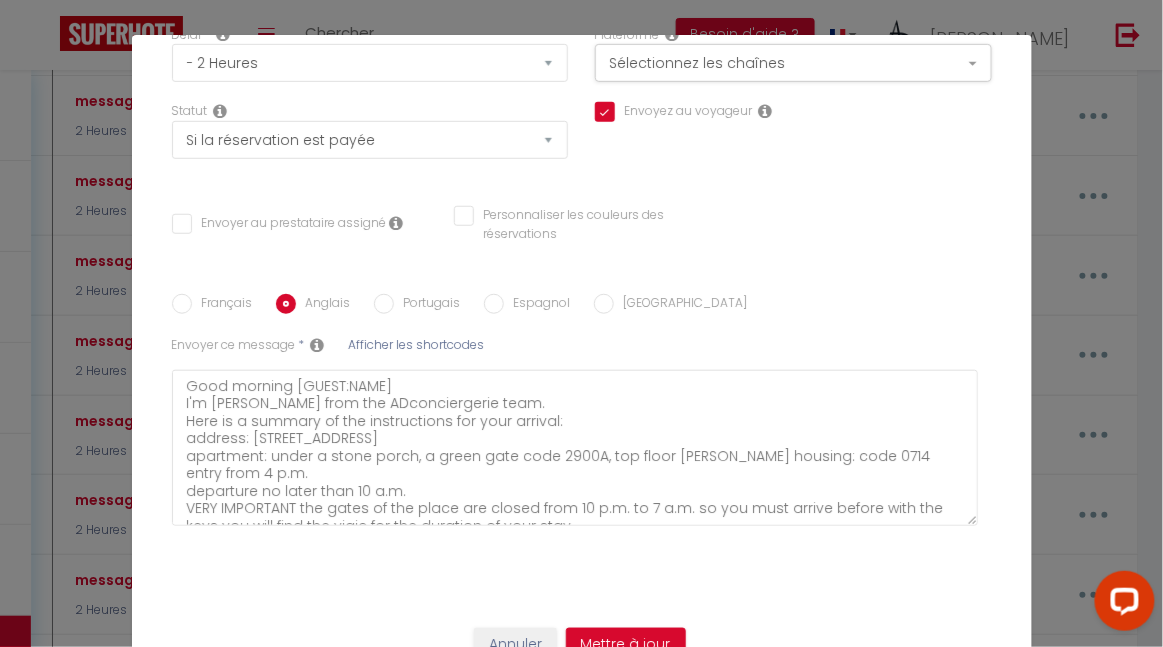 click on "Portugais" at bounding box center (384, 304) 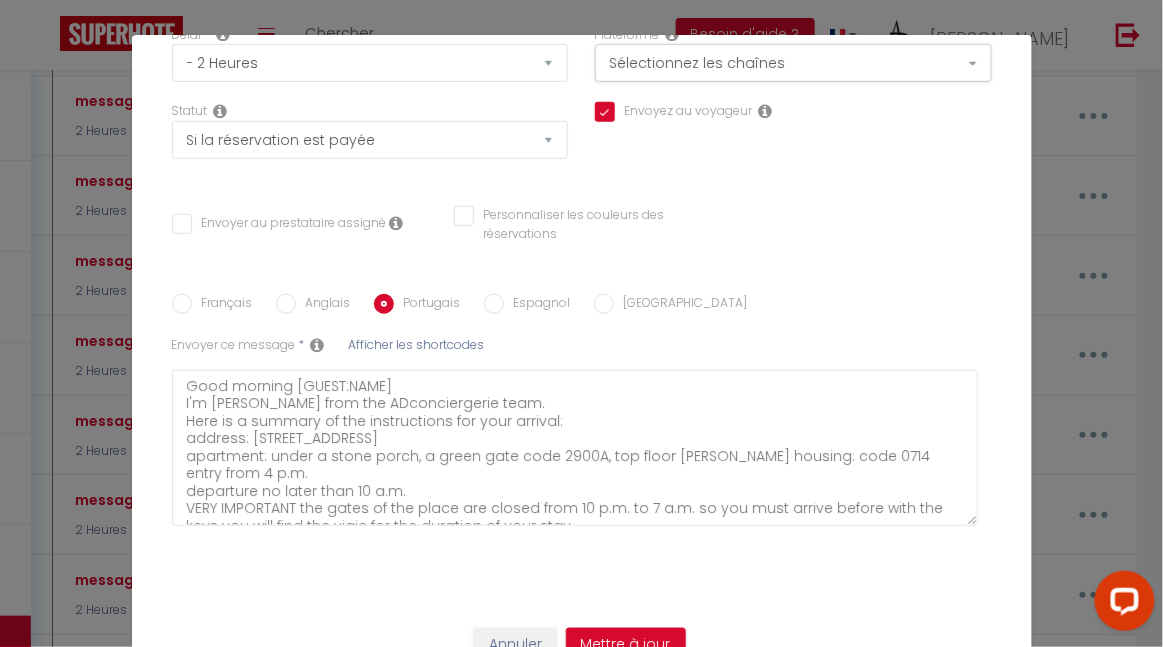 checkbox on "true" 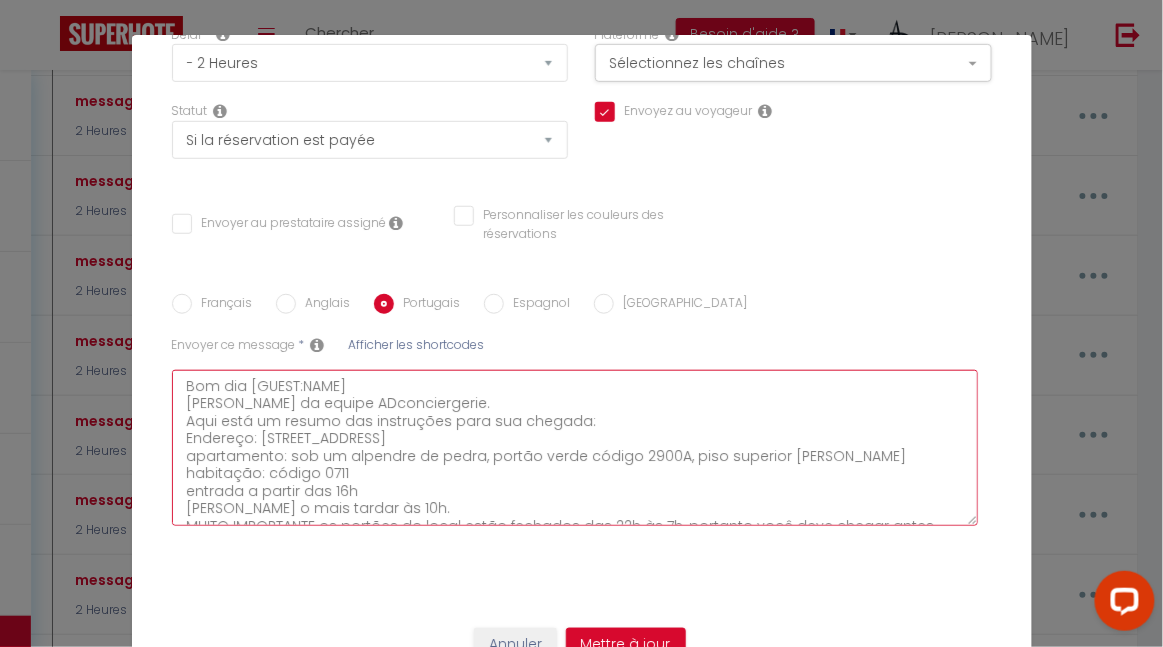 click on "Bom dia [GUEST:NAME]
[PERSON_NAME] da equipe ADconciergerie.
Aqui está um resumo das instruções para sua chegada:
Endereço: [STREET_ADDRESS]
apartamento: sob um alpendre de pedra, portão verde código 2900A, piso superior [PERSON_NAME] habitação: código 0711
entrada a partir das 16h
[PERSON_NAME] o mais tardar às 10h.
MUITO IMPORTANTE os portões do local estão fechados das 22h às 7h, portanto você deve chegar antes com as [PERSON_NAME] que encontrará no vigic durante a sua estadia.
Desejamos-lhe uma estadia agradável :-)" at bounding box center (575, 448) 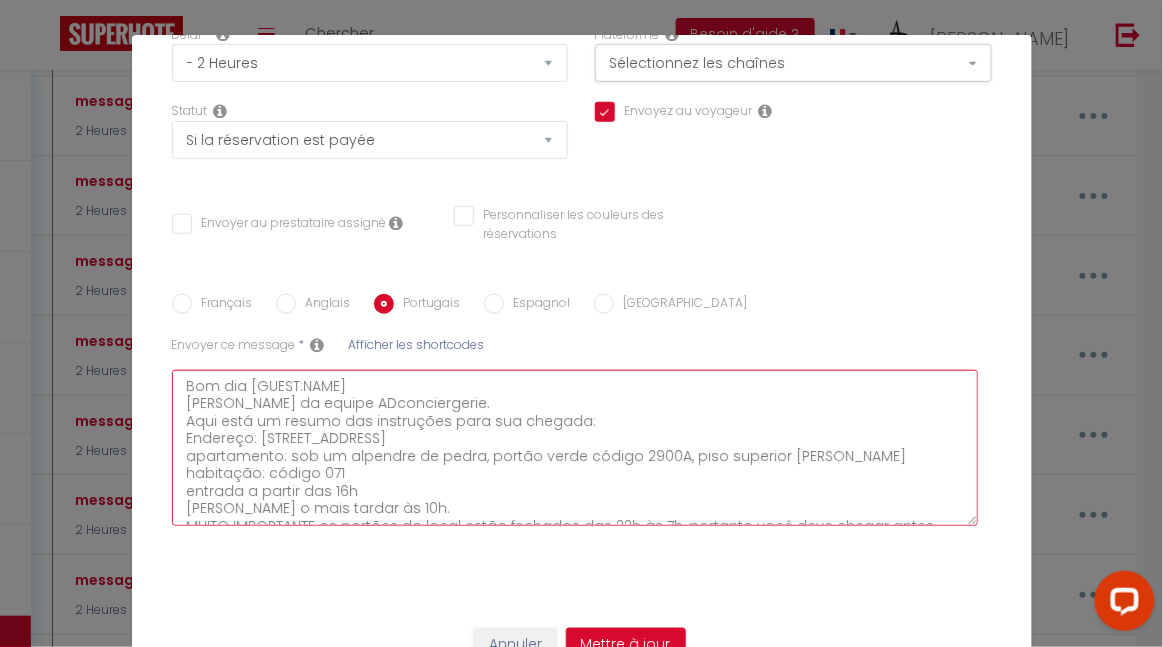 checkbox on "true" 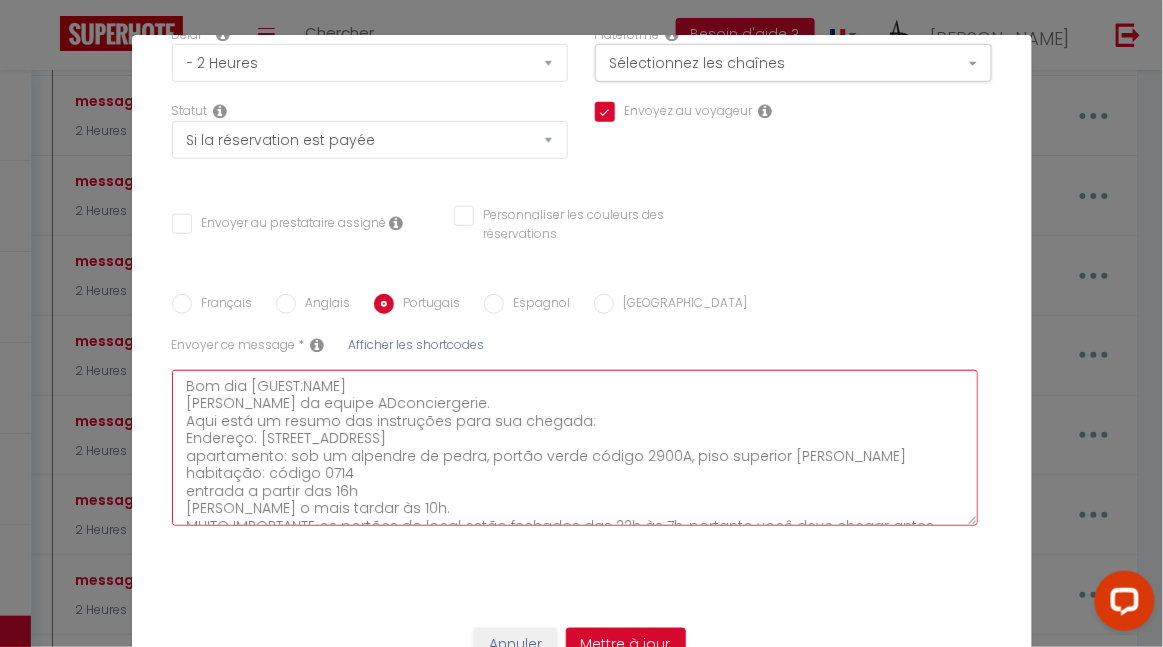 checkbox on "true" 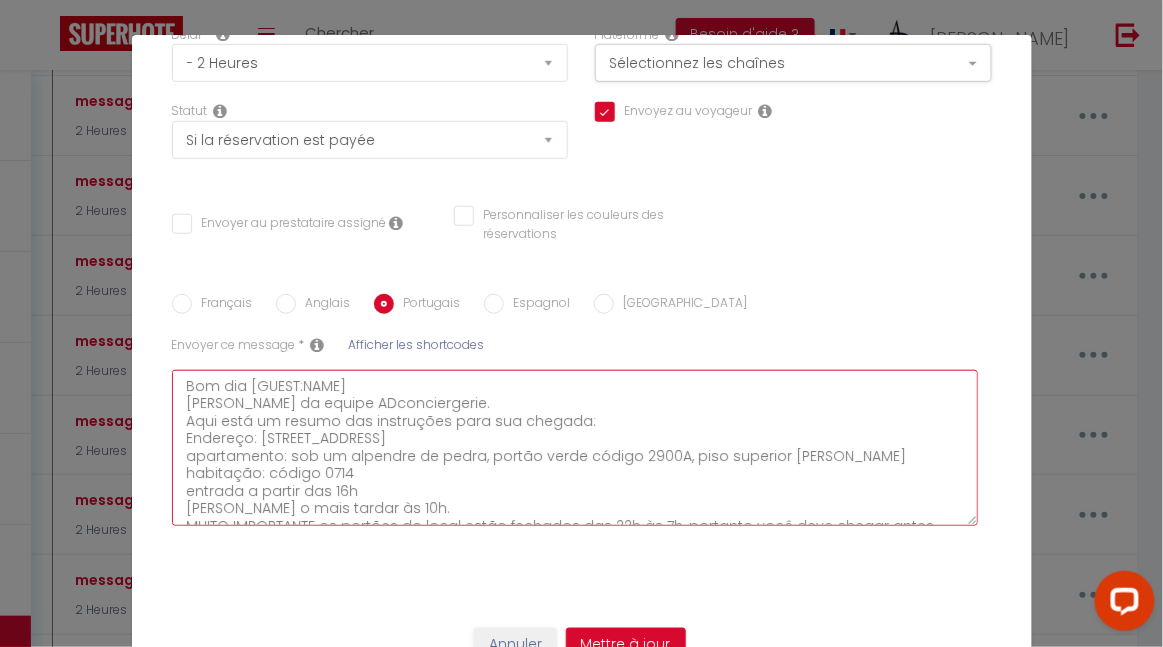 type on "Bom dia [GUEST:NAME]
[PERSON_NAME] da equipe ADconciergerie.
Aqui está um resumo das instruções para sua chegada:
Endereço: [STREET_ADDRESS]
apartamento: sob um alpendre de pedra, portão verde código 2900A, piso superior [PERSON_NAME] habitação: código 0714
entrada a partir das 16h
[PERSON_NAME] o mais tardar às 10h.
MUITO IMPORTANTE os portões do local estão fechados das 22h às 7h, portanto você deve chegar antes com as [PERSON_NAME] que encontrará no vigic durante a sua estadia.
Desejamos-lhe uma estadia agradável :-)" 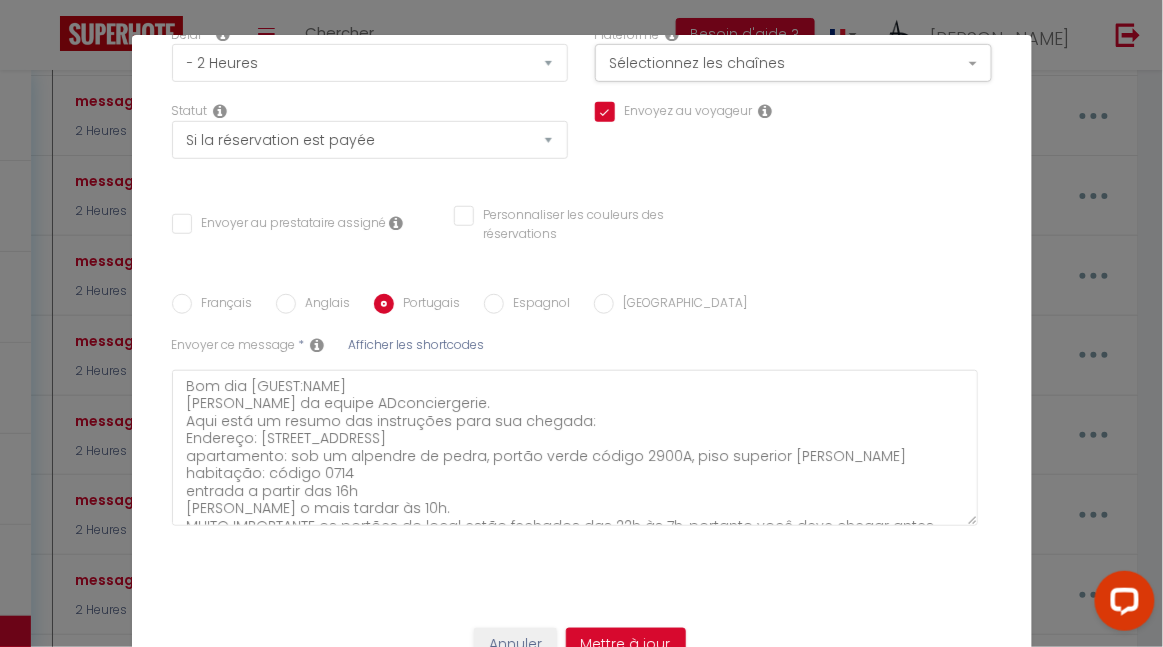 click on "Espagnol" at bounding box center [494, 304] 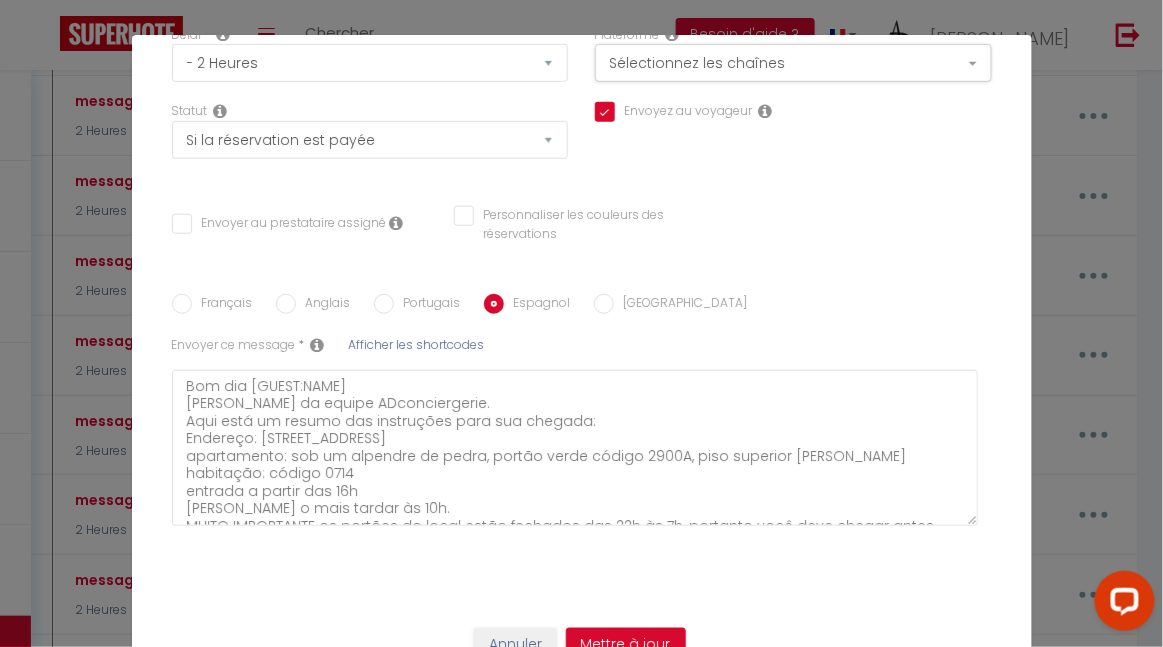 checkbox on "true" 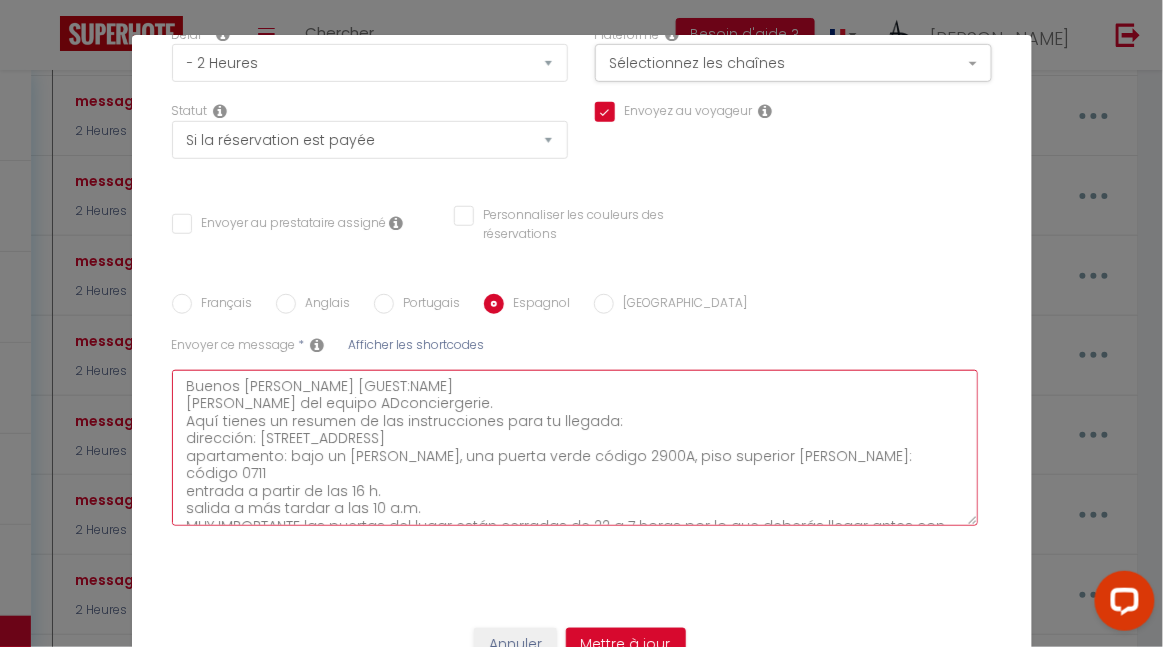 click on "Buenos [PERSON_NAME] [GUEST:NAME]
[PERSON_NAME] del equipo ADconciergerie.
Aquí tienes un resumen de las instrucciones para tu llegada:
dirección: [STREET_ADDRESS]
apartamento: bajo un [PERSON_NAME], una puerta verde código 2900A, piso superior [PERSON_NAME]: código 0711
entrada a partir de las 16 h.
salida a más tardar a las 10 a.m.
MUY IMPORTANTE las puertas del lugar están cerradas de 22 a 7 horas por lo que deberás llegar antes con las llaves encontrarás la vigic durante tu estancia.
Le deseamos una estancia agradable :-)" at bounding box center [575, 448] 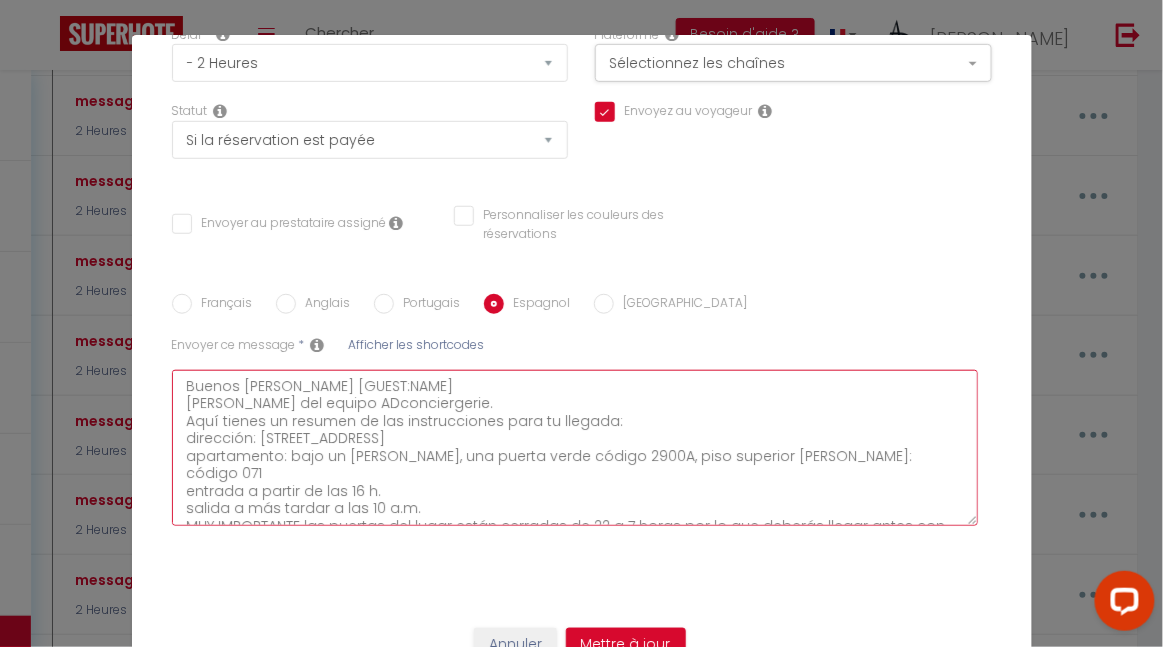 checkbox on "true" 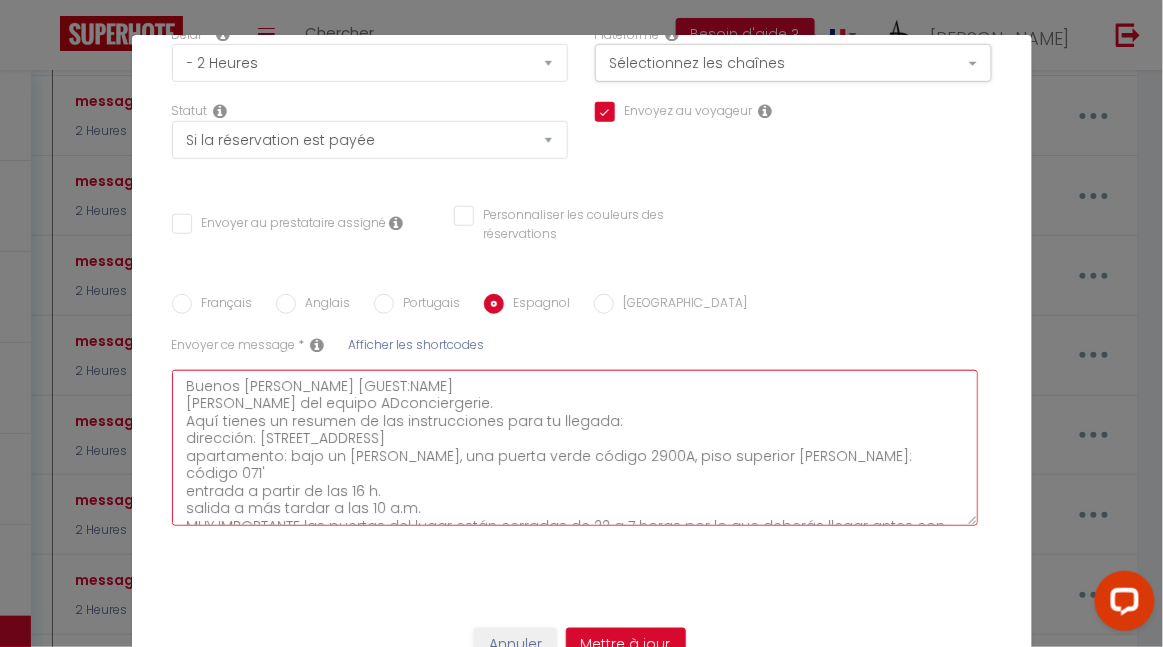 checkbox on "true" 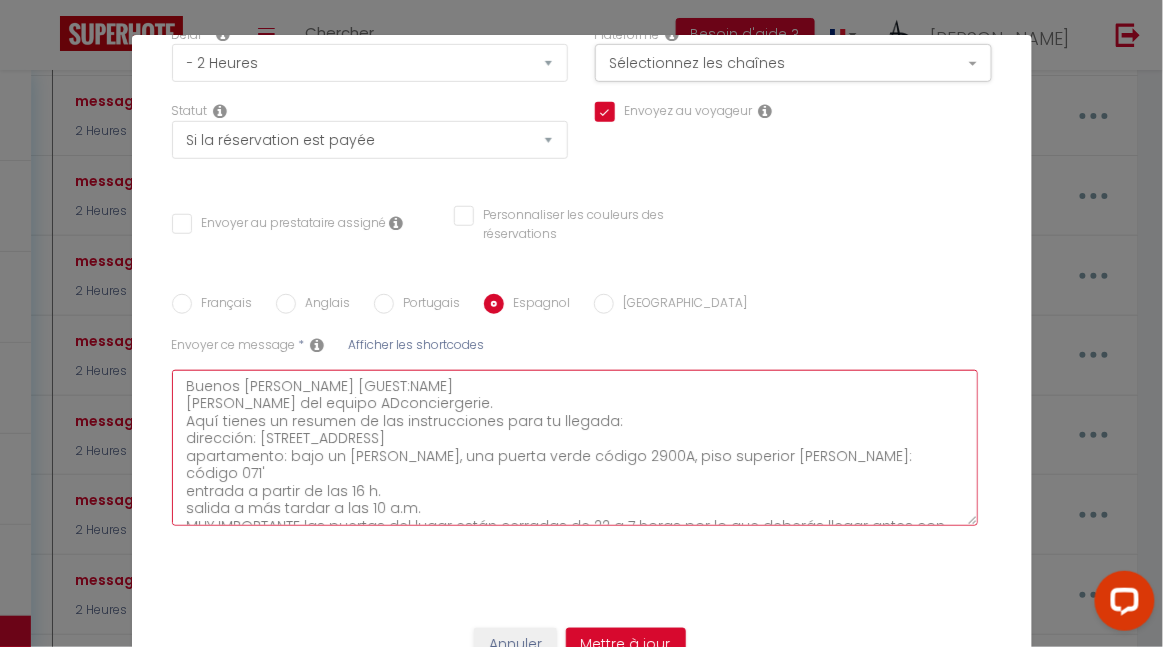 type on "Buenos [PERSON_NAME] [GUEST:NAME]
[PERSON_NAME] del equipo ADconciergerie.
Aquí tienes un resumen de las instrucciones para tu llegada:
dirección: [STREET_ADDRESS]
apartamento: bajo un [PERSON_NAME], una puerta verde código 2900A, piso superior [PERSON_NAME]: código 071
entrada a partir de las 16 h.
salida a más tardar a las 10 a.m.
MUY IMPORTANTE las puertas del lugar están cerradas de 22 a 7 horas por lo que deberás llegar antes con las llaves encontrarás la vigic durante tu estancia.
Le deseamos una estancia agradable :-)" 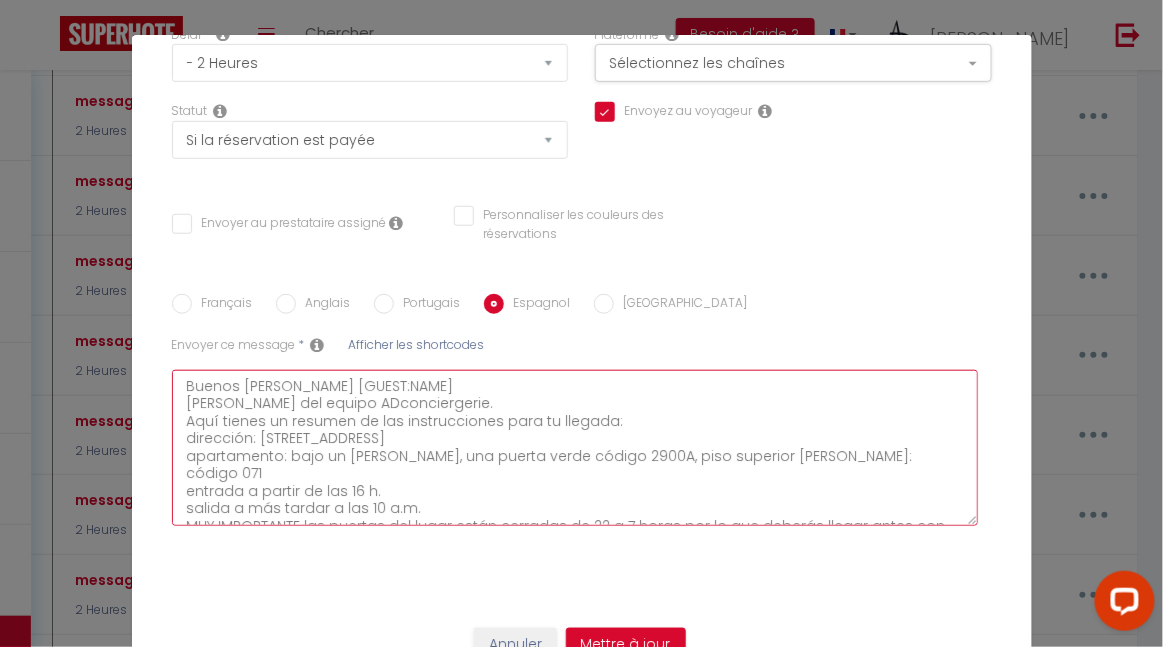 checkbox on "true" 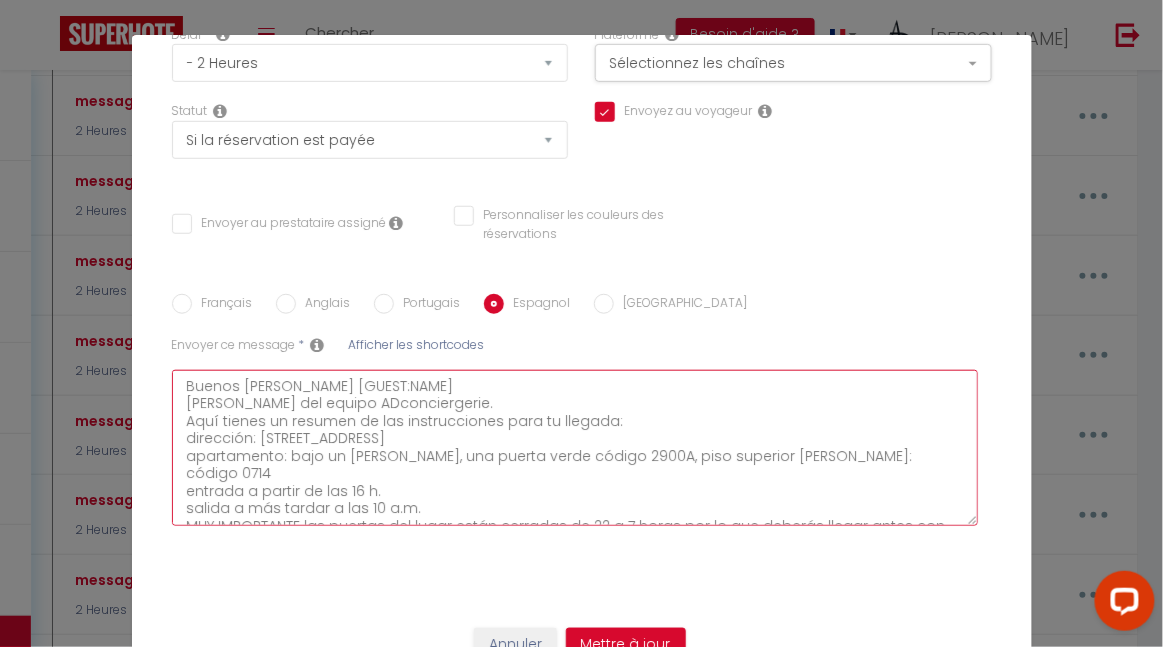 checkbox on "true" 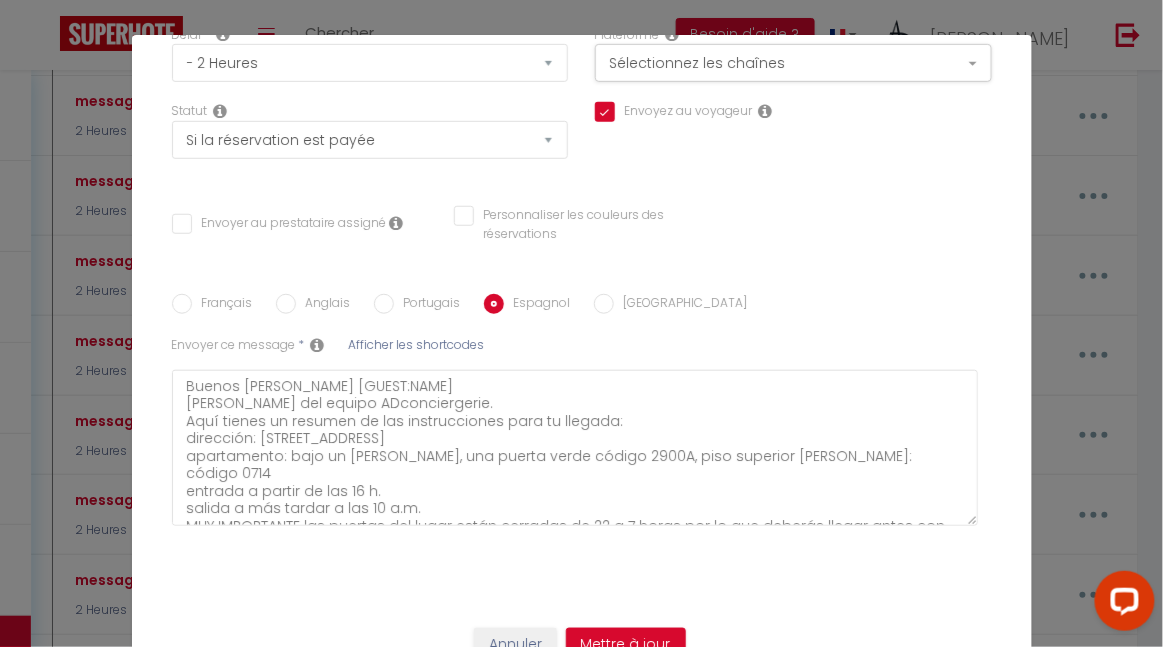 click on "[GEOGRAPHIC_DATA]" at bounding box center (604, 304) 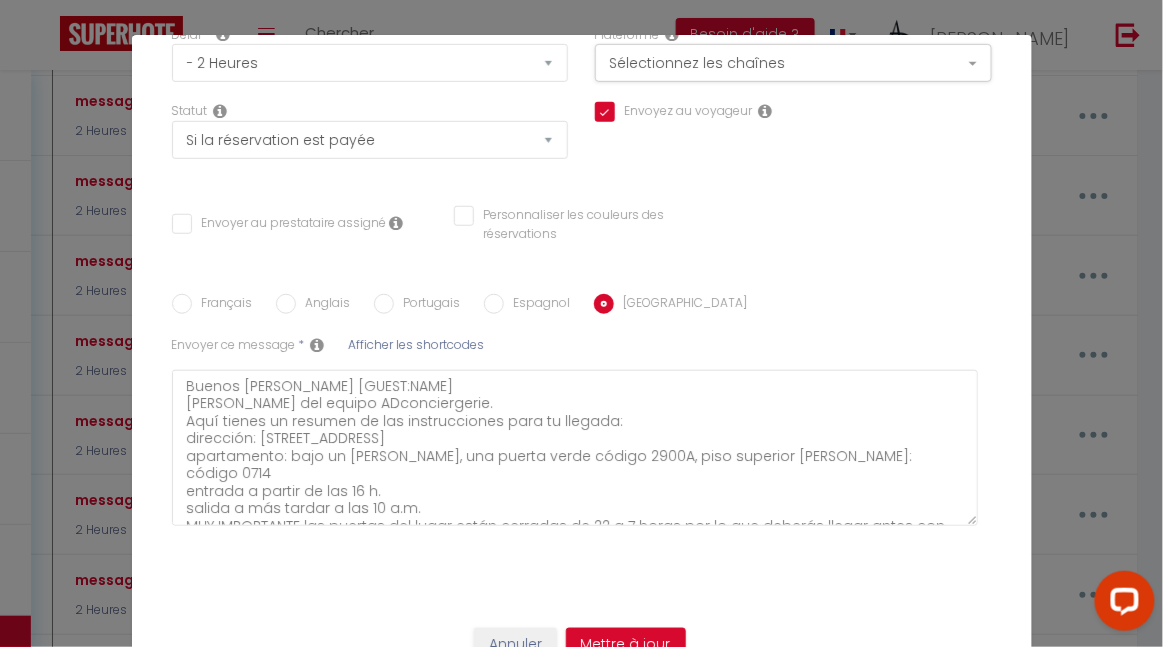 checkbox on "true" 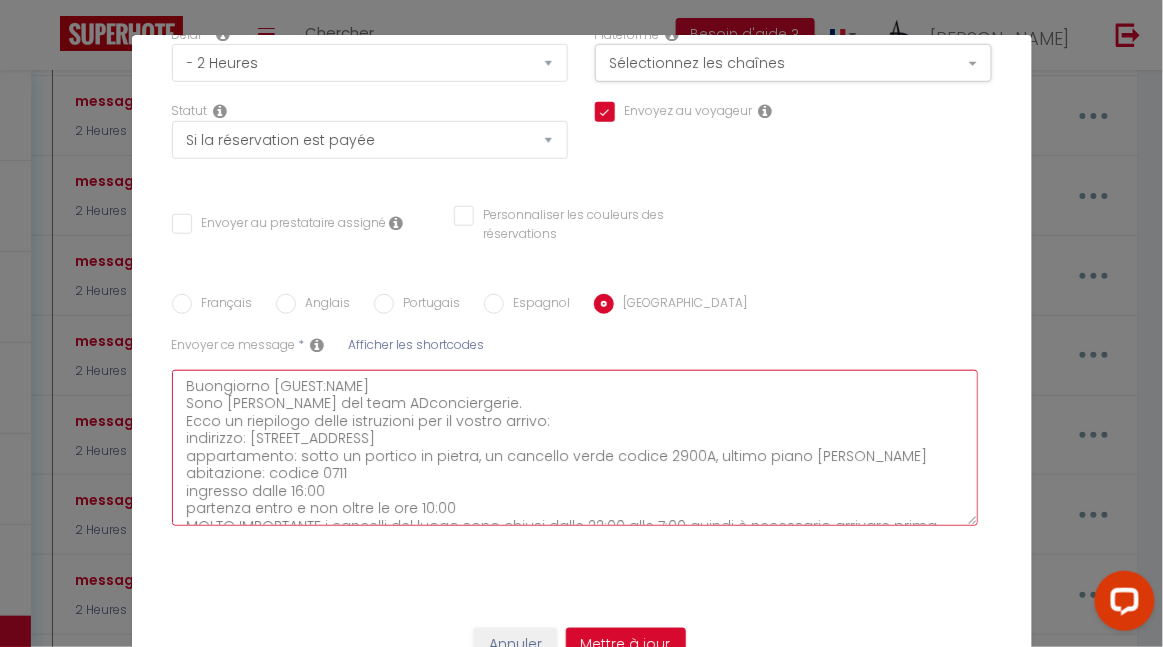 click on "Buongiorno [GUEST:NAME]
Sono [PERSON_NAME] del team ADconciergerie.
Ecco un riepilogo delle istruzioni per il vostro arrivo:
indirizzo: [STREET_ADDRESS]
appartamento: sotto un portico in pietra, un cancello verde codice 2900A, ultimo piano [PERSON_NAME] abitazione: codice 0711
ingresso dalle 16:00
partenza entro e non oltre le ore 10:00
MOLTO IMPORTANTE i cancelli del luogo sono chiusi dalle 22:00 alle 7:00 quindi è necessario arrivare prima con le chiavi che troverete [PERSON_NAME] per tutta la durata del vostro soggiorno.
Vi auguriamo un piacevole soggiorno :-)" at bounding box center [575, 448] 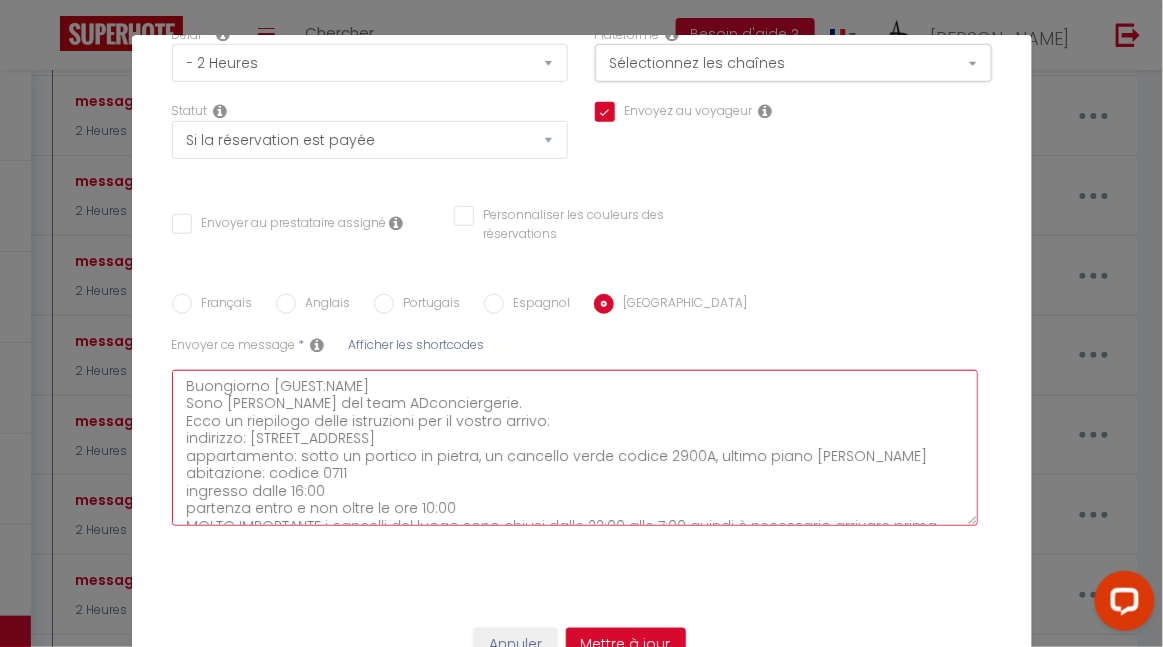 click on "Buongiorno [GUEST:NAME]
Sono [PERSON_NAME] del team ADconciergerie.
Ecco un riepilogo delle istruzioni per il vostro arrivo:
indirizzo: [STREET_ADDRESS]
appartamento: sotto un portico in pietra, un cancello verde codice 2900A, ultimo piano [PERSON_NAME] abitazione: codice 0711
ingresso dalle 16:00
partenza entro e non oltre le ore 10:00
MOLTO IMPORTANTE i cancelli del luogo sono chiusi dalle 22:00 alle 7:00 quindi è necessario arrivare prima con le chiavi che troverete [PERSON_NAME] per tutta la durata del vostro soggiorno.
Vi auguriamo un piacevole soggiorno :-)" at bounding box center (575, 448) 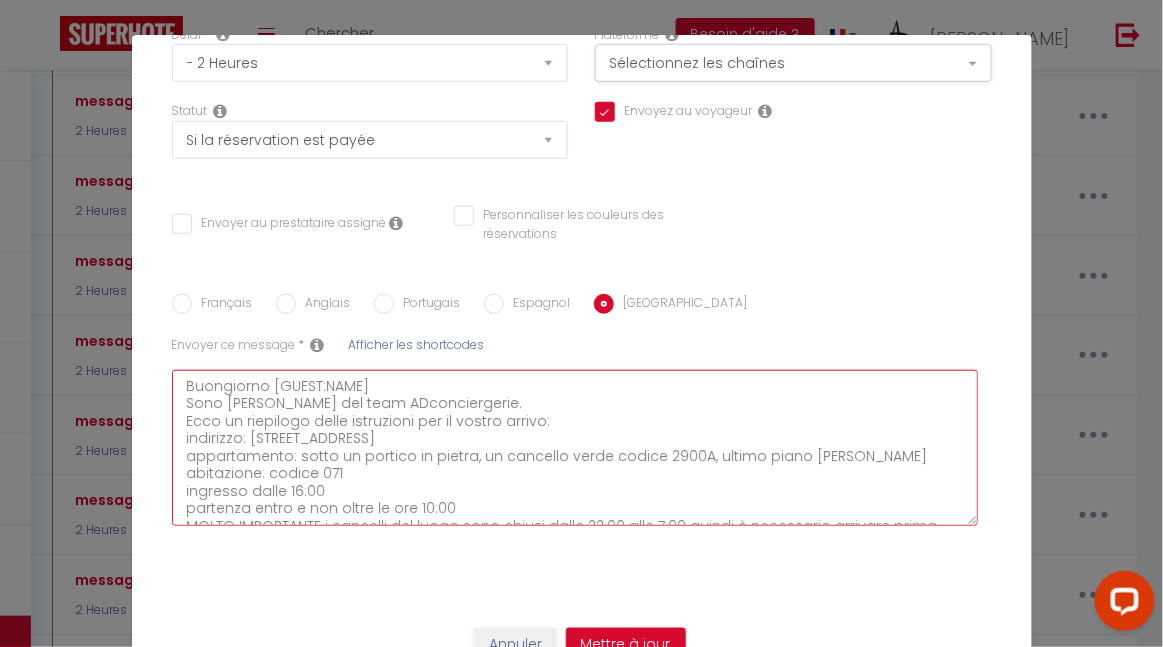 checkbox on "true" 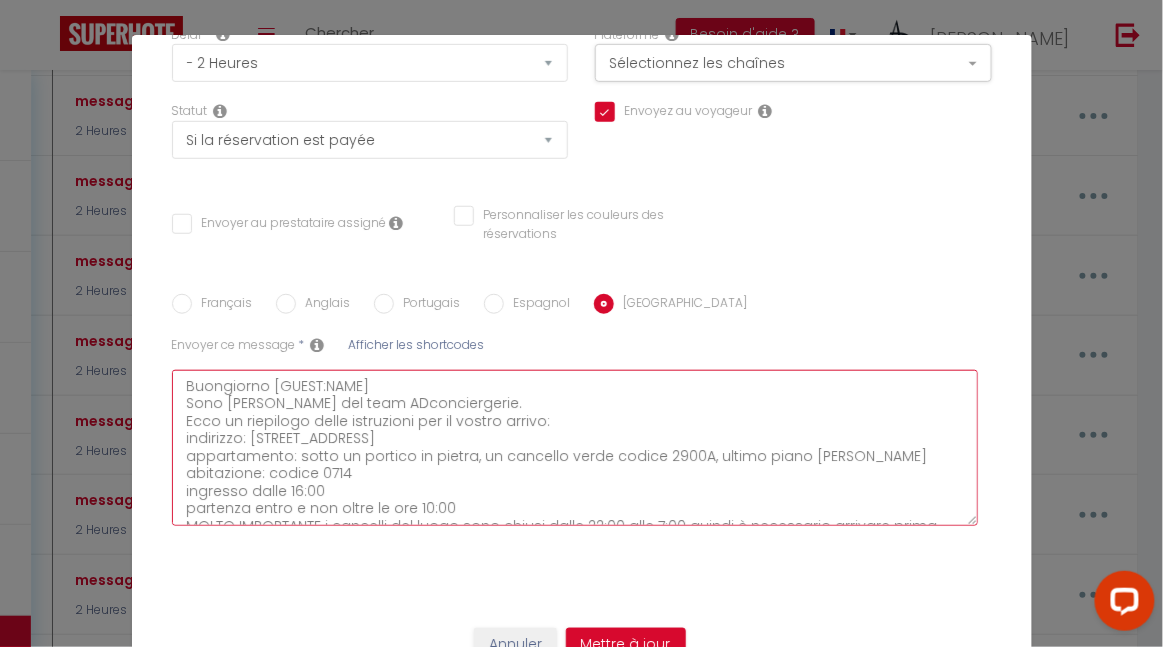 checkbox on "true" 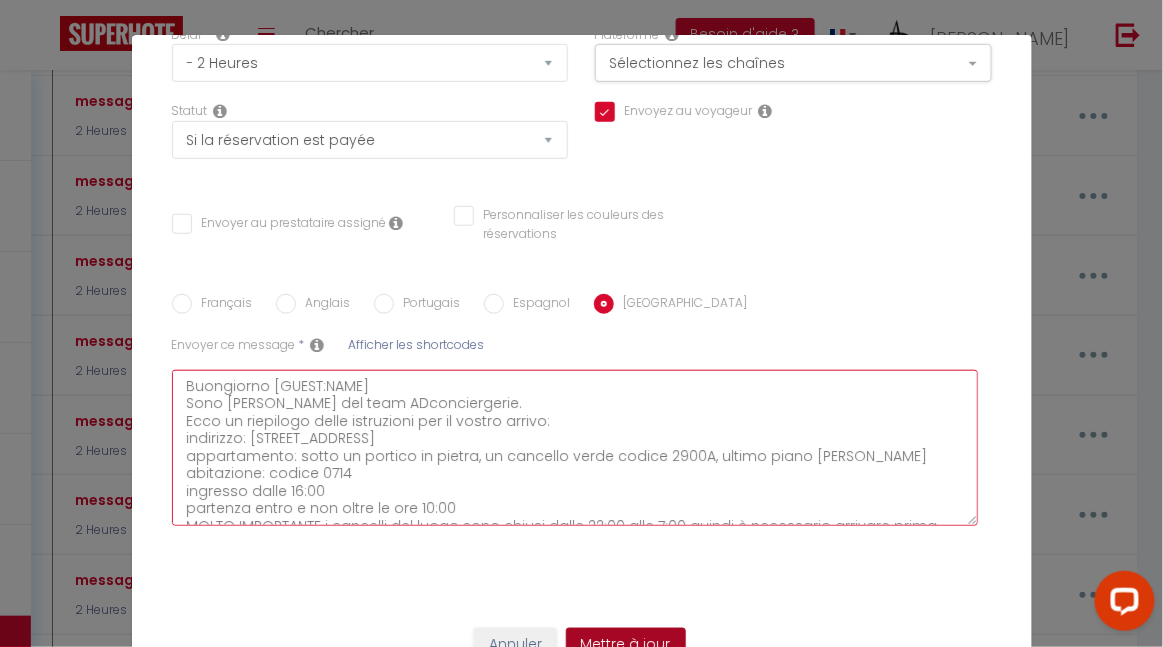type 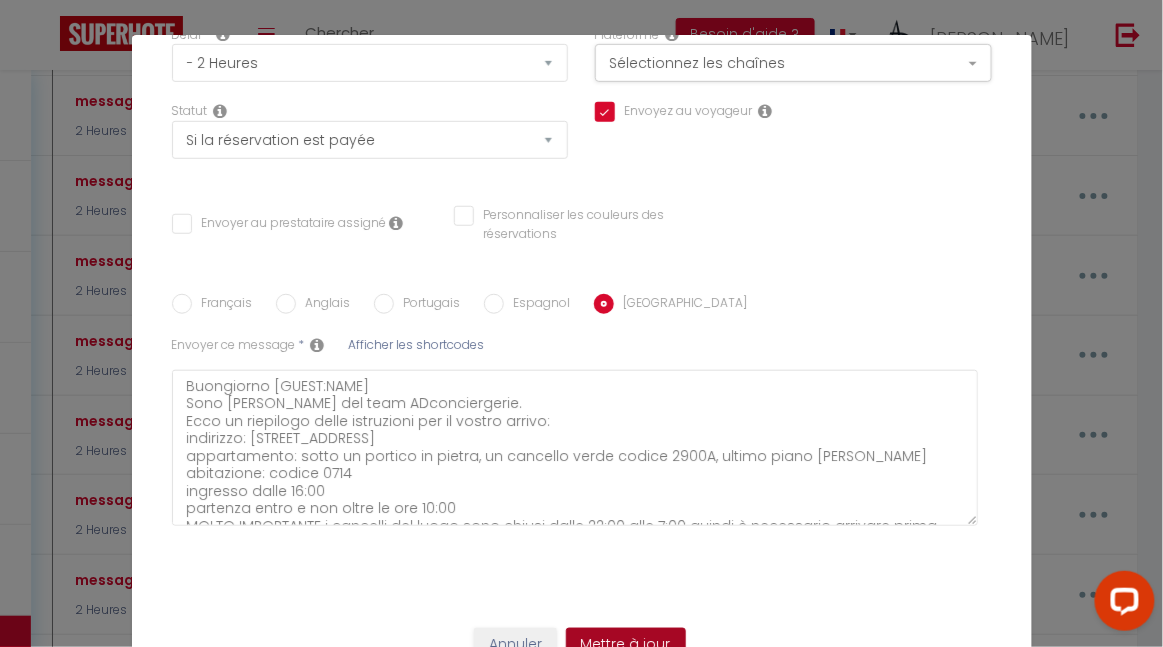 click on "Mettre à jour" at bounding box center (626, 645) 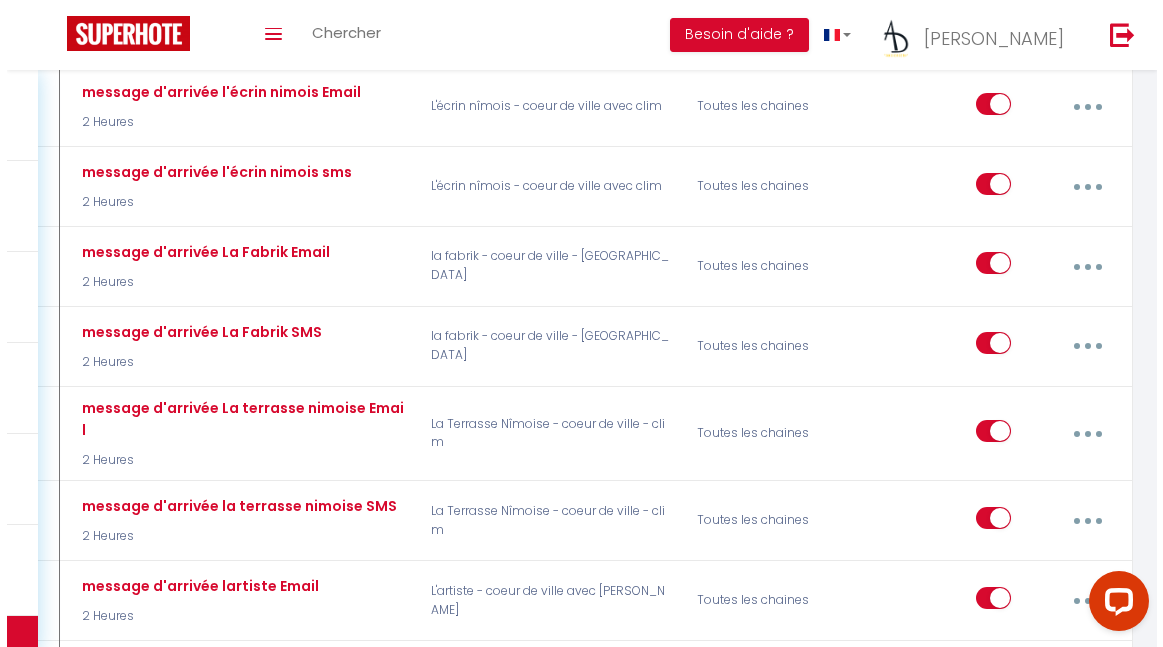 scroll, scrollTop: 2614, scrollLeft: 0, axis: vertical 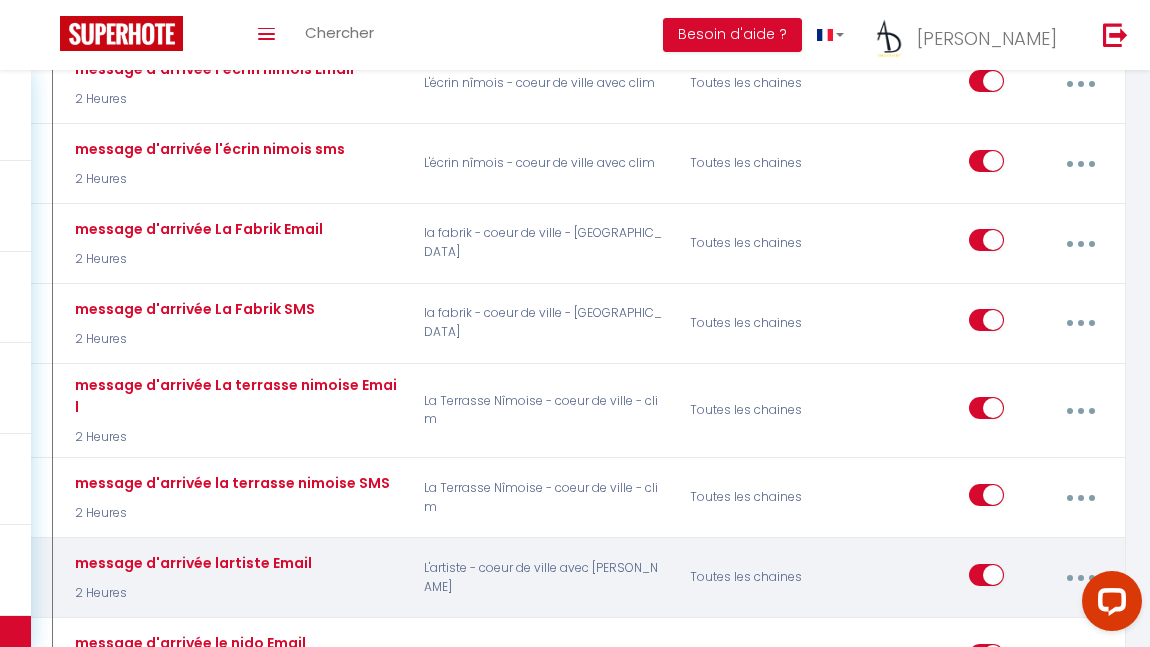 click at bounding box center (1080, 578) 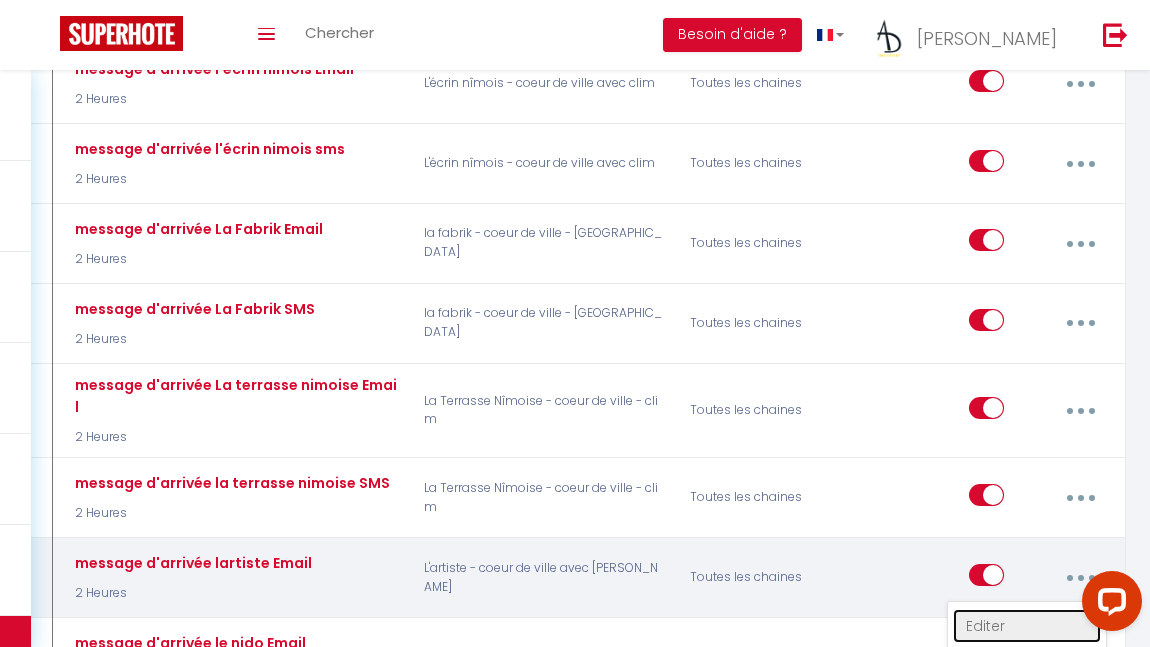 click on "Editer" at bounding box center [1027, 626] 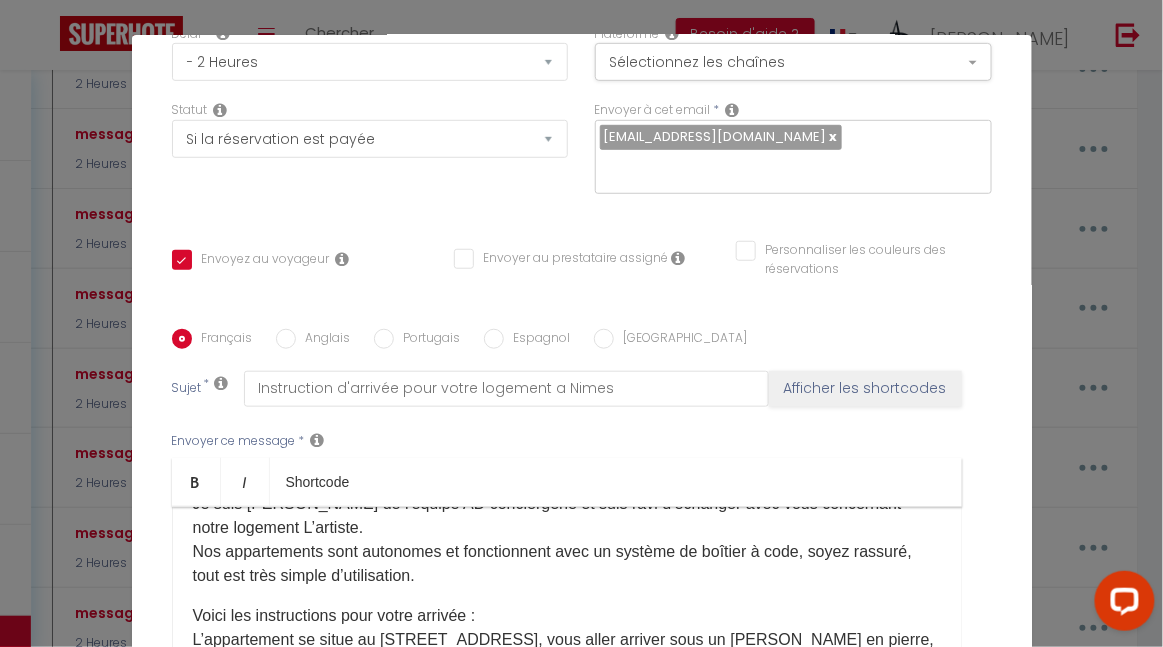 scroll, scrollTop: 158, scrollLeft: 0, axis: vertical 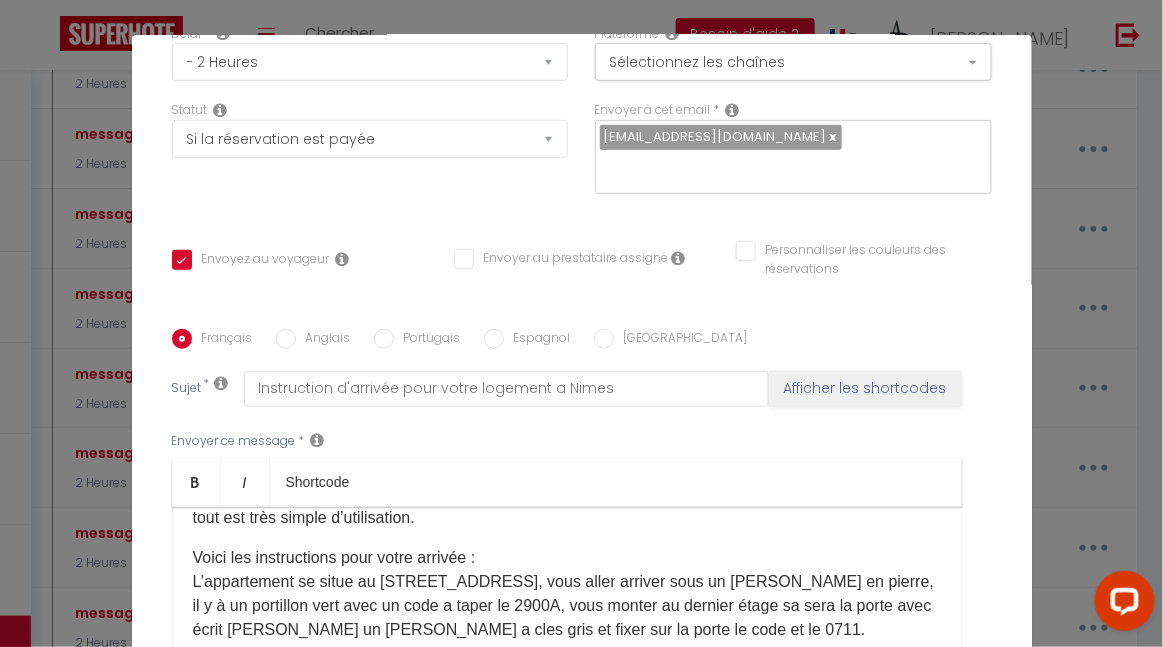 click on "Voici les instructions pour votre arrivée : L’appartement se situe au [STREET_ADDRESS], vous aller arriver sous un [PERSON_NAME] en pierre, il y à un portillon vert avec un code a taper le 2900A, vous monter au dernier étage sa sera la porte avec écrit [PERSON_NAME] un [PERSON_NAME] a cles gris et fixer sur la porte le code et le 0711." at bounding box center [567, 594] 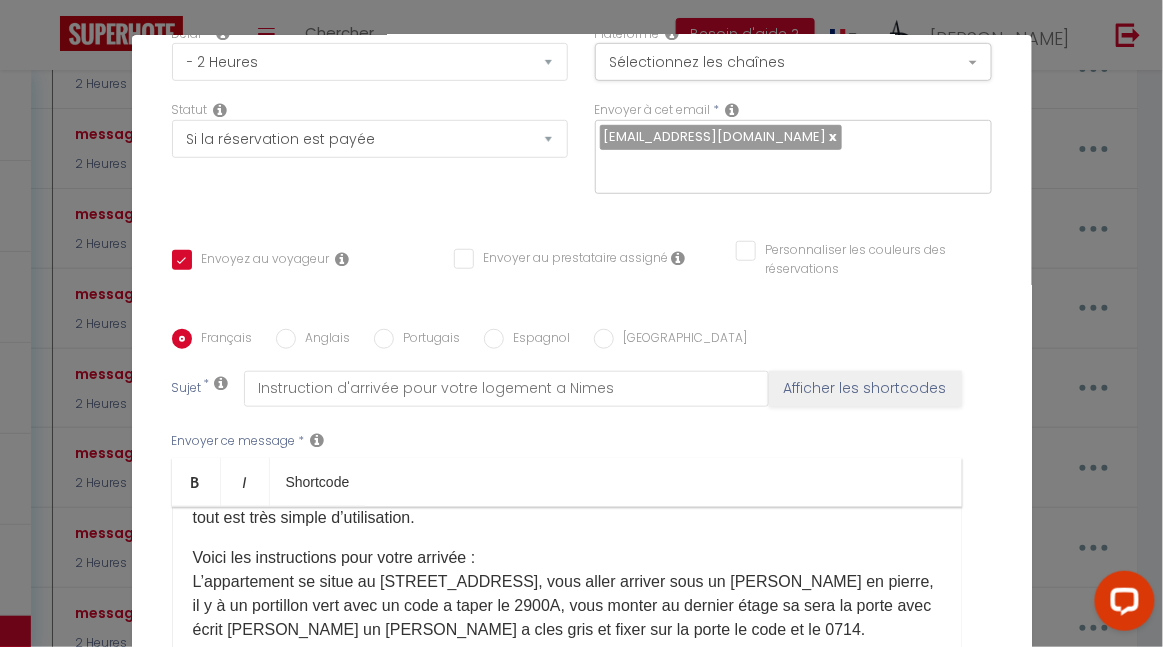 click on "Anglais" at bounding box center [323, 340] 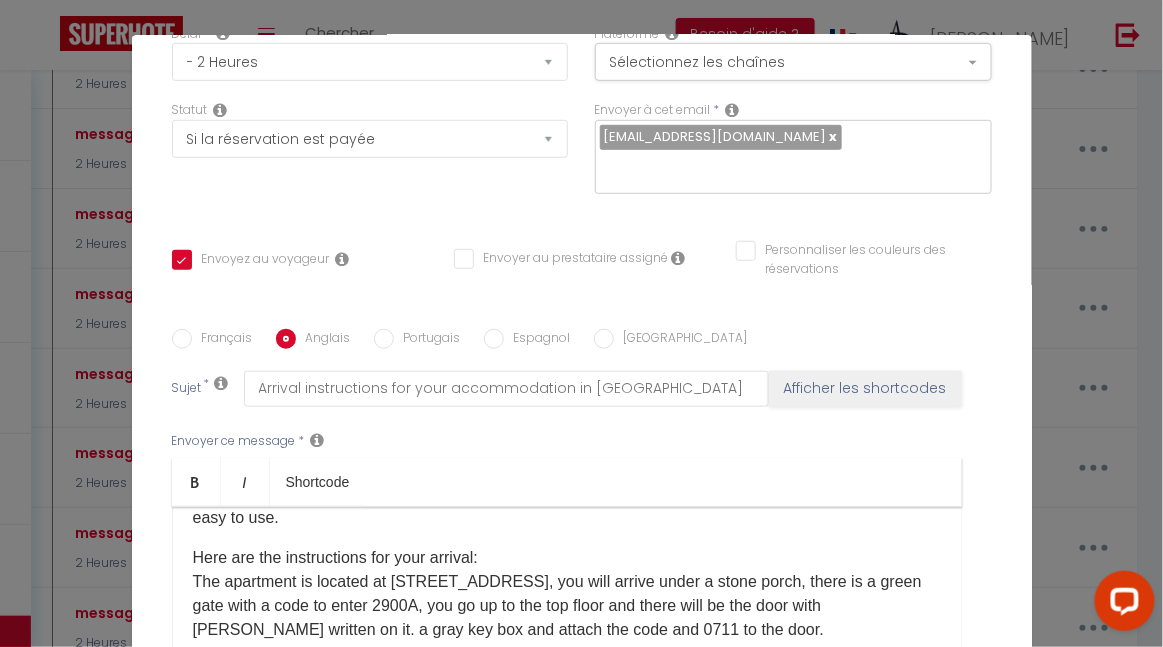click on "Here are the instructions for your arrival: The apartment is located at [STREET_ADDRESS], you will arrive under a stone porch, there is a green gate with a code to enter 2900A, you go up to the top floor and there will be the door with [PERSON_NAME] written on it. a gray key box and attach the code and 0711 to the door." at bounding box center [567, 594] 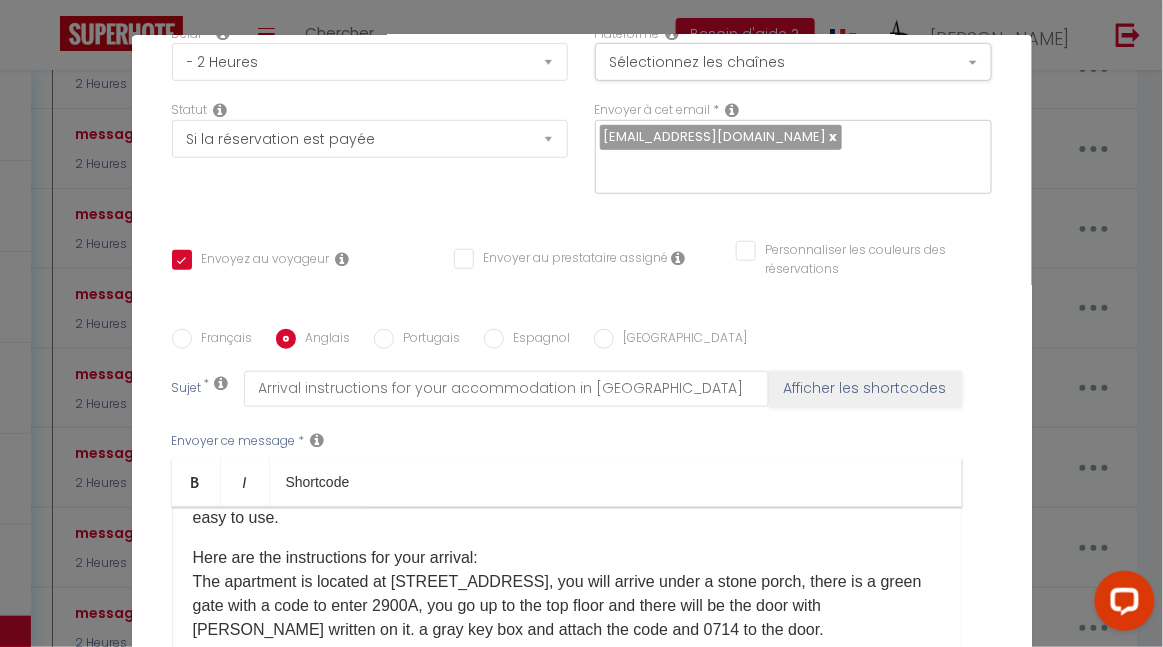 click on "Portugais" at bounding box center (384, 339) 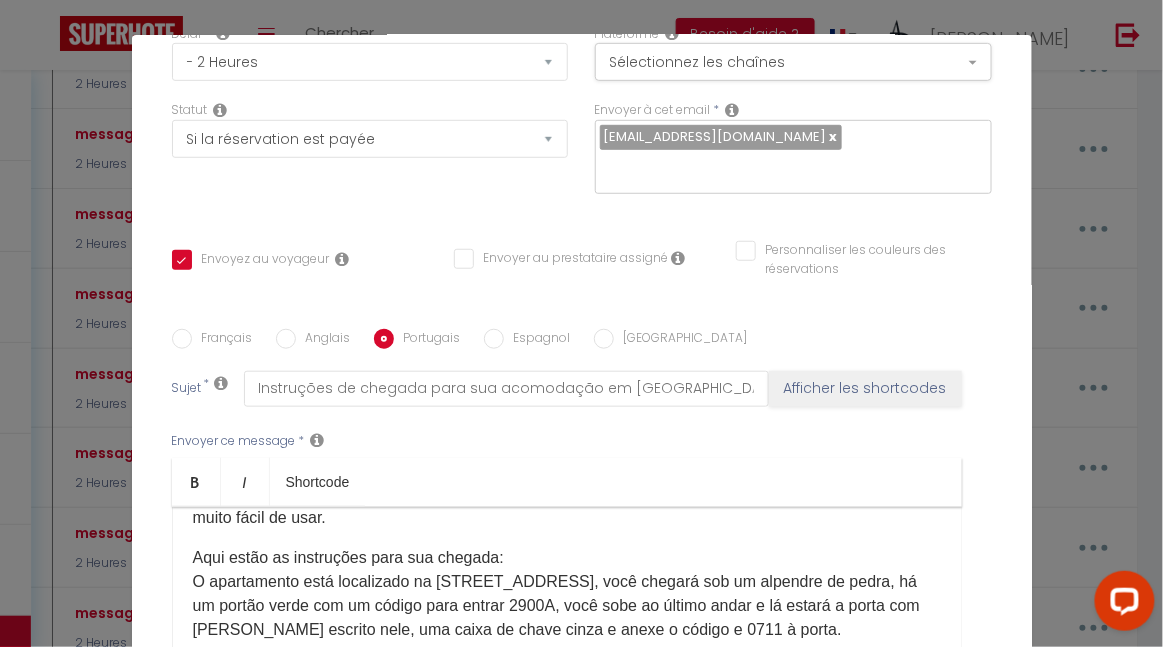 click on "Aqui estão as instruções para sua chegada: O apartamento está localizado na [STREET_ADDRESS], você chegará sob um alpendre de pedra, há um portão verde com um código para entrar 2900A, você sobe ao último andar e lá estará a porta com [PERSON_NAME] escrito nele, uma caixa de chave cinza e anexe o código e 0711 ​​​à porta." at bounding box center (567, 594) 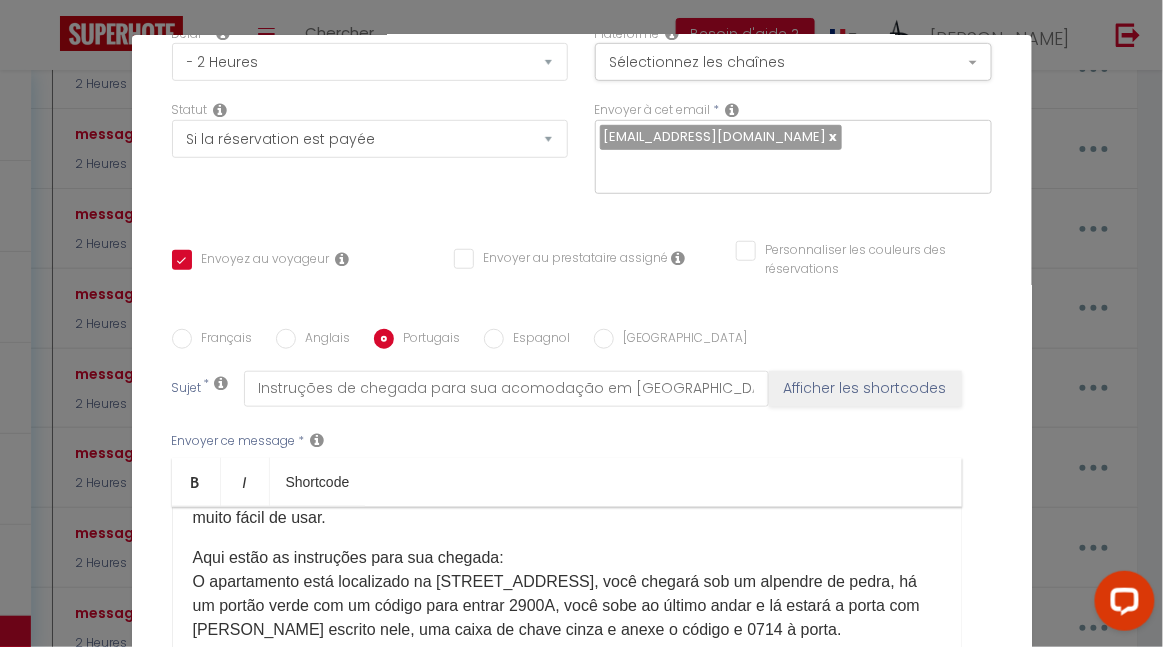 click on "Espagnol" at bounding box center [494, 339] 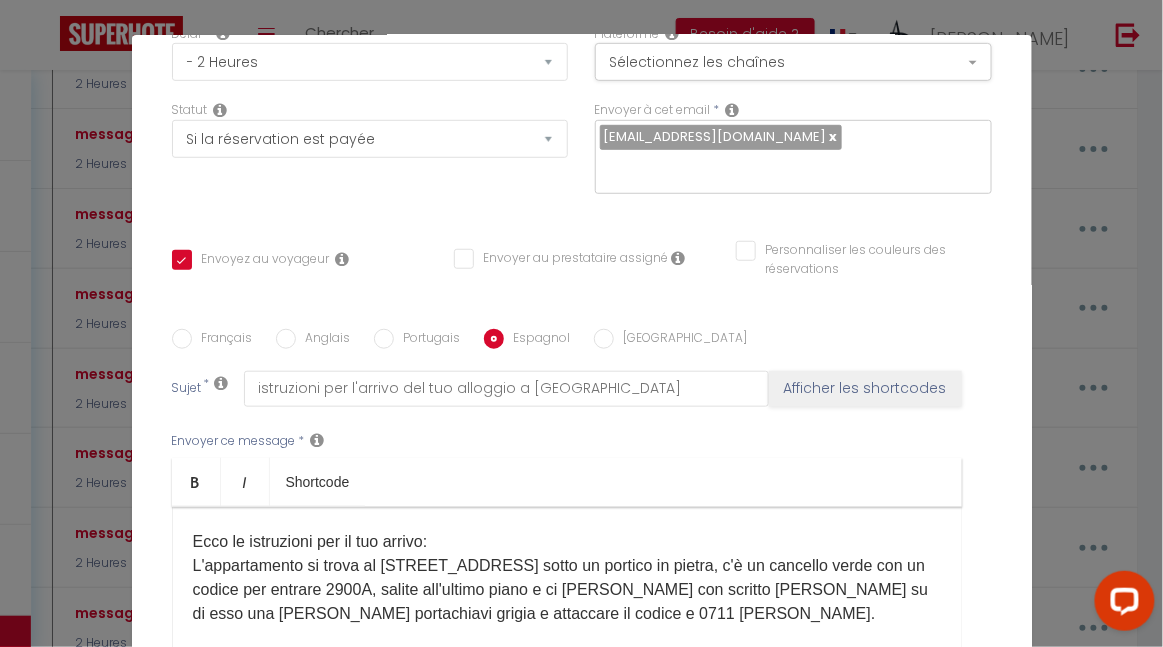 click on "Ecco le istruzioni per il tuo arrivo: L'appartamento si trova al [STREET_ADDRESS] sotto un portico in pietra, c'è un cancello verde con un codice per entrare 2900A, salite all'ultimo piano e ci [PERSON_NAME] con scritto [PERSON_NAME] su di esso una [PERSON_NAME] portachiavi grigia e attaccare il codice e 0711 ​​​[PERSON_NAME]." at bounding box center [567, 578] 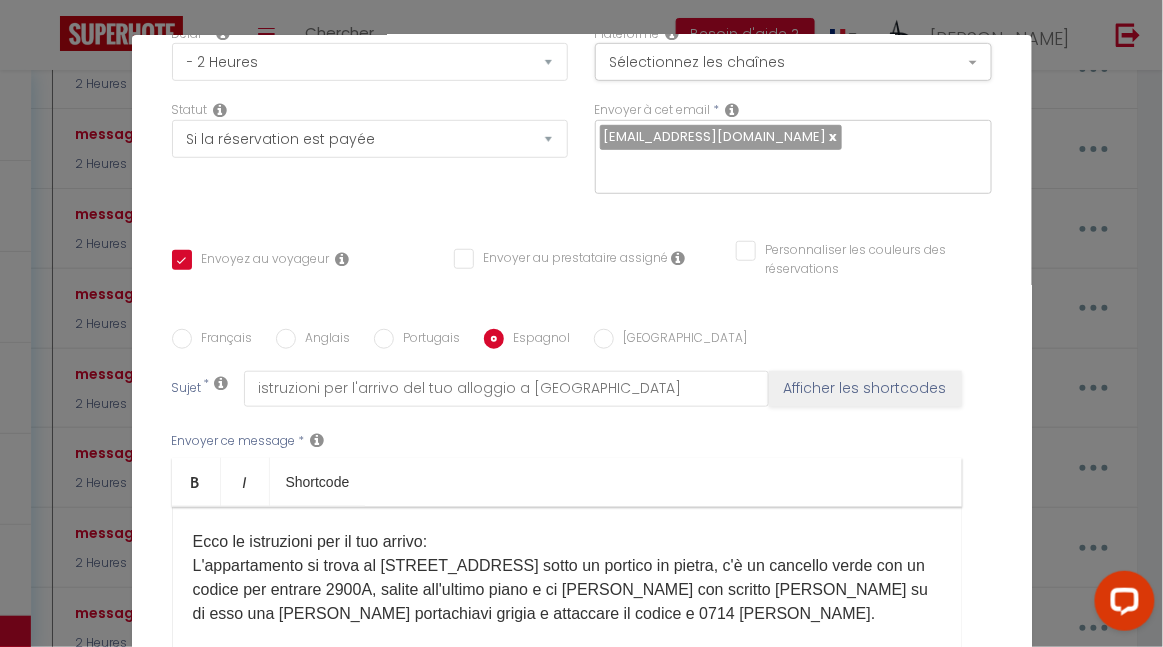 click on "[GEOGRAPHIC_DATA]" at bounding box center (604, 339) 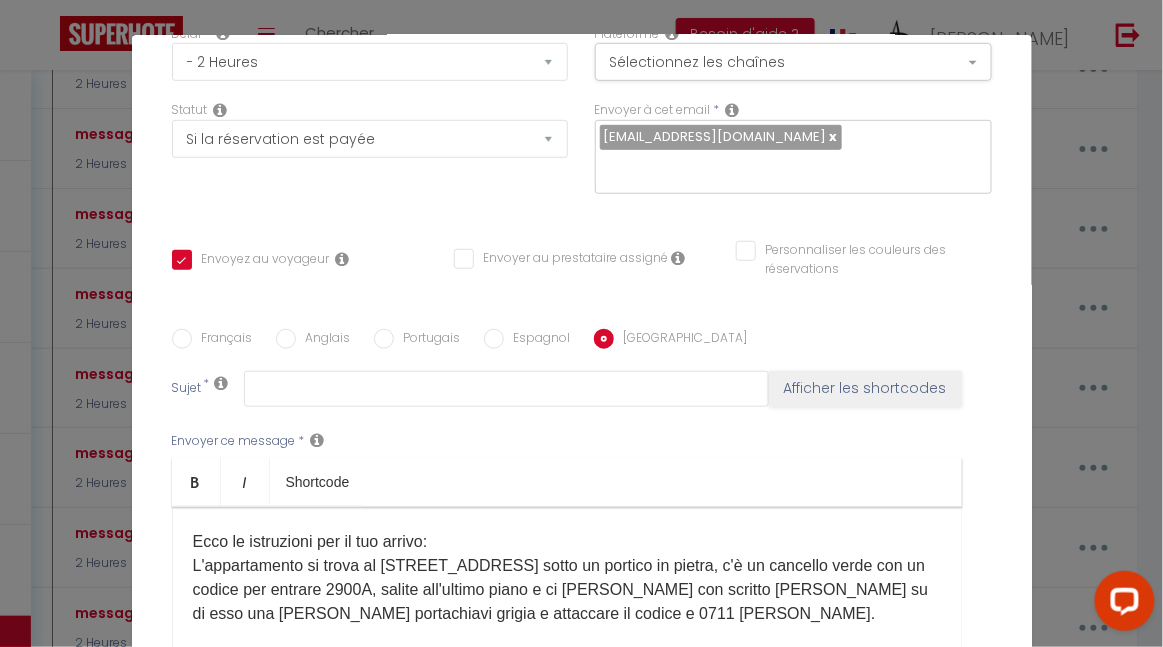 click on "Ecco le istruzioni per il tuo arrivo: L'appartamento si trova al [STREET_ADDRESS] sotto un portico in pietra, c'è un cancello verde con un codice per entrare 2900A, salite all'ultimo piano e ci [PERSON_NAME] con scritto [PERSON_NAME] su di esso una [PERSON_NAME] portachiavi grigia e attaccare il codice e 0711 ​​​[PERSON_NAME]." at bounding box center [567, 578] 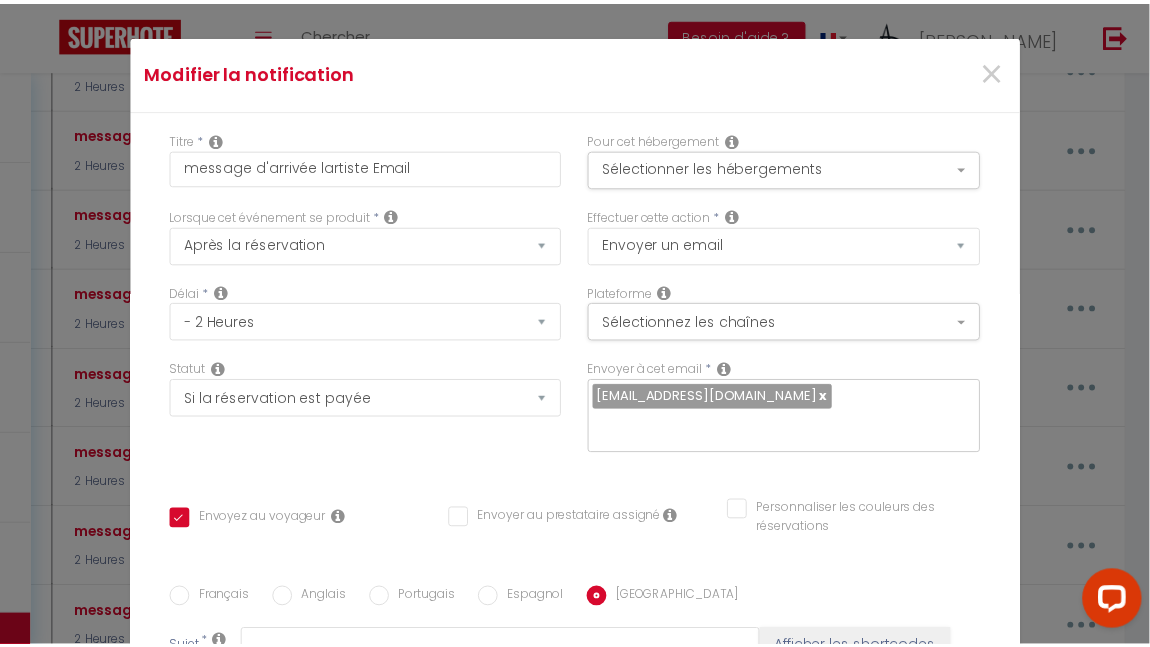 scroll, scrollTop: 417, scrollLeft: 0, axis: vertical 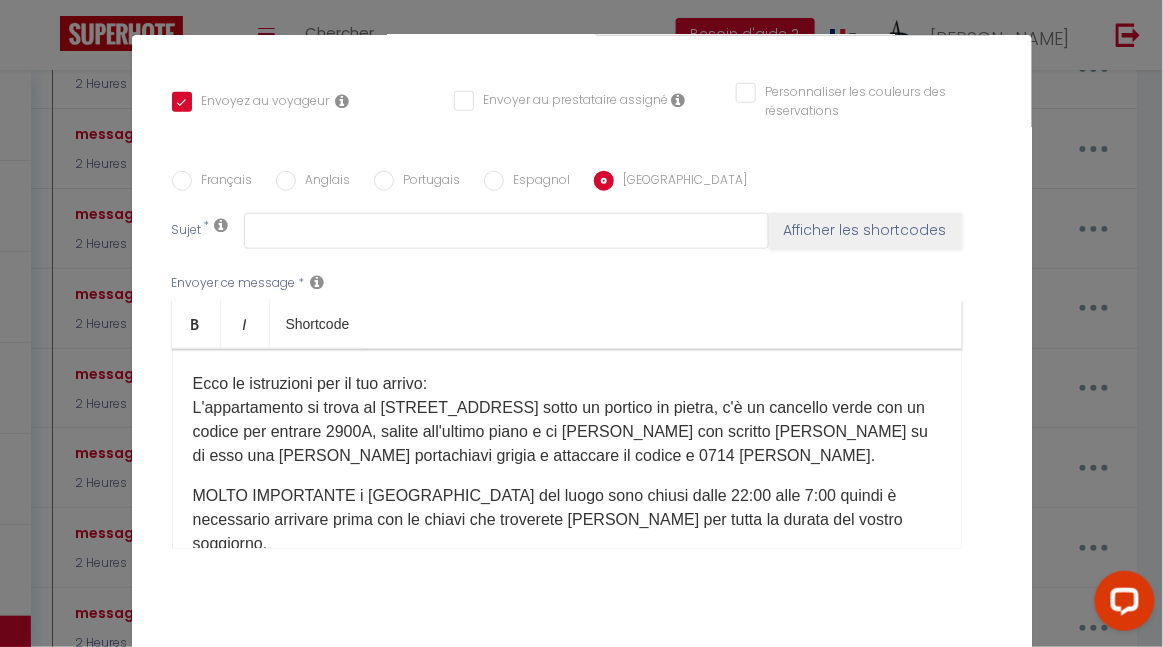 click on "Mettre à jour" at bounding box center [626, 673] 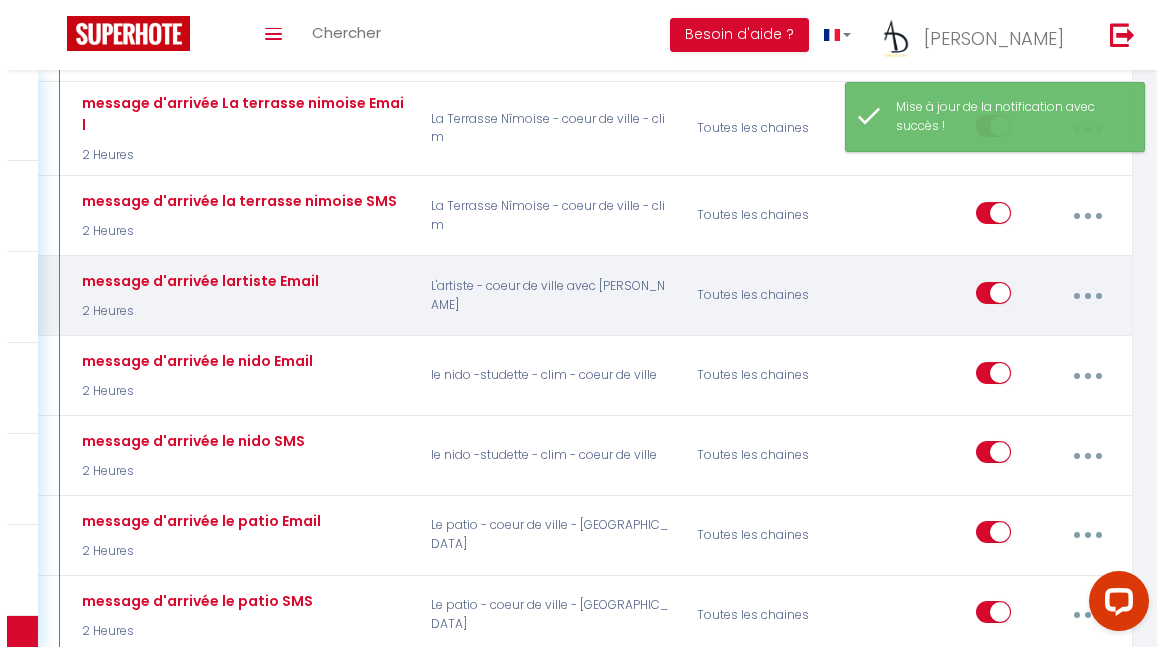 scroll, scrollTop: 2902, scrollLeft: 0, axis: vertical 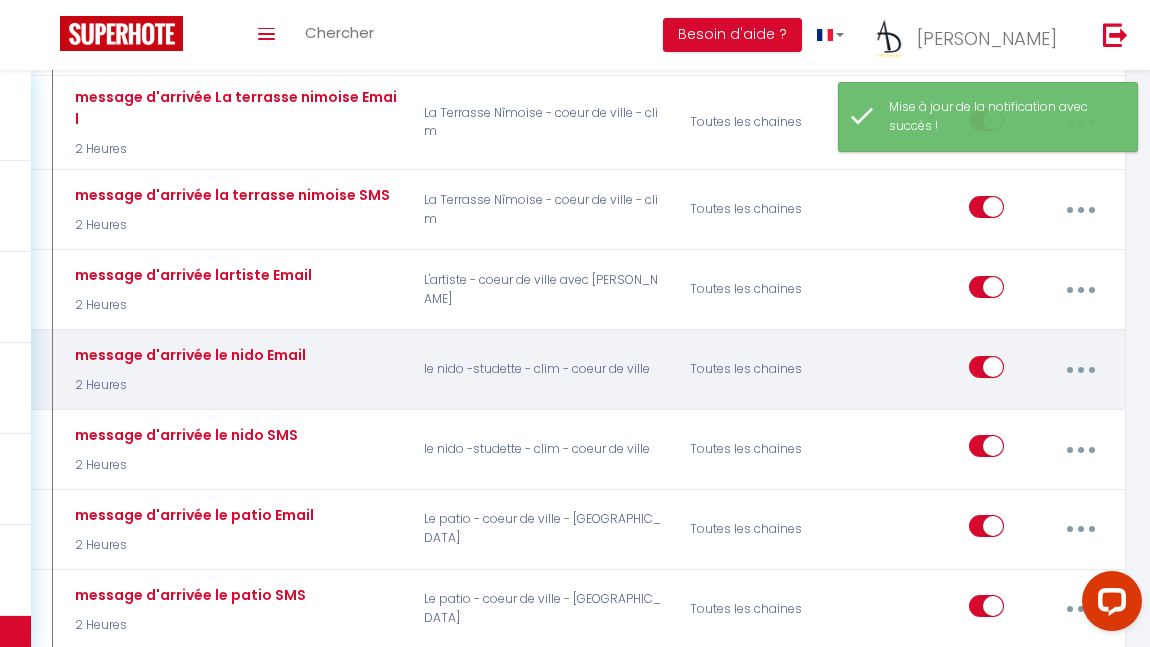 click at bounding box center (1080, 370) 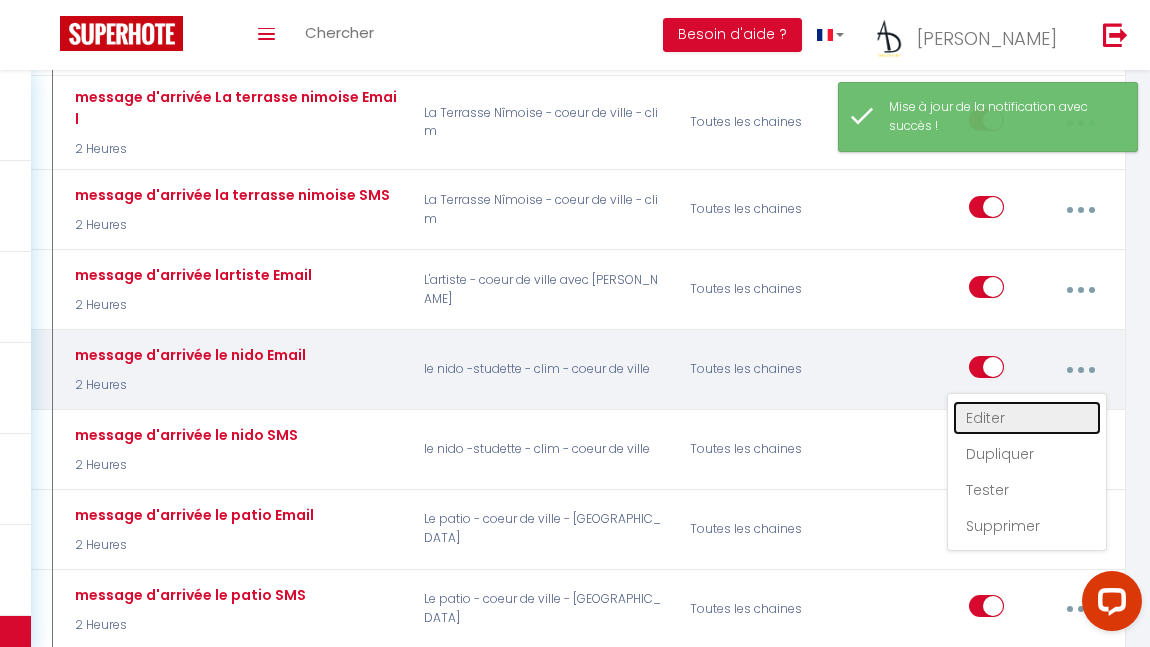 click on "Editer" at bounding box center (1027, 418) 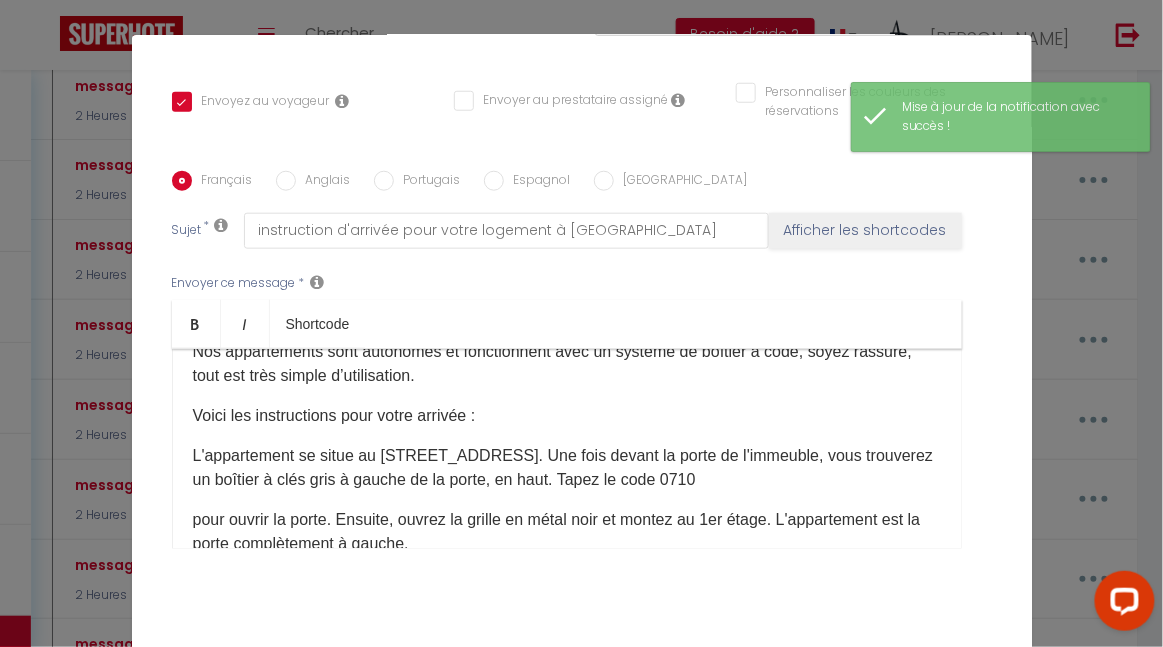 click on "L'appartement se situe au [STREET_ADDRESS]. Une fois devant la porte de l'immeuble, vous trouverez un boîtier à clés gris à gauche de la porte, en haut. Tapez le code 0710" at bounding box center (567, 468) 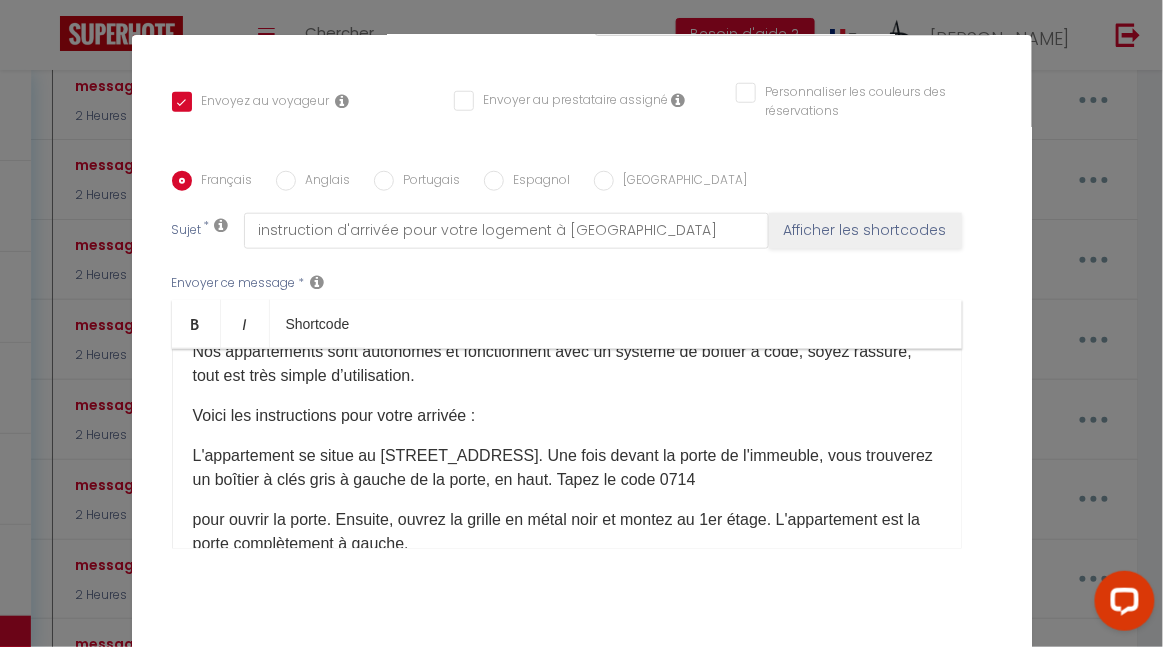 click on "Anglais" at bounding box center (286, 181) 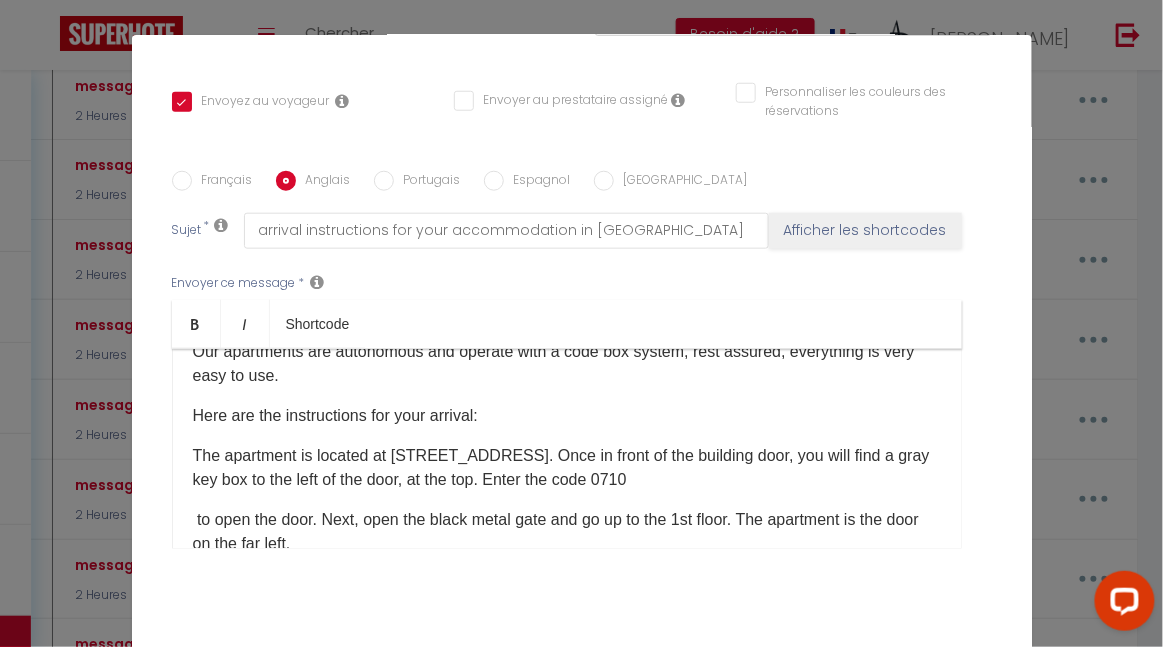 click on "The apartment is located at [STREET_ADDRESS]. Once in front of the building door, you will find a gray key box to the left of the door, at the top. Enter the code 0710" at bounding box center (567, 468) 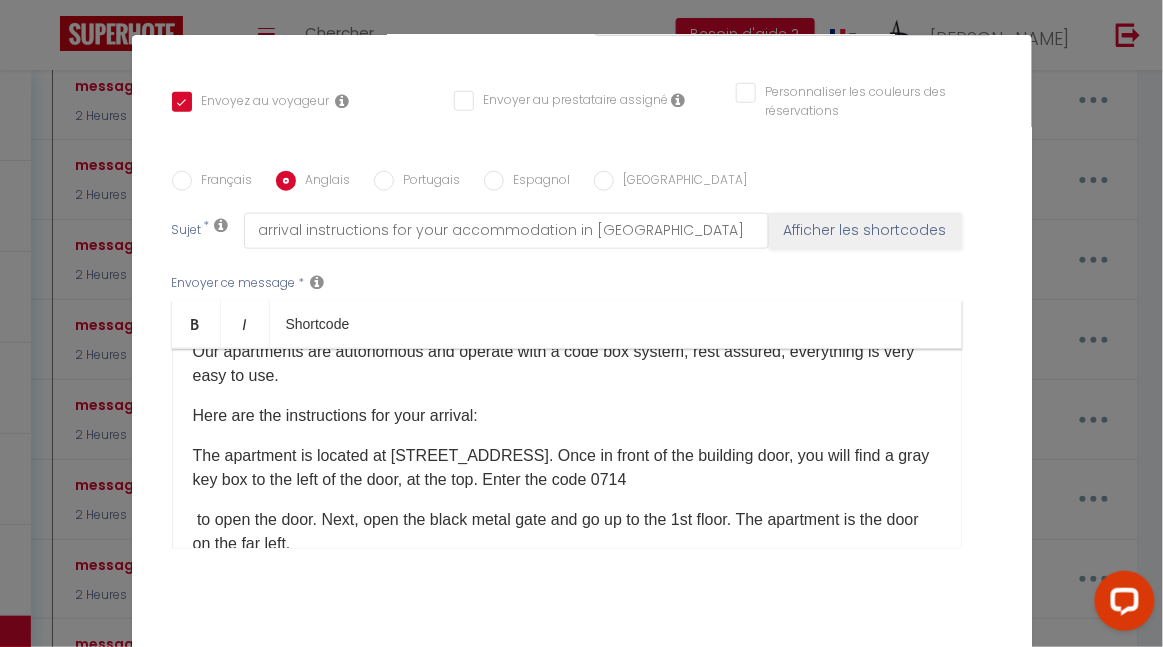 click on "Portugais" at bounding box center [384, 181] 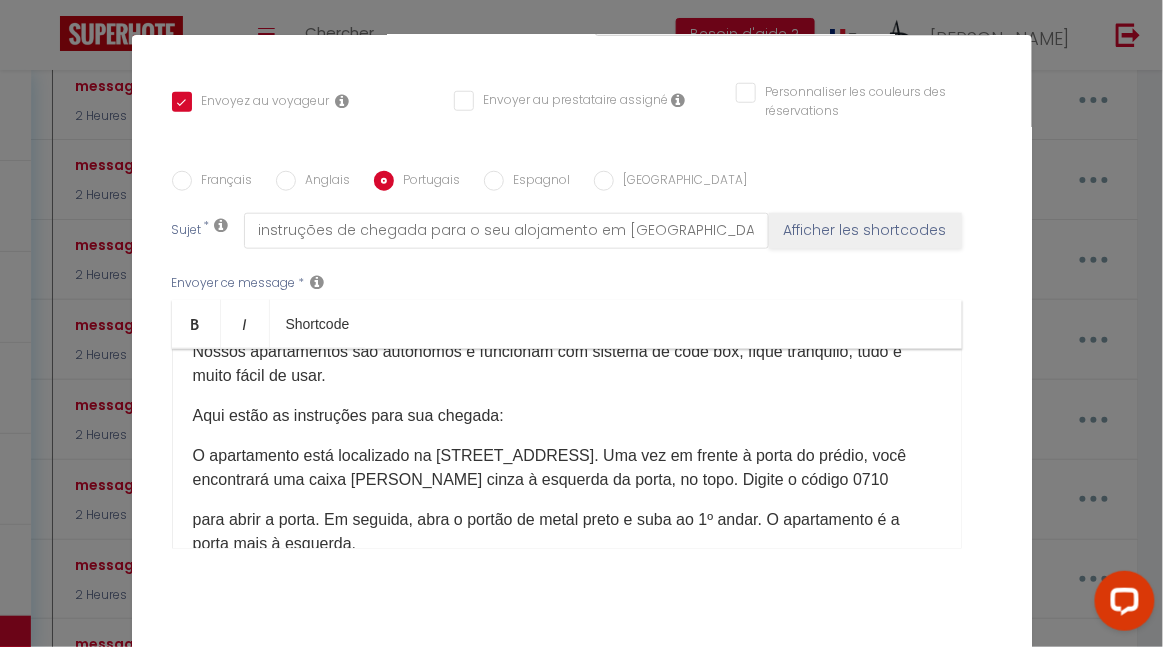 click on "O apartamento está localizado na [STREET_ADDRESS]. Uma vez em frente à porta do prédio, você encontrará uma caixa [PERSON_NAME] cinza à esquerda da porta, no topo. Digite o código 0710" at bounding box center (567, 468) 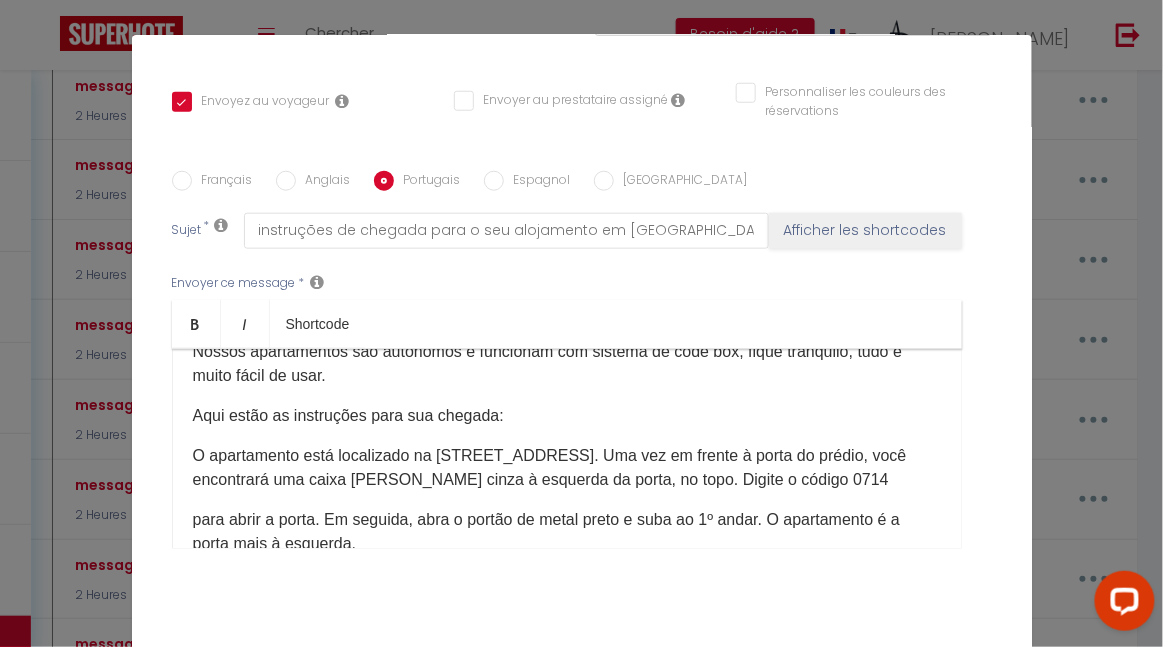click on "Espagnol" at bounding box center [494, 181] 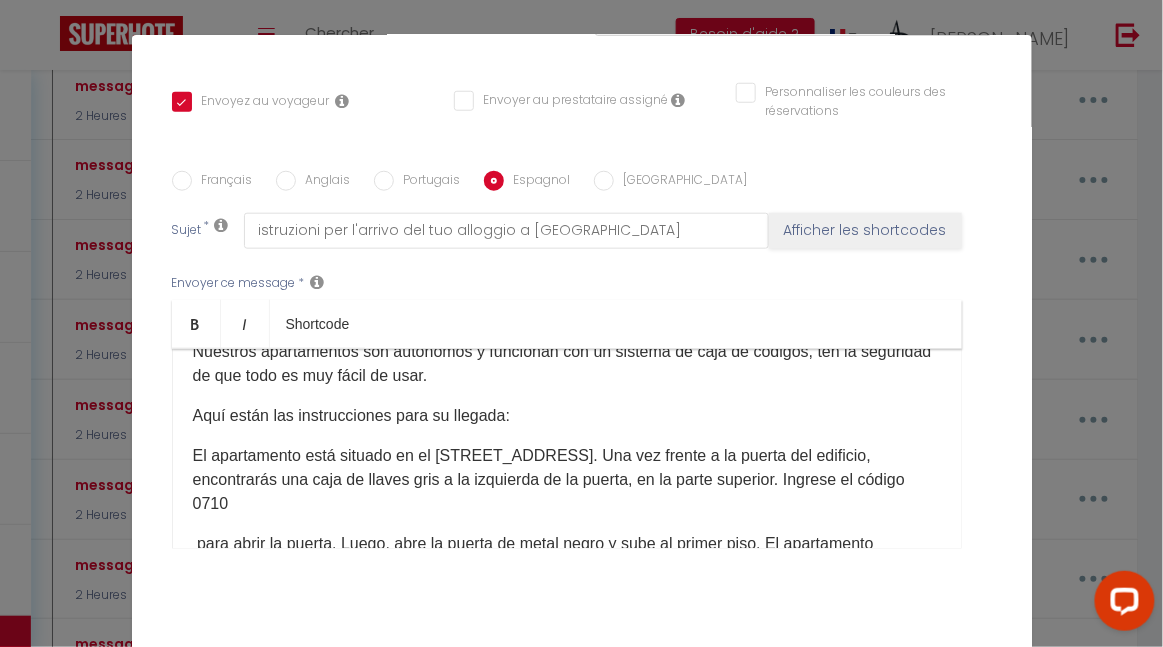 click on "El apartamento está situado en el [STREET_ADDRESS]. Una vez frente a la puerta del edificio, encontrarás una caja de llaves gris a la izquierda de la puerta, en la parte superior. Ingrese el código 0710" at bounding box center (567, 480) 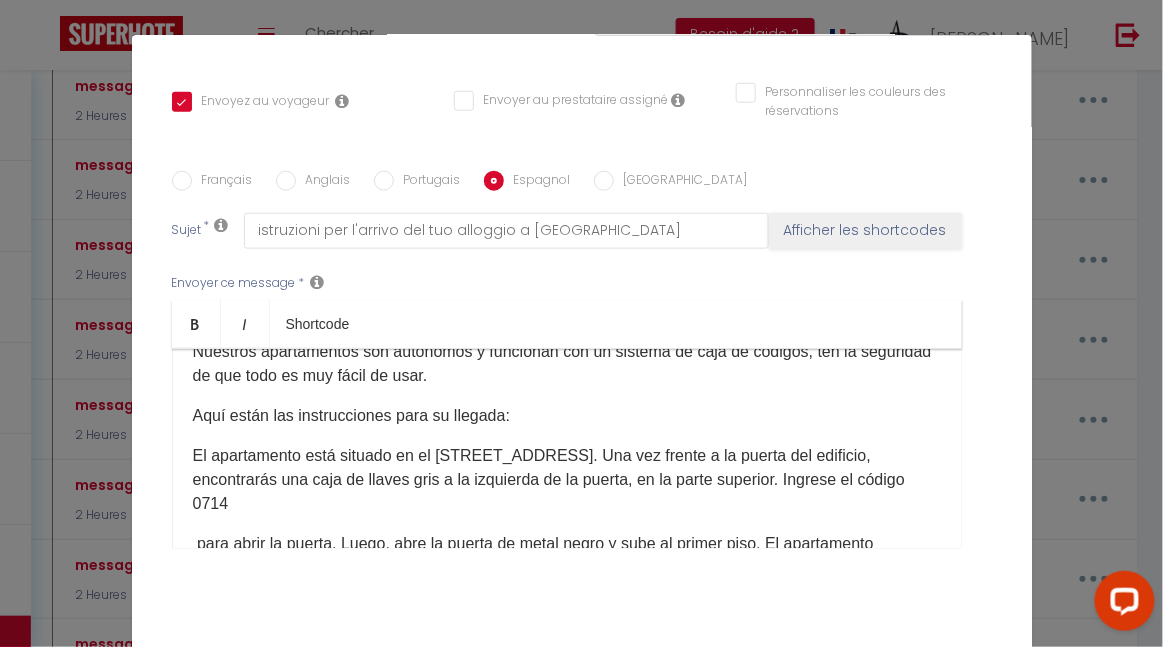click on "[GEOGRAPHIC_DATA]" at bounding box center (604, 181) 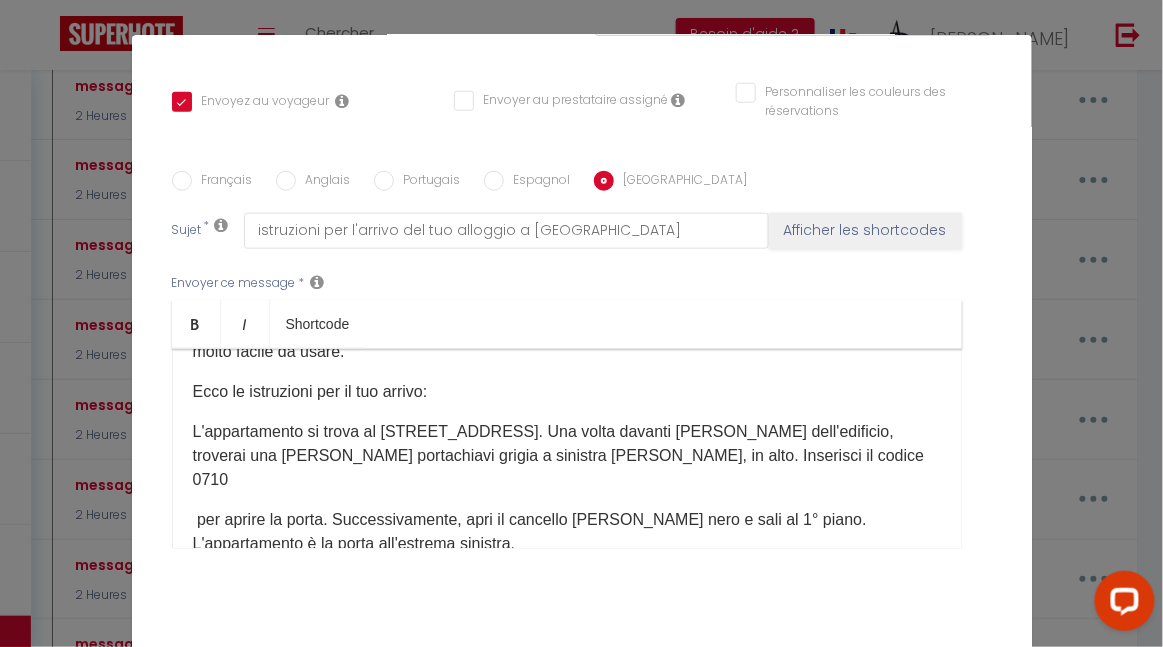 click on "L'appartamento si trova al [STREET_ADDRESS]. Una volta davanti [PERSON_NAME] dell'edificio, troverai una [PERSON_NAME] portachiavi grigia a sinistra [PERSON_NAME], in alto. Inserisci il codice 0710" at bounding box center [567, 456] 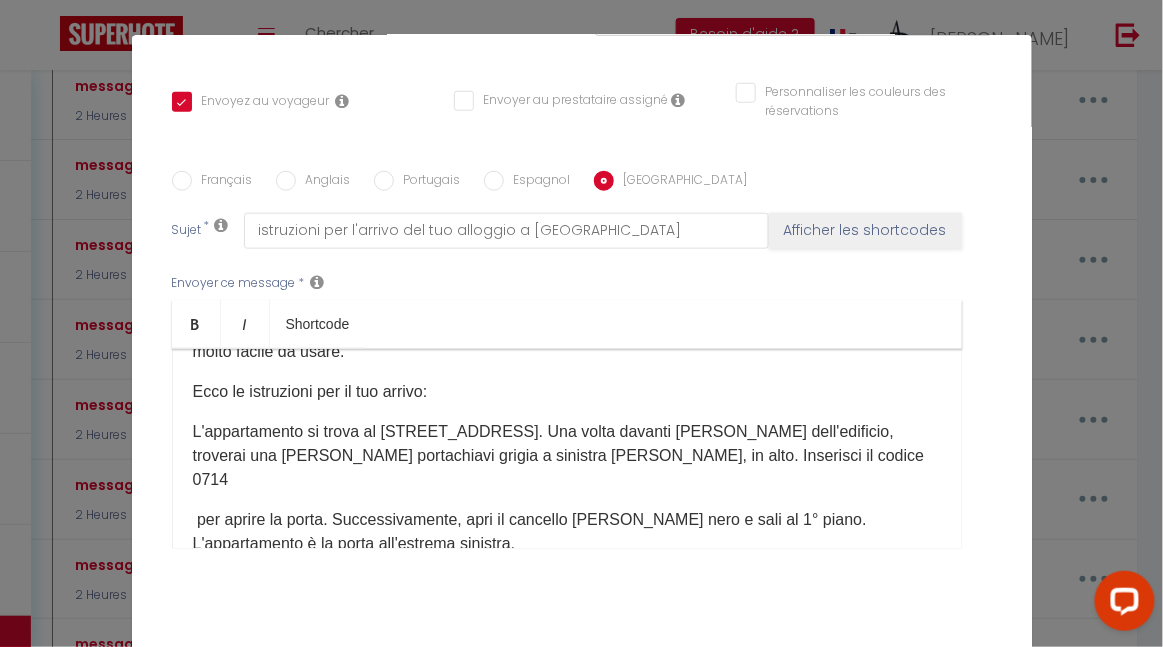 scroll, scrollTop: 0, scrollLeft: 0, axis: both 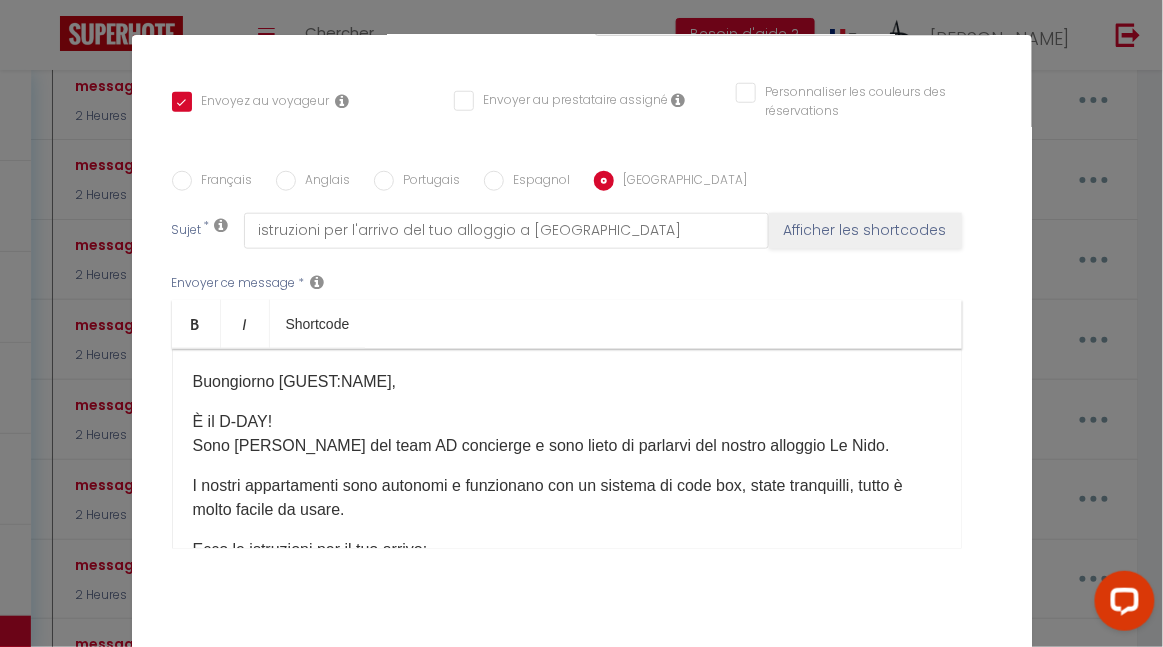 click on "Mettre à jour" at bounding box center [626, 673] 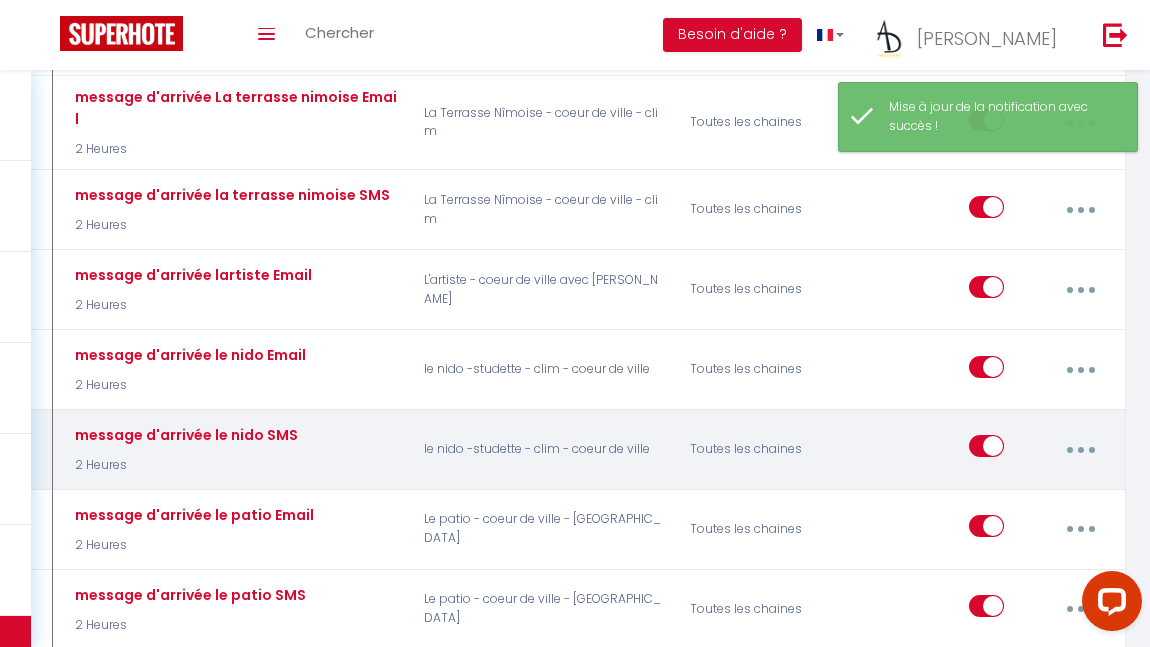 click at bounding box center [1080, 449] 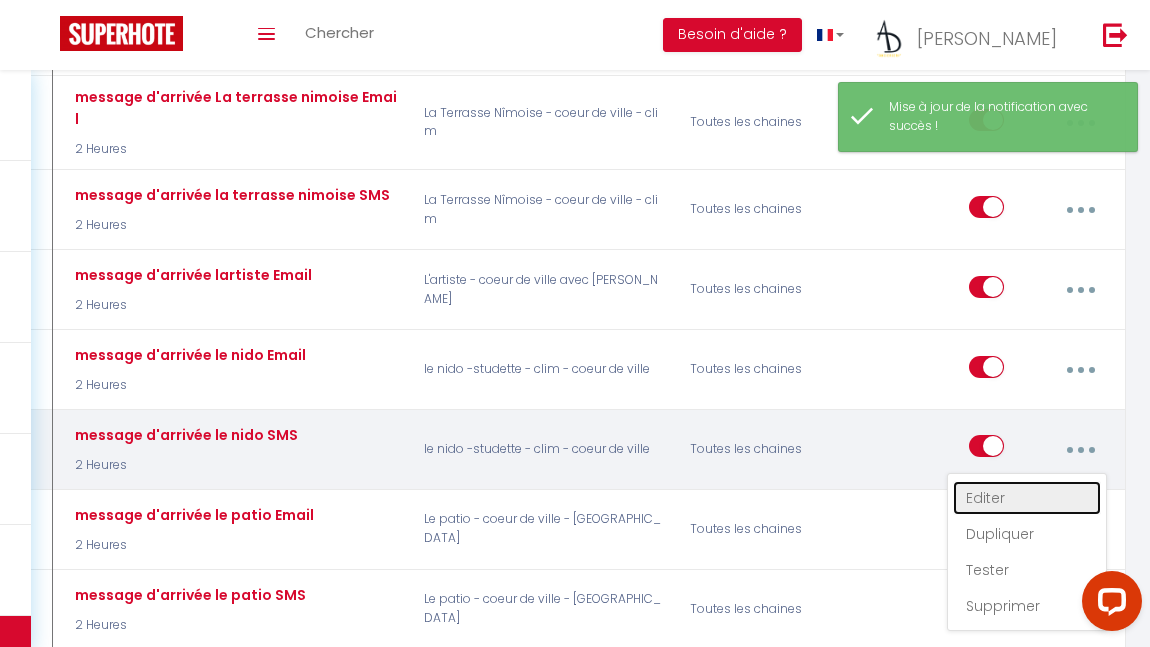 click on "Editer" at bounding box center (1027, 498) 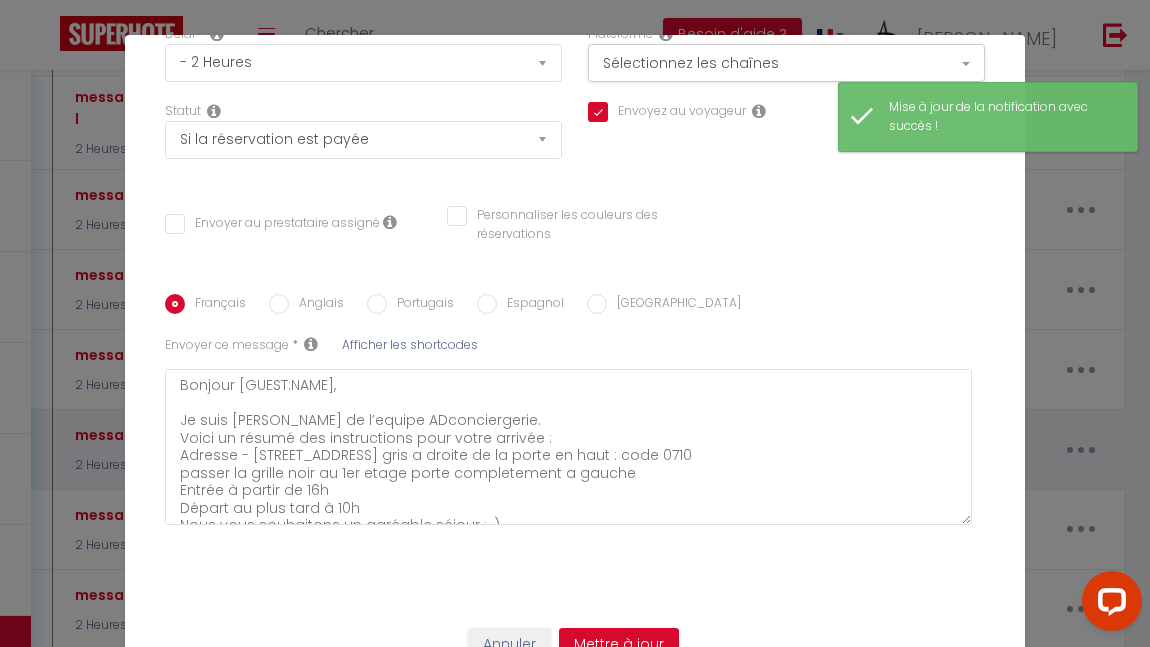scroll, scrollTop: 259, scrollLeft: 0, axis: vertical 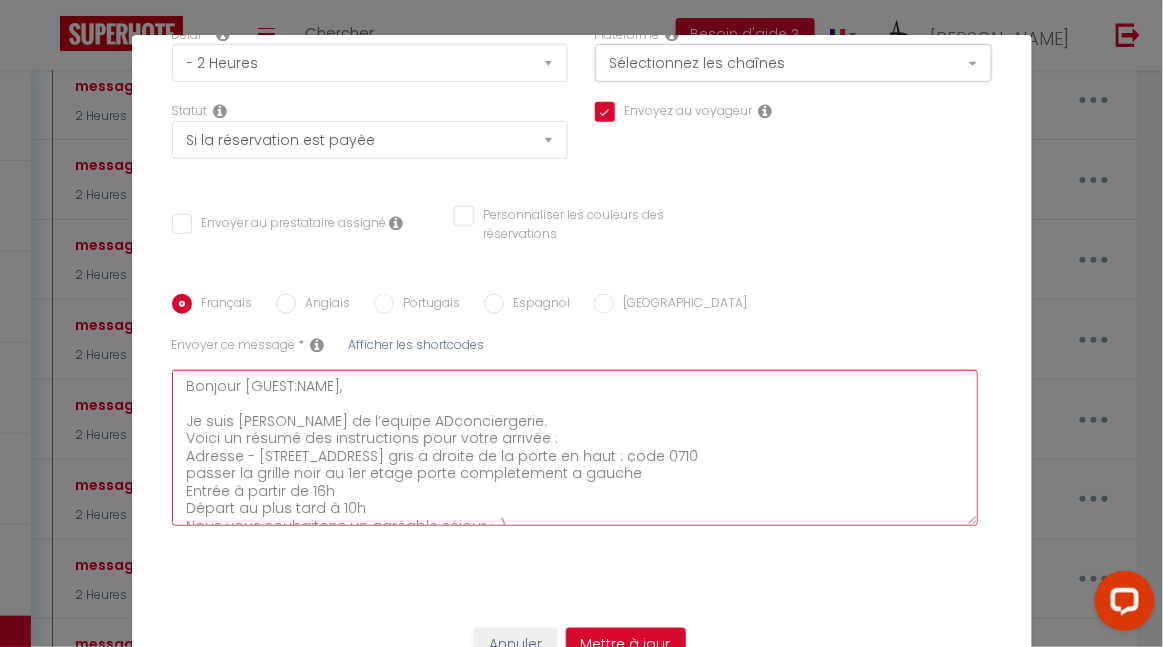 click on "​Bonjour [GUEST:NAME]​,
Je suis [PERSON_NAME] de l’equipe ADconciergerie.
Voici un résumé des instructions pour votre arrivée :
Adresse - [STREET_ADDRESS] gris a droite de la porte en haut : code 0710
passer la grille noir au 1er etage porte completement a gauche
Entrée à partir de 16h
Départ au plus tard à 10h
Nous vous souhaitons un agréable séjour :-)" at bounding box center (575, 448) 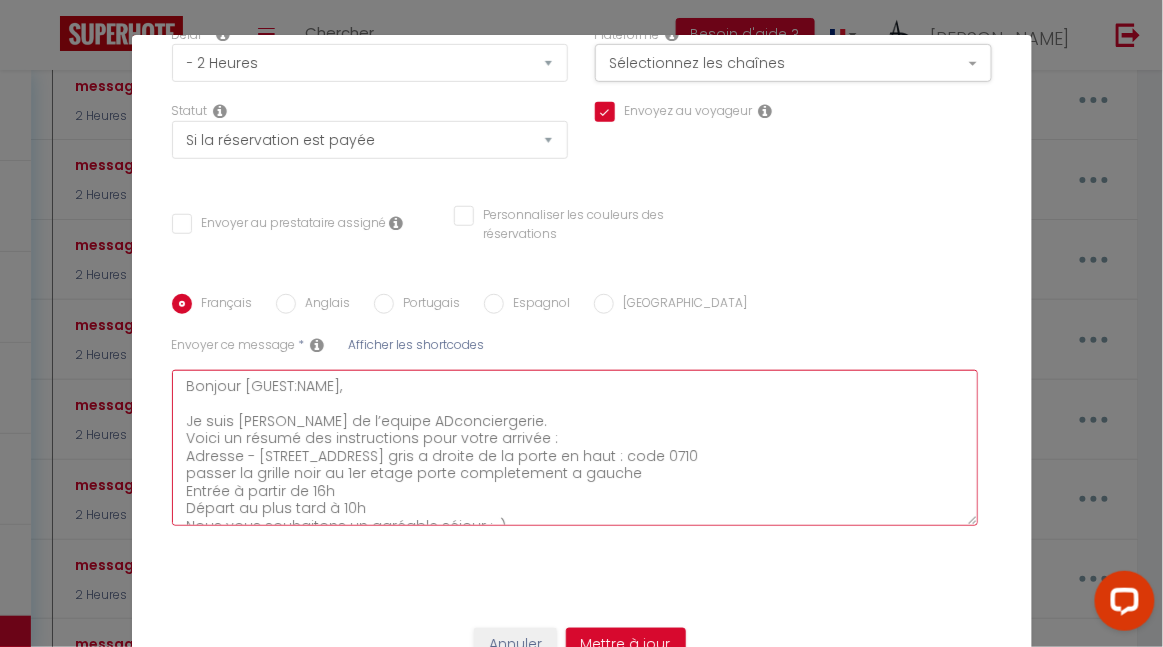 click on "​Bonjour [GUEST:NAME]​,
Je suis [PERSON_NAME] de l’equipe ADconciergerie.
Voici un résumé des instructions pour votre arrivée :
Adresse - [STREET_ADDRESS] gris a droite de la porte en haut : code 0710
passer la grille noir au 1er etage porte completement a gauche
Entrée à partir de 16h
Départ au plus tard à 10h
Nous vous souhaitons un agréable séjour :-)" at bounding box center [575, 448] 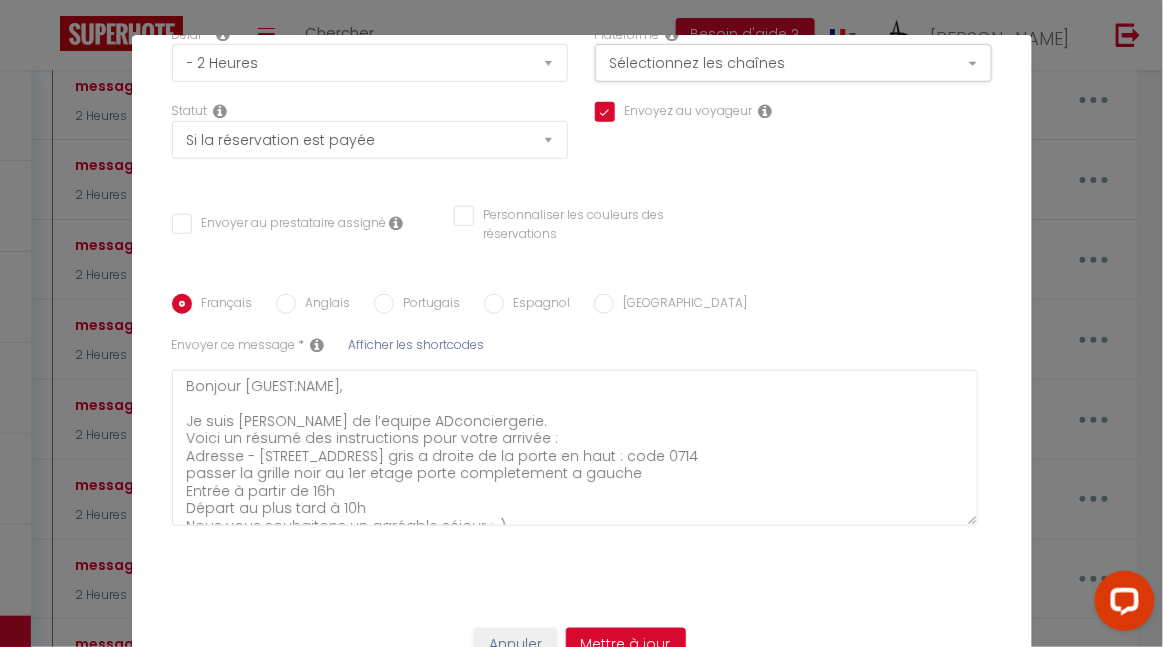 click on "Anglais" at bounding box center [286, 304] 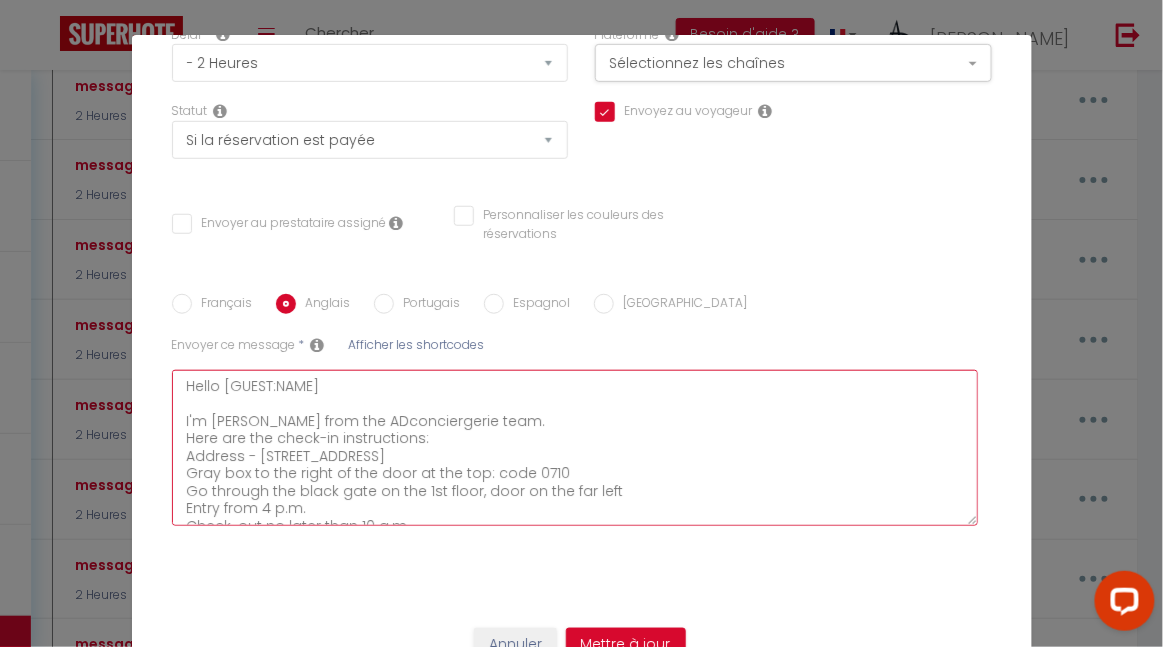 click on "Hello [GUEST:NAME]
I'm [PERSON_NAME] from the ADconciergerie team.
Here are the check-in instructions:
Address - [STREET_ADDRESS]
Gray box to the right of the door at the top: code 0710
Go through the black gate on the 1st floor, door on the far left
Entry from 4 p.m.
Check-out no later than 10 a.m.
We wish you a pleasant stay :-)" at bounding box center [575, 448] 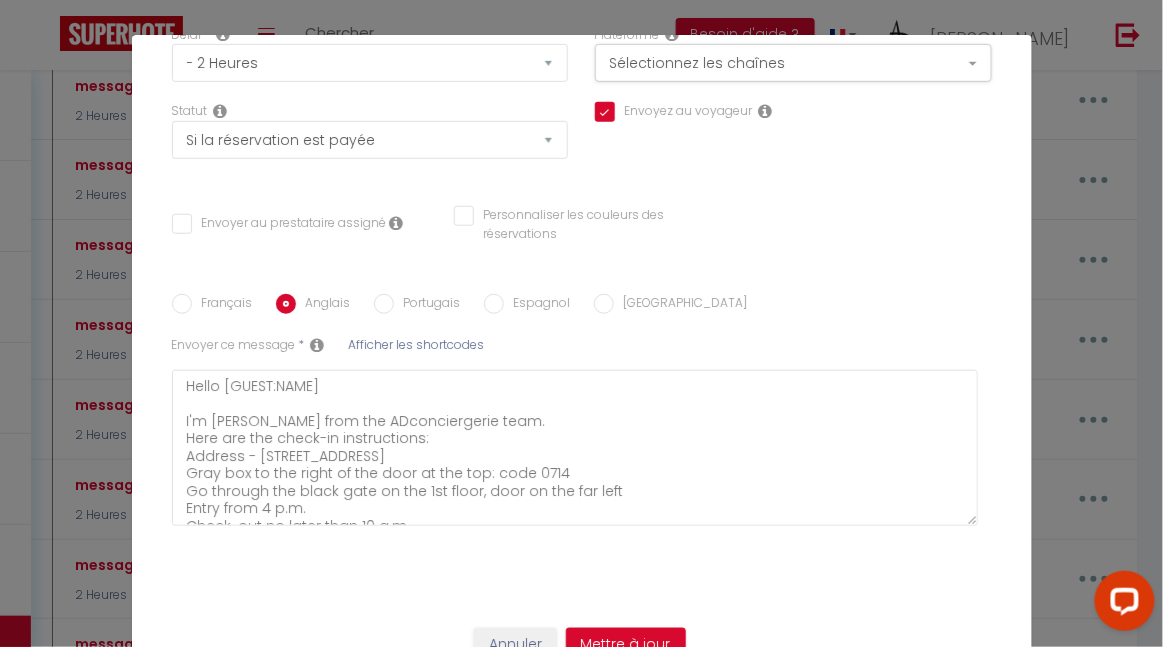 click on "Portugais" at bounding box center (384, 304) 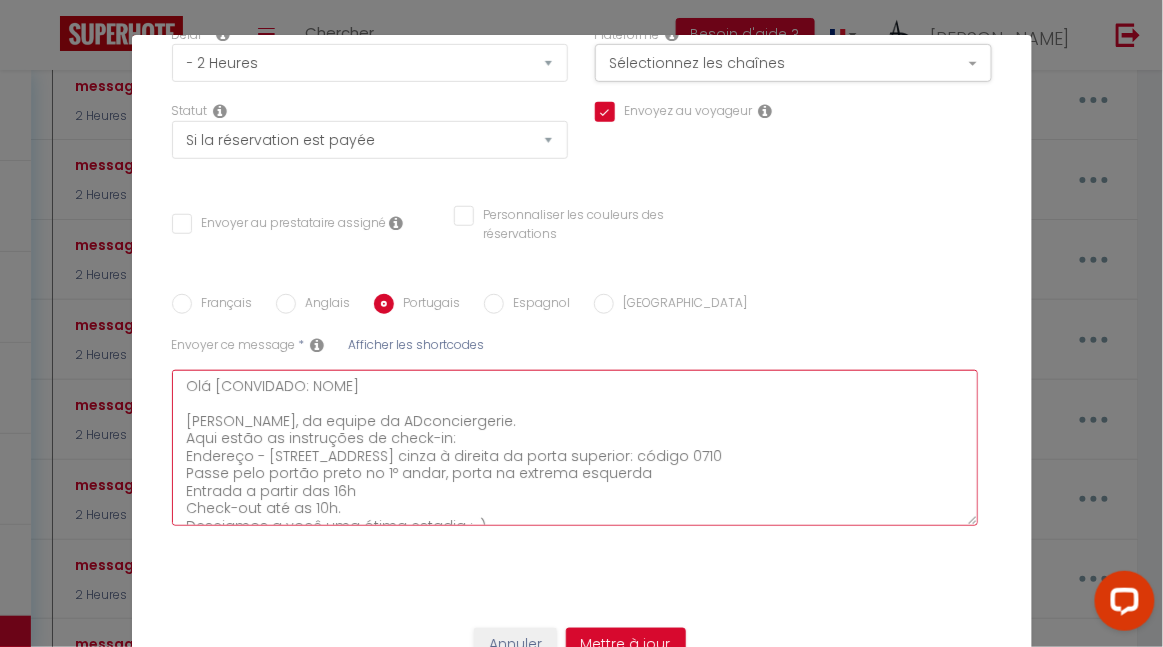 click on "Olá [CONVIDADO: NOME]
[PERSON_NAME], da equipe da ADconciergerie.
Aqui estão as instruções de check-in:
Endereço - [STREET_ADDRESS] cinza à direita da porta superior: código 0710
Passe pelo portão preto no 1º andar, porta na extrema esquerda
Entrada a partir das 16h
Check-out até as 10h.
Desejamos a você uma ótima estadia :-)" at bounding box center [575, 448] 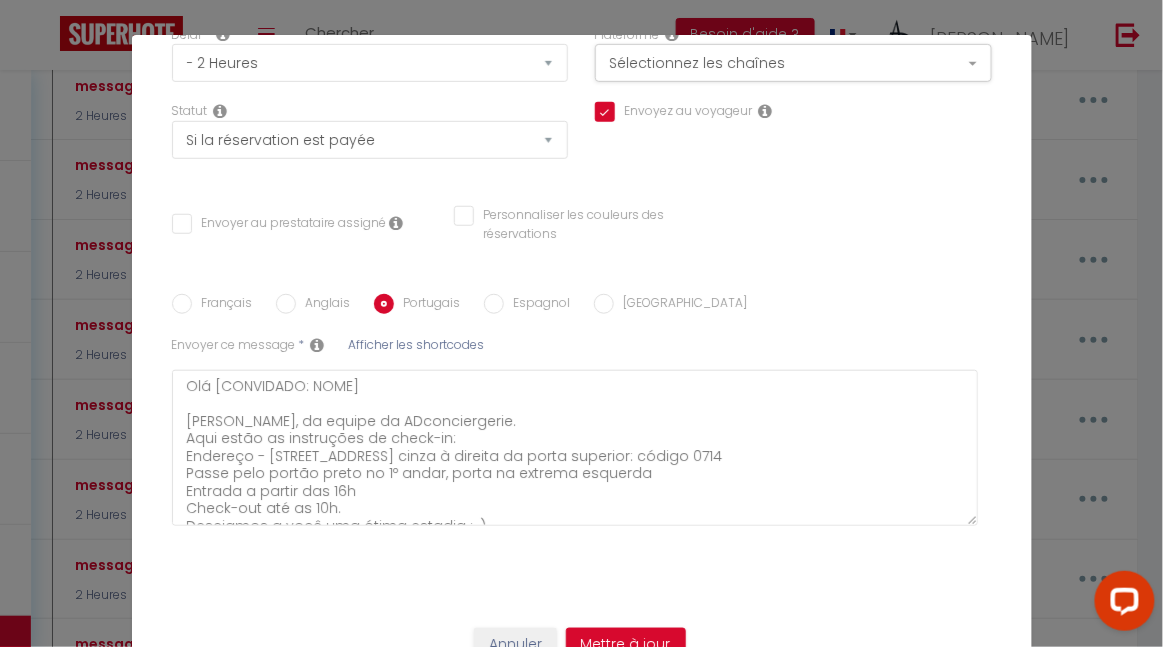 click on "Espagnol" at bounding box center [494, 304] 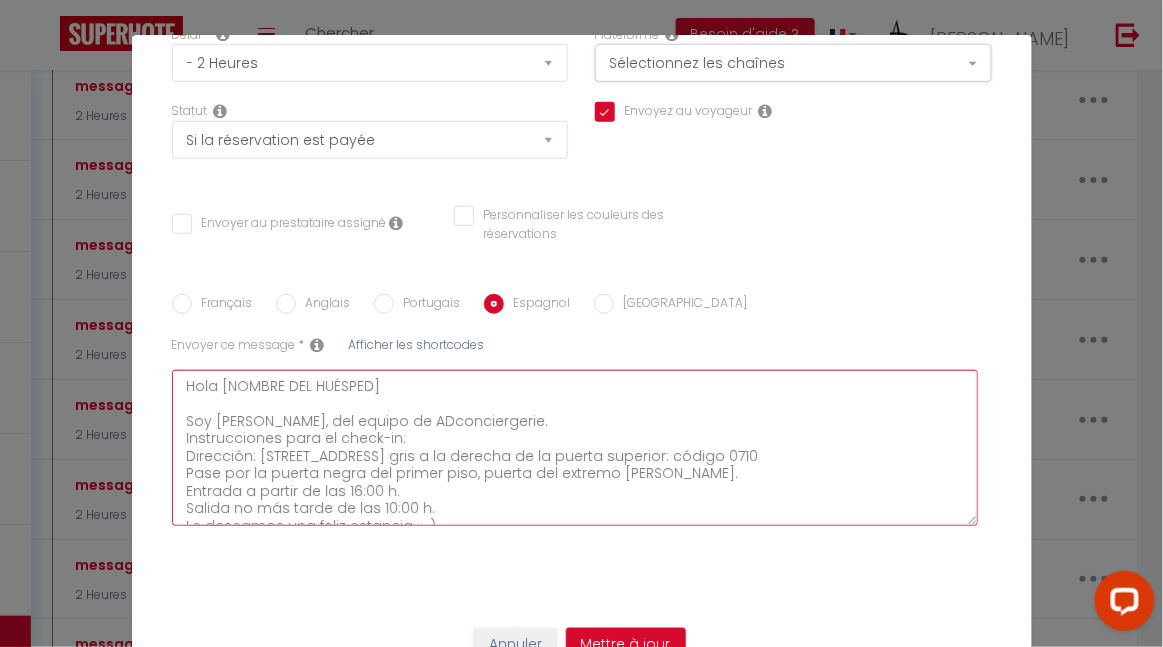 click on "Hola [NOMBRE DEL HUÉSPED]
Soy [PERSON_NAME], del equipo de ADconciergerie.
Instrucciones para el check-in:
Dirección: [STREET_ADDRESS] gris a la derecha de la puerta superior: código 0710
Pase por la puerta negra del primer piso, puerta del extremo [PERSON_NAME].
Entrada a partir de las 16:00 h.
Salida no más tarde de las 10:00 h.
Le deseamos una feliz estancia. :-)" at bounding box center [575, 448] 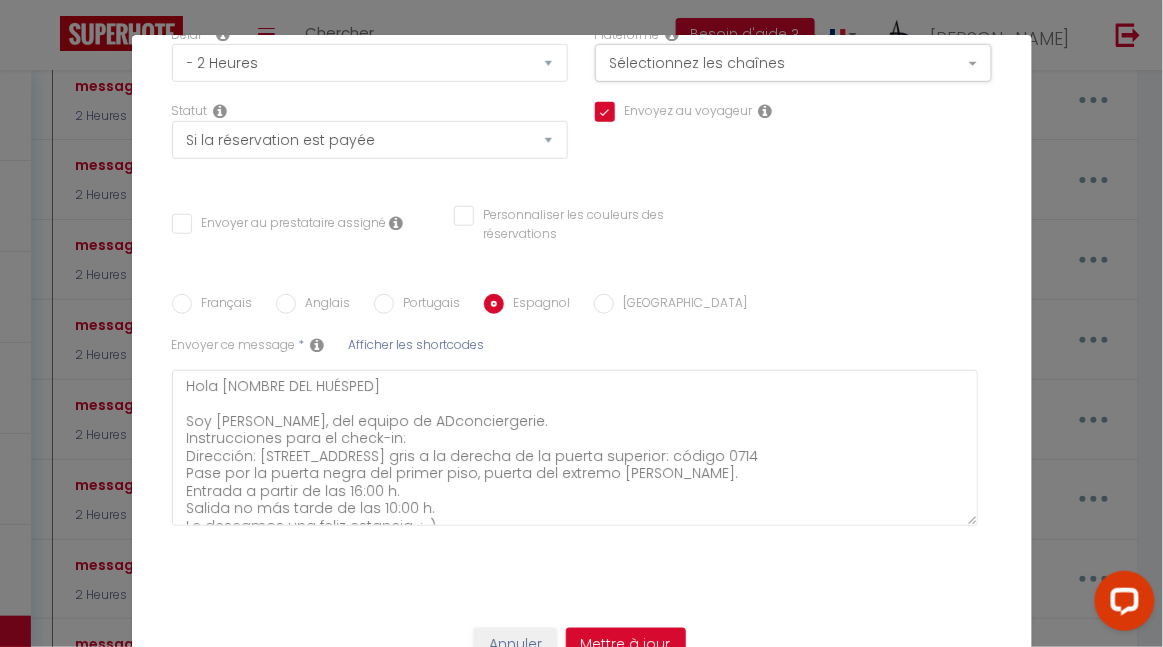 click on "[GEOGRAPHIC_DATA]" at bounding box center (681, 305) 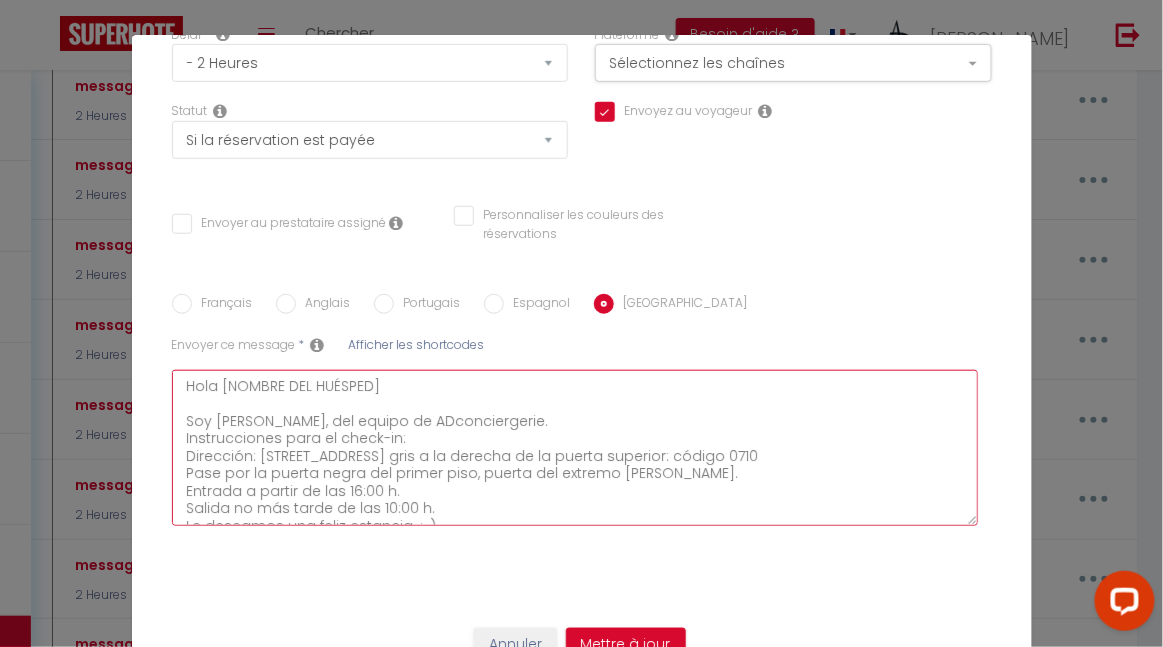 click on "Hola [NOMBRE DEL HUÉSPED]
Soy [PERSON_NAME], del equipo de ADconciergerie.
Instrucciones para el check-in:
Dirección: [STREET_ADDRESS] gris a la derecha de la puerta superior: código 0710
Pase por la puerta negra del primer piso, puerta del extremo [PERSON_NAME].
Entrada a partir de las 16:00 h.
Salida no más tarde de las 10:00 h.
Le deseamos una feliz estancia. :-)" at bounding box center [575, 448] 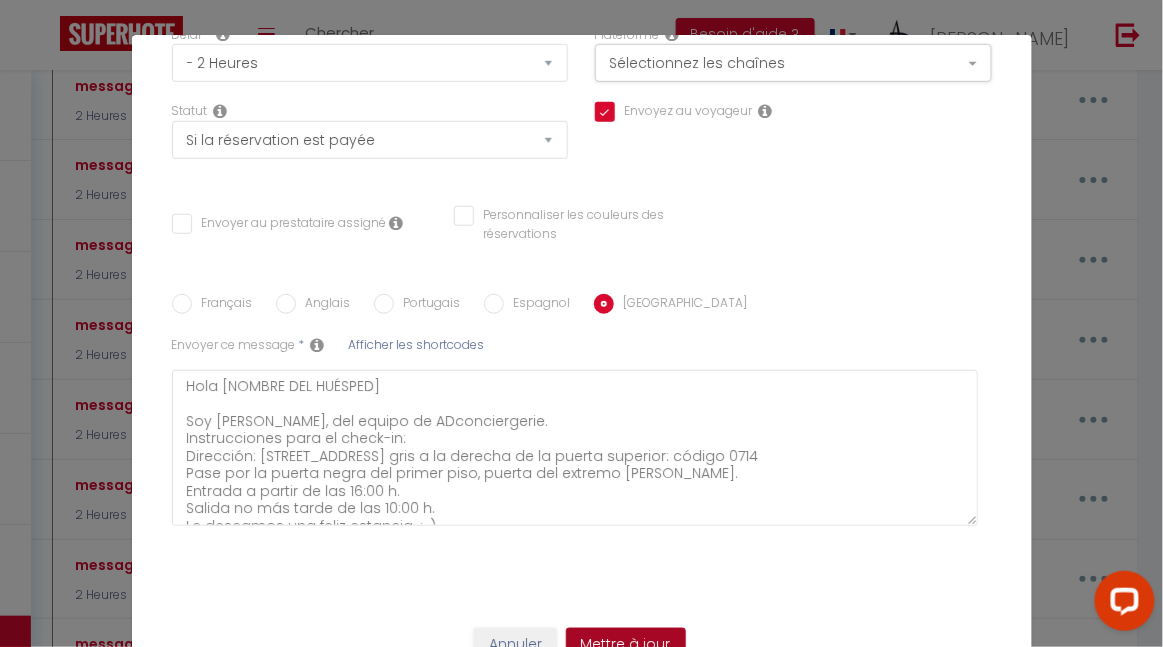 click on "Mettre à jour" at bounding box center [626, 645] 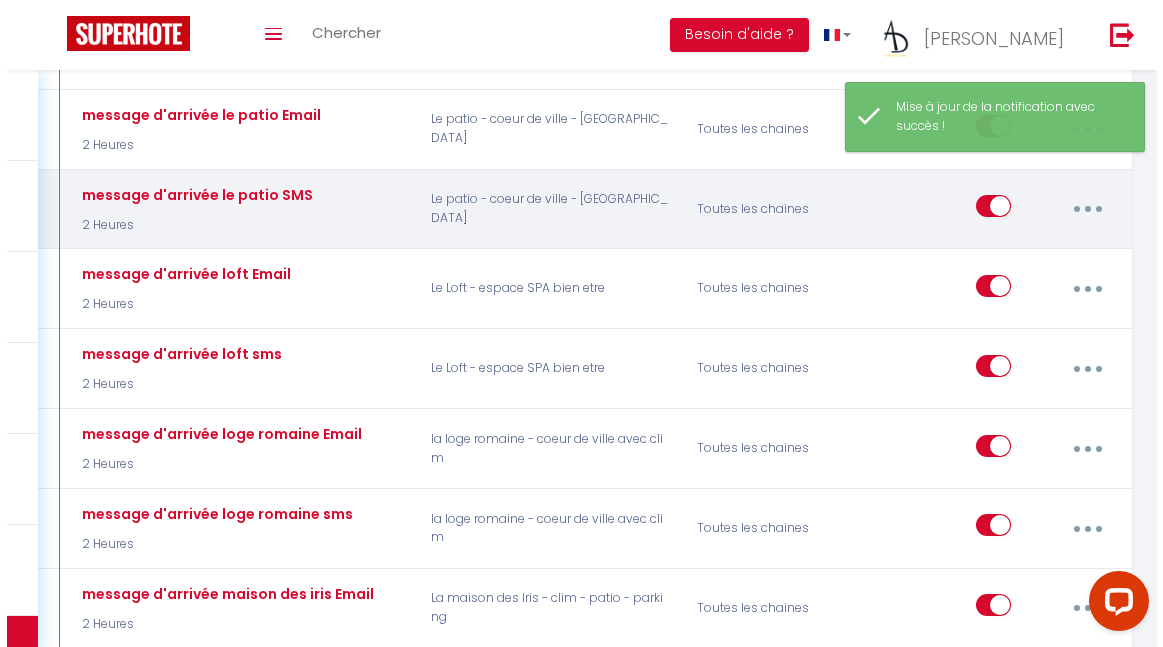 scroll, scrollTop: 3428, scrollLeft: 0, axis: vertical 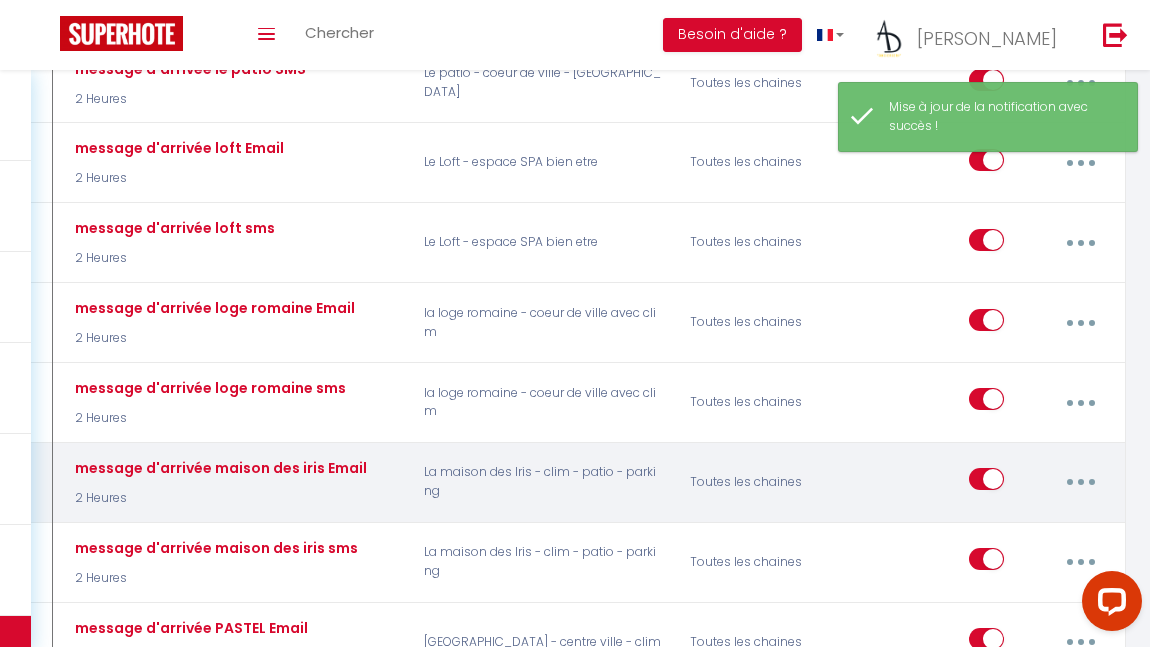 click at bounding box center (1080, 482) 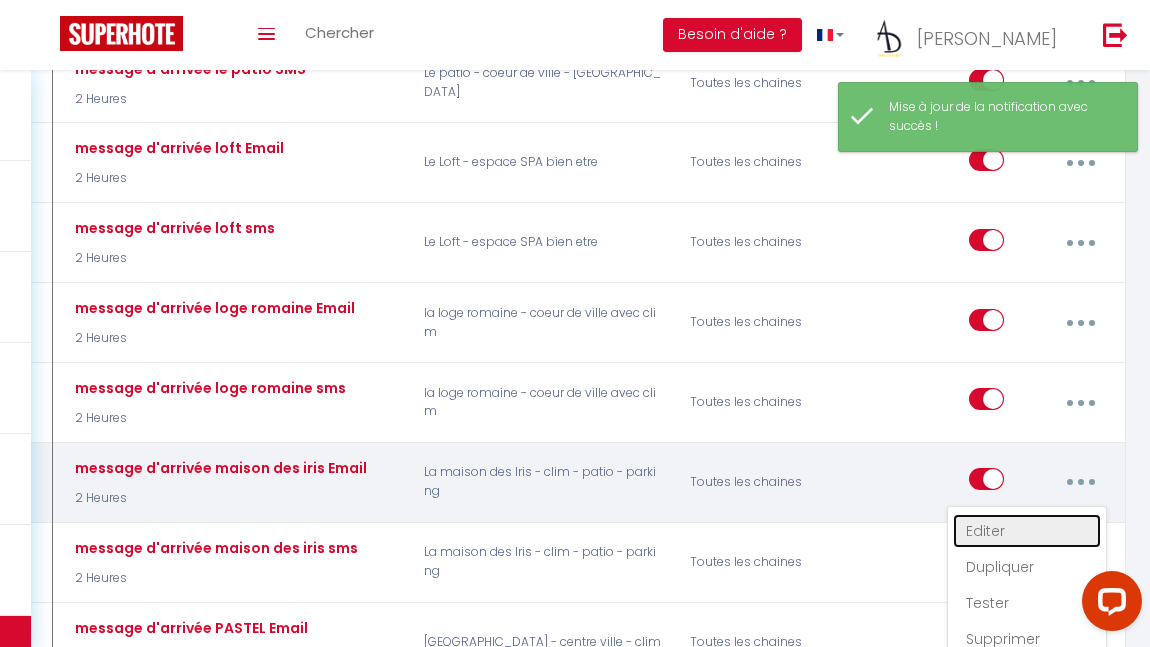 click on "Editer" at bounding box center (1027, 531) 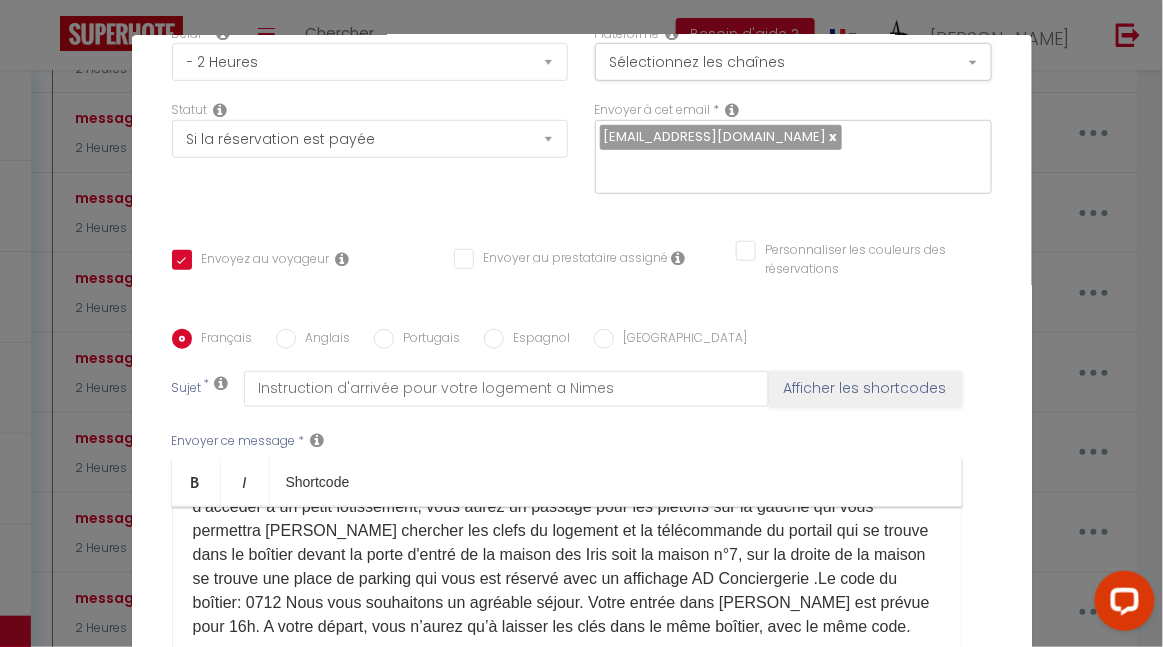 scroll, scrollTop: 270, scrollLeft: 0, axis: vertical 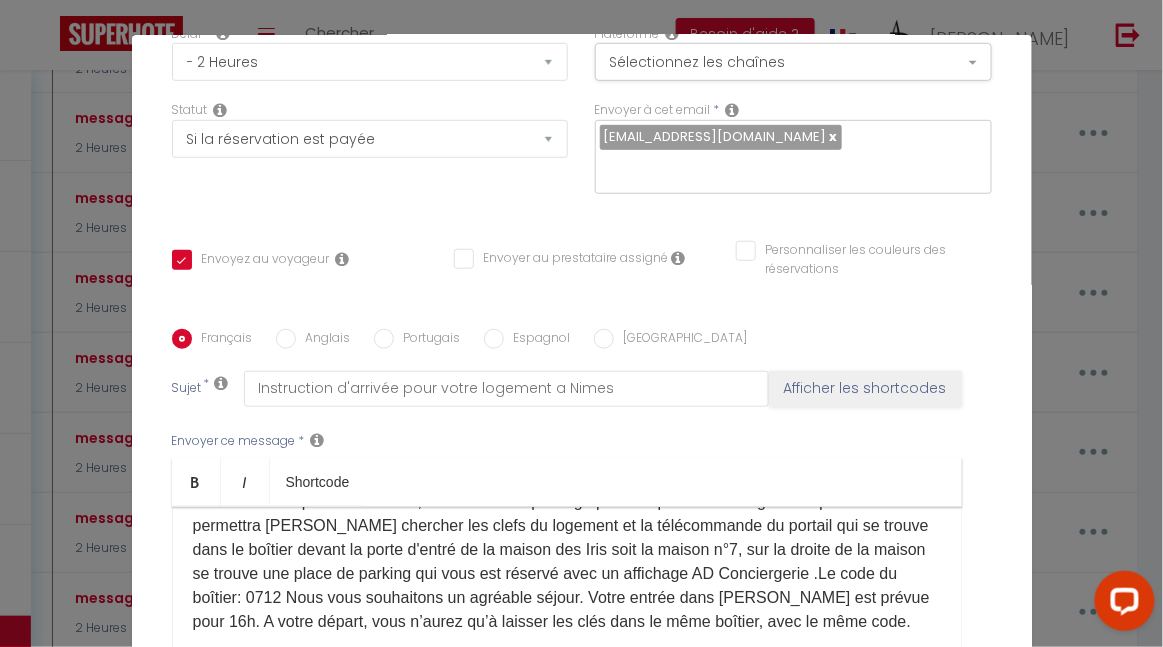 click on "Voici
les instructions pour votre arrivée :
La
maison se trouve a [GEOGRAPHIC_DATA] au [STREET_ADDRESS] lorsque vous serez
arrivé devant, vous verrez un portail qui vous permettra d’accéder
à un petit lotissement, vous aurez un passage pour les piétons sur
la gauche qui vous permettra [PERSON_NAME] chercher les clefs du logement
et la télécommande du portail qui se trouve dans le boîtier devant
la porte d'entré de la maison des Iris soit la maison n°7, sur la
droite de la maison se trouve une place de parking qui vous est
réservé avec un affichage AD Conciergerie .Le code du boîtier:
0712 Nous
vous souhaitons un agréable séjour.
Votre
entrée dans [PERSON_NAME] est prévue pour 16h.
A
votre départ, vous n’aurez qu’à laisser les clés dans le même
boîtier, avec le même code." at bounding box center (567, 538) 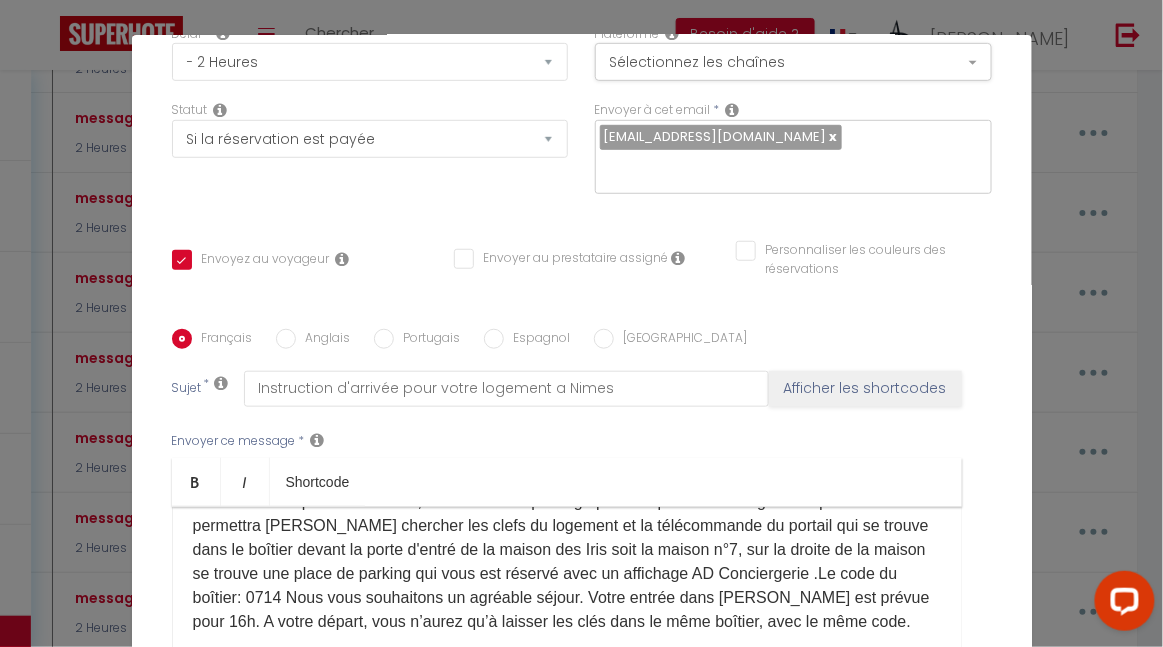 click on "Anglais" at bounding box center [286, 339] 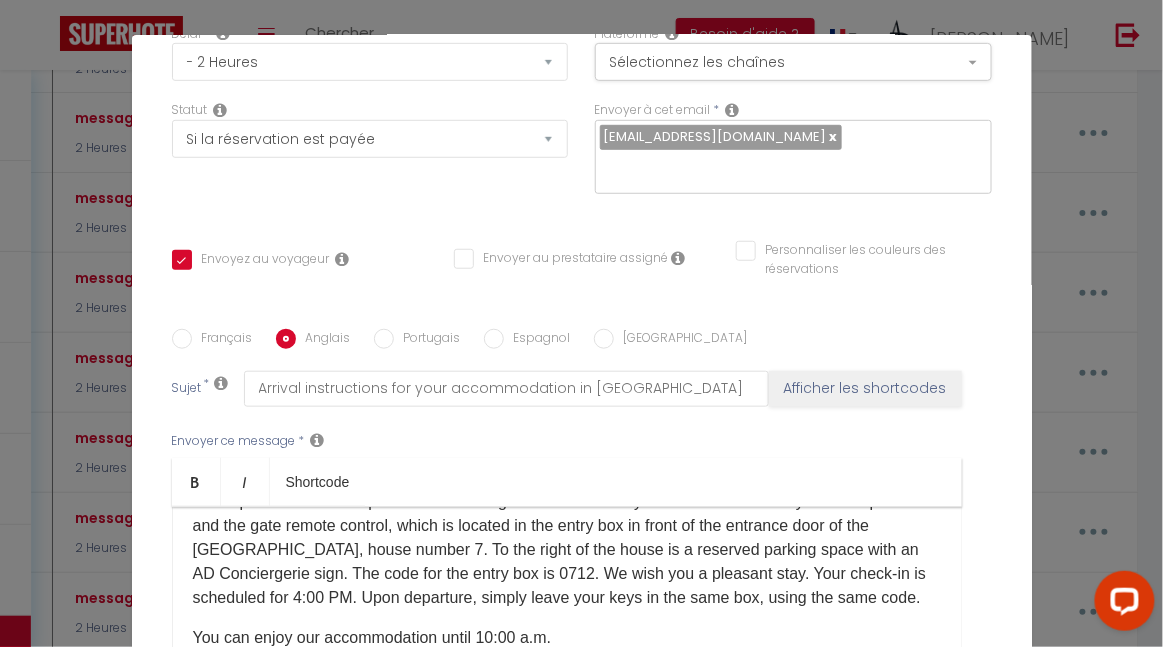 click on "Here are the instructions for your arrival: The house is located in [GEOGRAPHIC_DATA] at [STREET_ADDRESS]. When you arrive, you will see a gate that will give you access to a small housing development. There is a pedestrian crossing on the left where you can retrieve the keys to the apartment and the gate remote control, which is located in the entry box in front of the entrance door of the [GEOGRAPHIC_DATA], house number 7. To the right of the house is a reserved parking space with an AD Conciergerie sign. The code for the entry box is 0712. We wish you a pleasant stay. Your check-in is scheduled for 4:00 PM. Upon departure, simply leave your keys in the same box, using the same code." at bounding box center (567, 526) 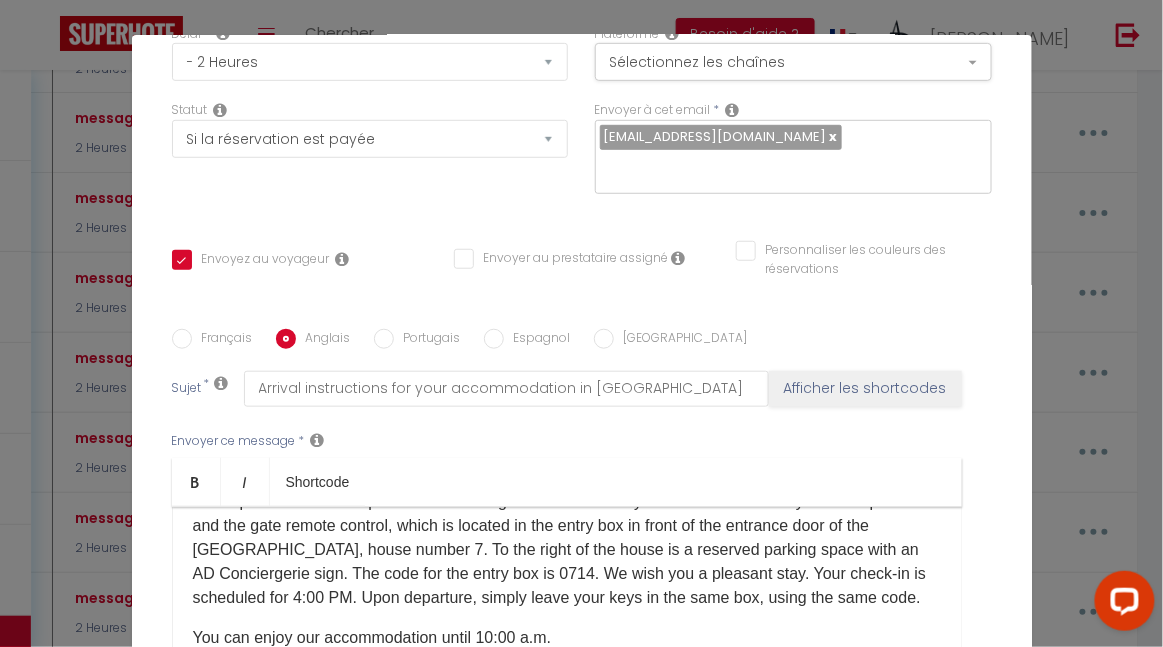 click on "Portugais" at bounding box center (384, 339) 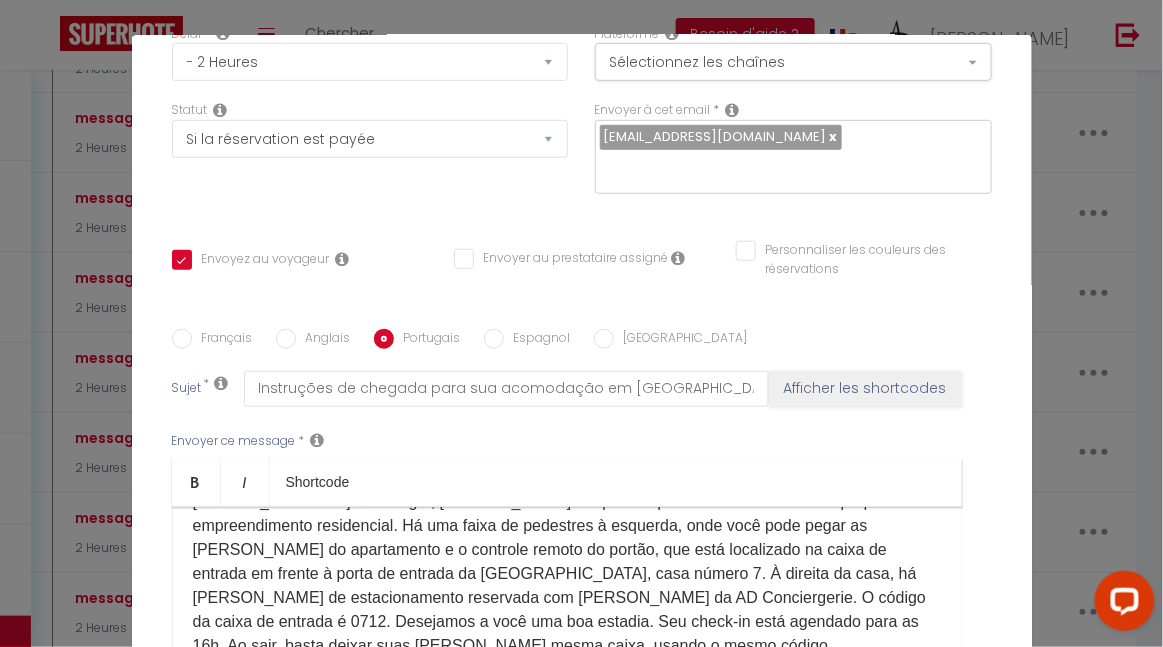 click on "Aqui estão as instruções para sua chegada: A casa está localizada em [GEOGRAPHIC_DATA], na [STREET_ADDRESS]. Ao chegar, [PERSON_NAME] um portão que lhe dará acesso a um pequeno empreendimento residencial. Há uma faixa de pedestres à esquerda, onde você pode pegar as [PERSON_NAME] do apartamento e o controle remoto do portão, que está localizado na caixa de entrada em frente à porta de entrada da [GEOGRAPHIC_DATA], casa número 7. À direita da casa, há [PERSON_NAME] de estacionamento reservada com [PERSON_NAME] da AD Conciergerie. O código da caixa de entrada é 0712. Desejamos a você uma boa estadia. Seu check-in está agendado para as 16h. Ao sair, basta deixar suas [PERSON_NAME] mesma caixa, usando o mesmo código." at bounding box center [567, 562] 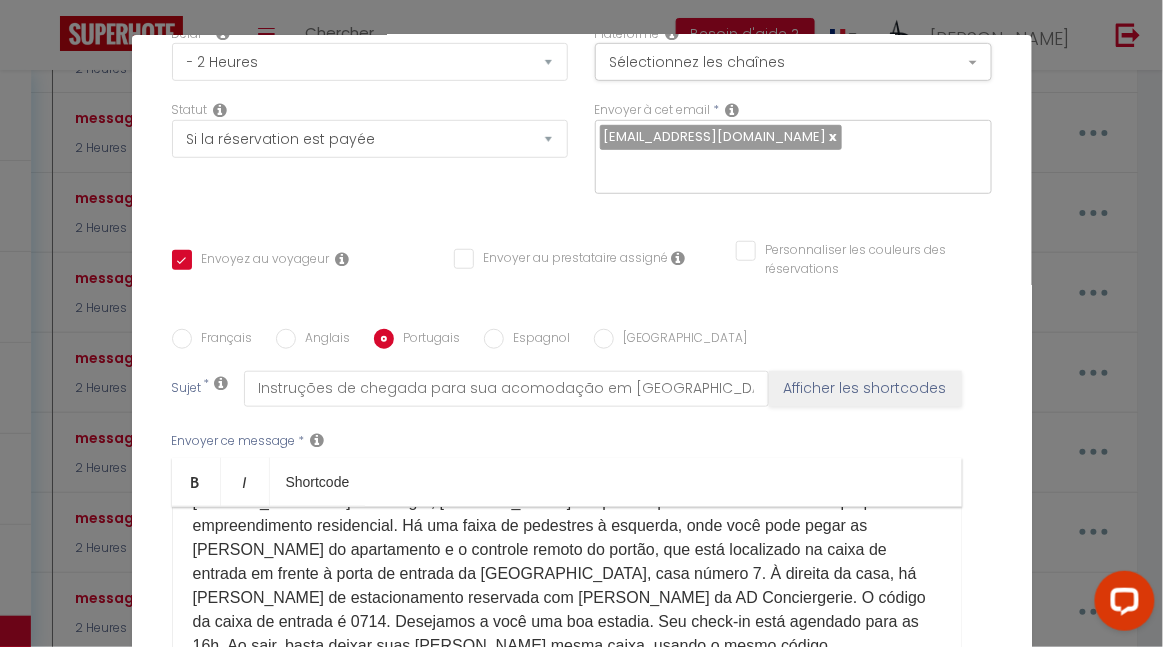 click on "Espagnol" at bounding box center (494, 339) 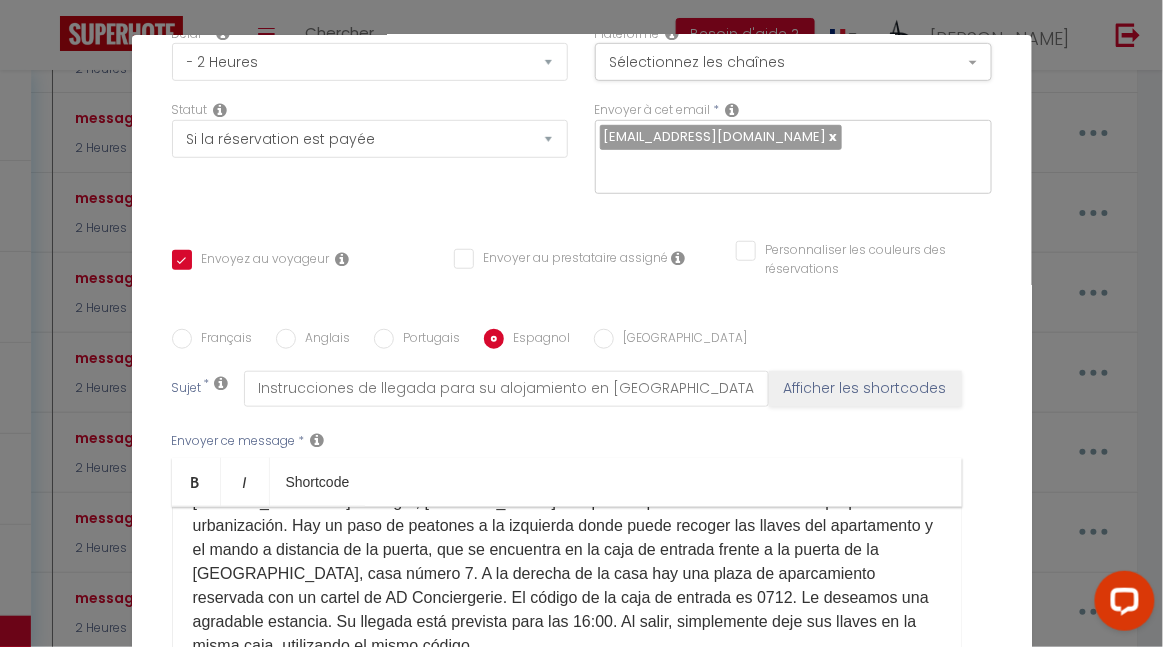 click on "Aquí tiene las instrucciones para su llegada: La casa se encuentra en [GEOGRAPHIC_DATA], en el [STREET_ADDRESS]. Al llegar, [PERSON_NAME] una puerta que le dará acceso a una pequeña urbanización. Hay un paso de peatones a la izquierda donde puede recoger las llaves del apartamento y el mando a distancia de la puerta, que se encuentra en la caja de entrada frente a la puerta de la [GEOGRAPHIC_DATA], casa número 7. A la derecha de la casa hay una plaza de aparcamiento reservada con un cartel de AD Conciergerie. El código de la caja de entrada es 0712. Le deseamos una agradable estancia. Su llegada está prevista para las 16:00. Al salir, simplemente deje sus llaves en la misma caja, utilizando el mismo código." at bounding box center [567, 562] 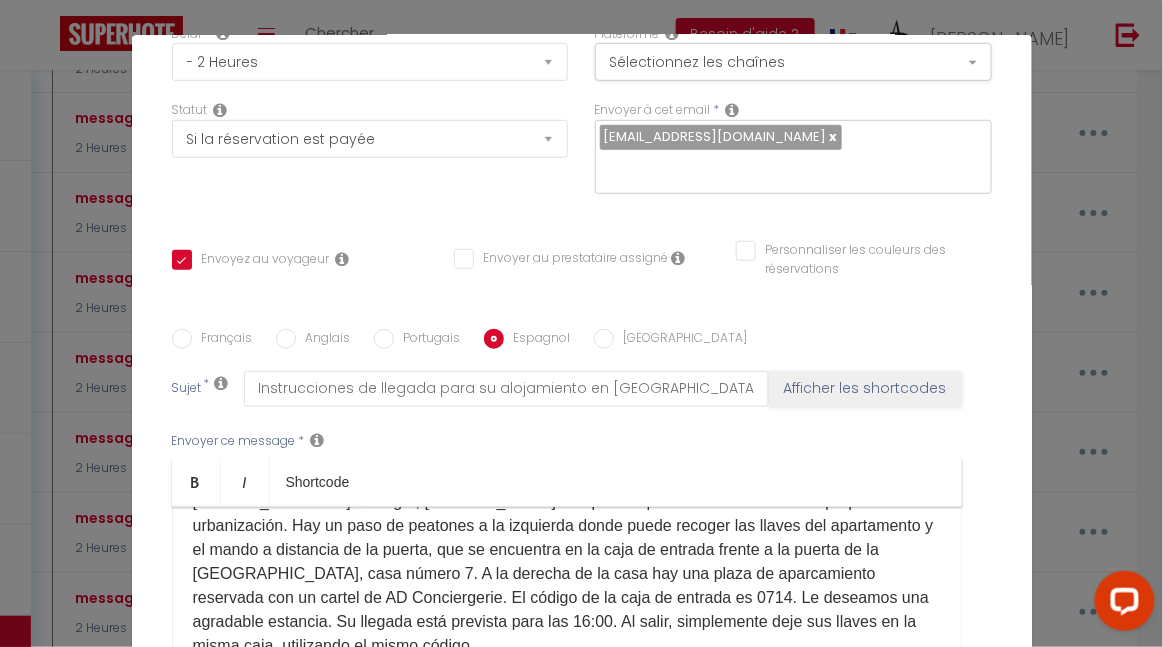 click on "[GEOGRAPHIC_DATA]" at bounding box center [604, 339] 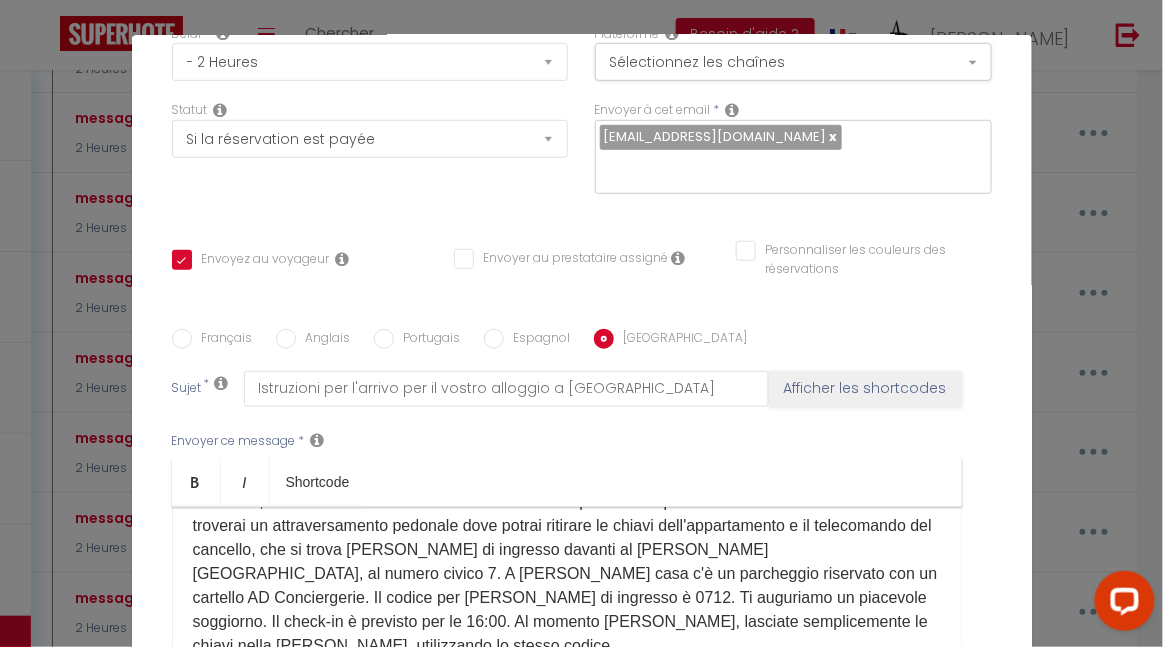click on "Ecco le istruzioni per il tuo arrivo: la casa si trova a [GEOGRAPHIC_DATA], al [STREET_ADDRESS]. Al tuo arrivo, vedrai un cancello che ti darà accesso a un piccolo complesso residenziale. Sulla sinistra troverai un attraversamento pedonale dove potrai ritirare le chiavi dell'appartamento e il telecomando del cancello, che si trova [PERSON_NAME] di ingresso davanti al [PERSON_NAME] [GEOGRAPHIC_DATA], al numero civico 7. A [PERSON_NAME] casa c'è un parcheggio riservato con un cartello AD Conciergerie. Il codice per [PERSON_NAME] di ingresso è 0712. Ti auguriamo un piacevole soggiorno. Il check-in è previsto per le 16:00. Al momento [PERSON_NAME], lasciate semplicemente le chiavi nella [PERSON_NAME], utilizzando lo stesso codice." at bounding box center (567, 562) 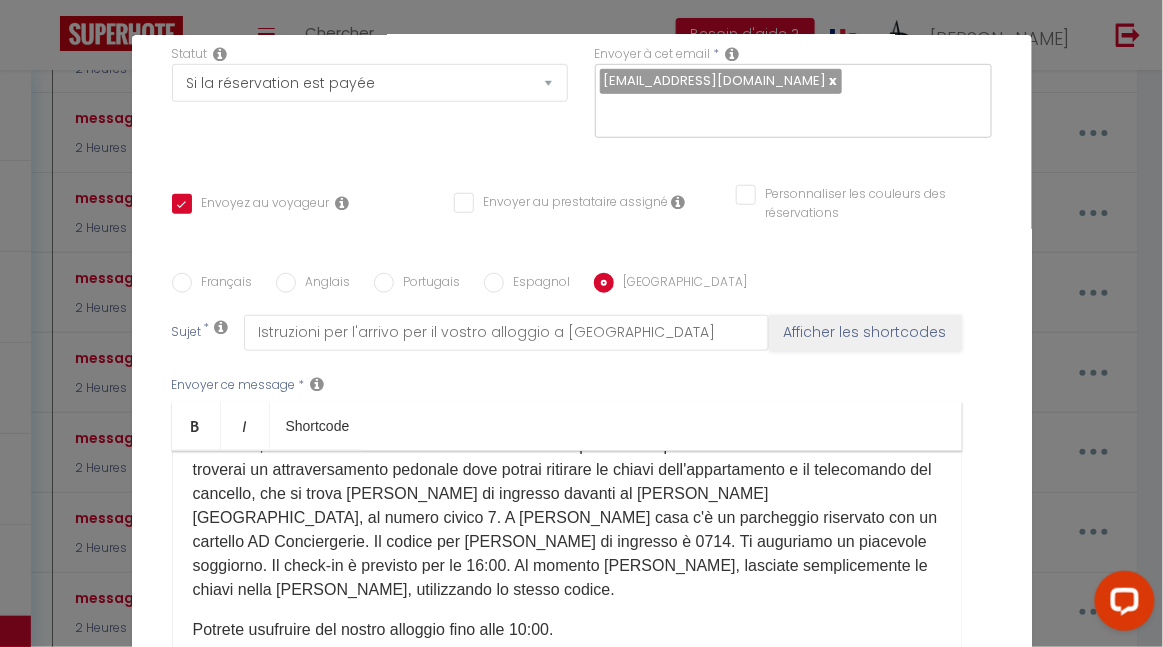 scroll, scrollTop: 417, scrollLeft: 0, axis: vertical 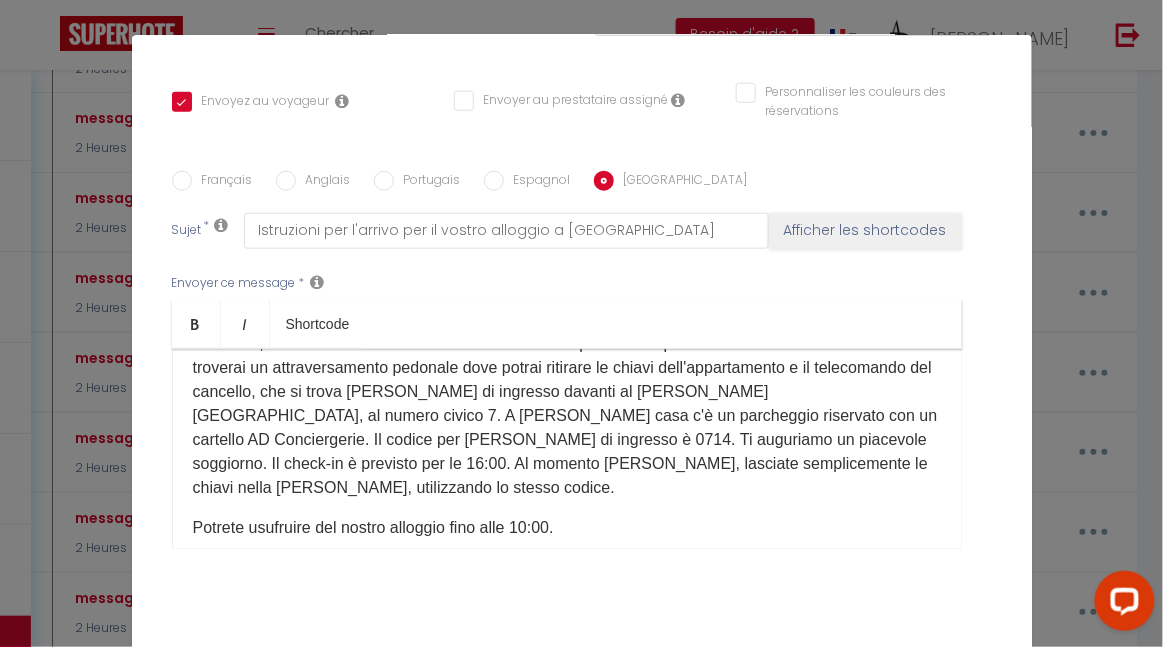 click on "Mettre à jour" at bounding box center (626, 673) 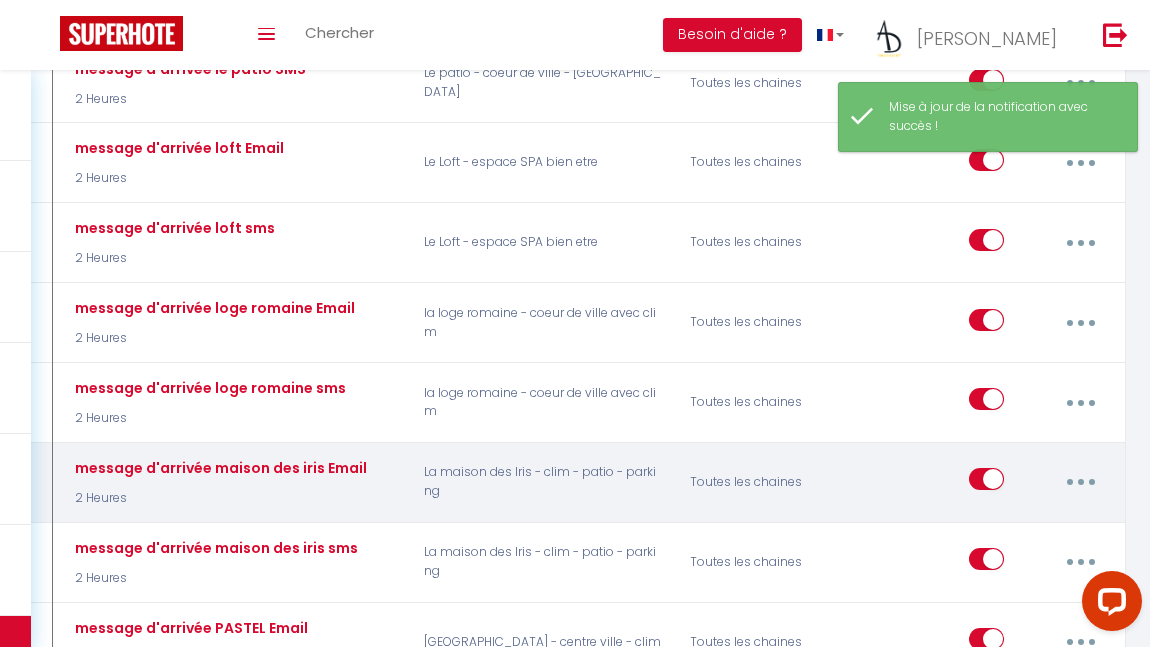 click at bounding box center [1080, 482] 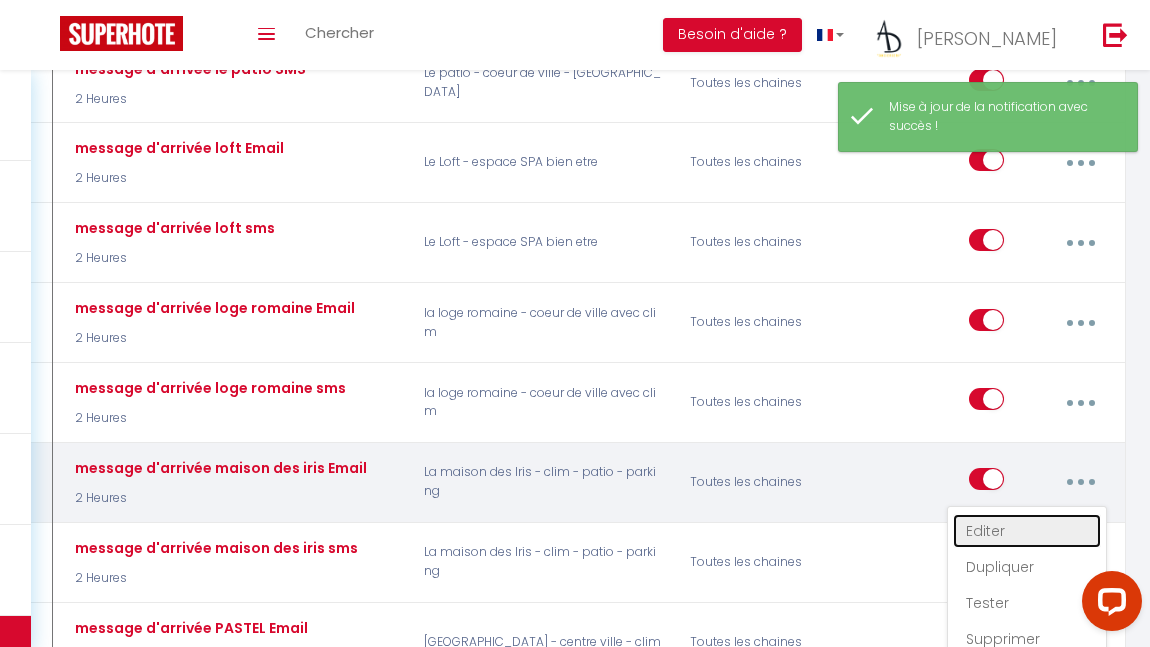 click on "Editer" at bounding box center (1027, 531) 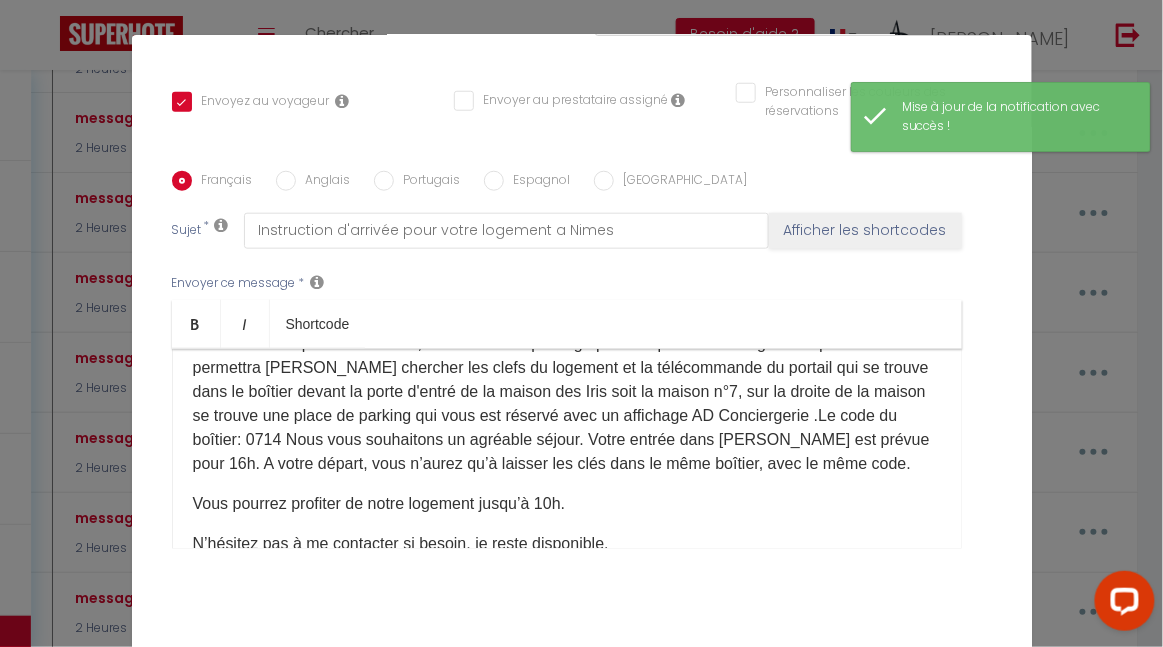 click on "Mettre à jour" at bounding box center (626, 673) 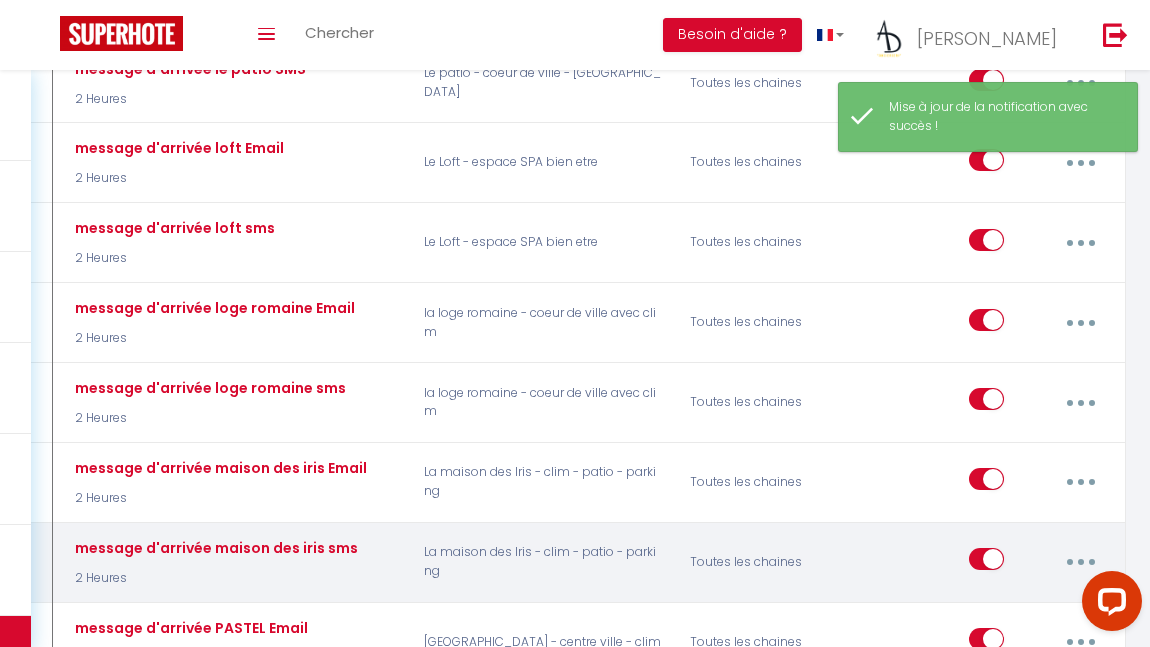 click at bounding box center (1080, 562) 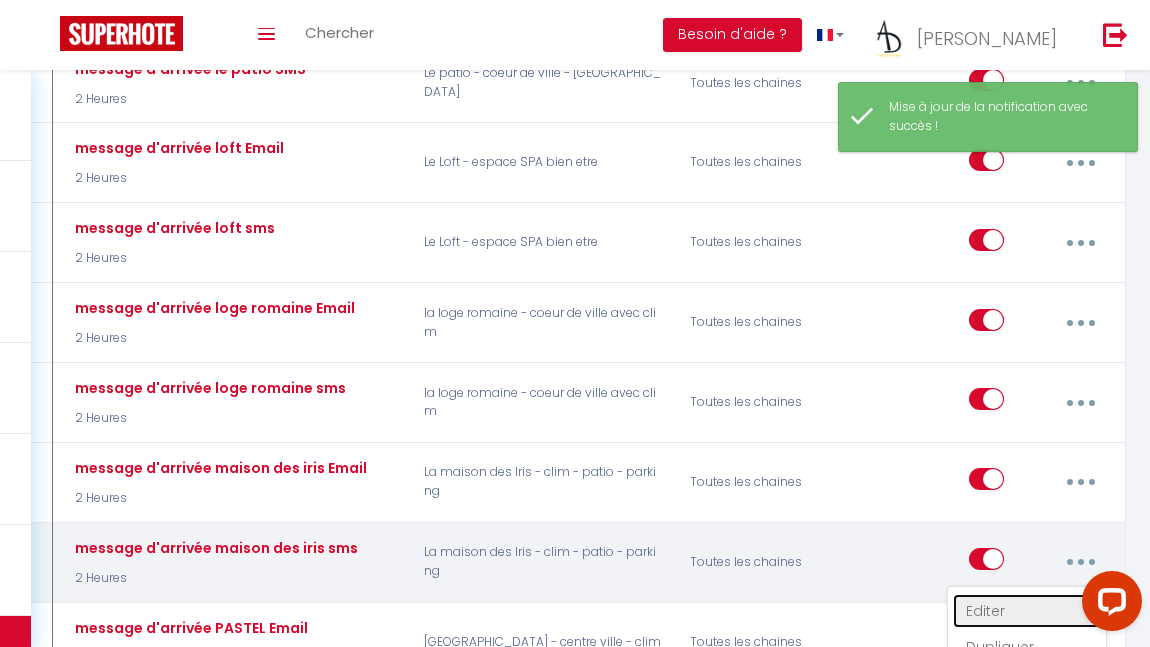 click on "Editer" at bounding box center (1027, 611) 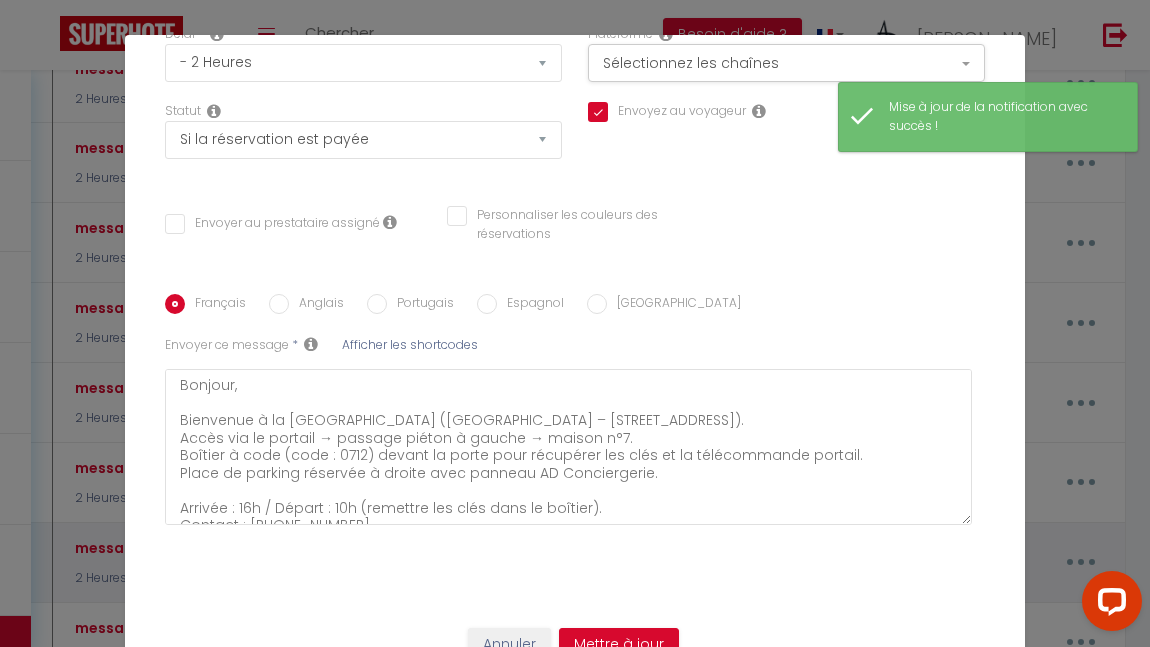scroll, scrollTop: 259, scrollLeft: 0, axis: vertical 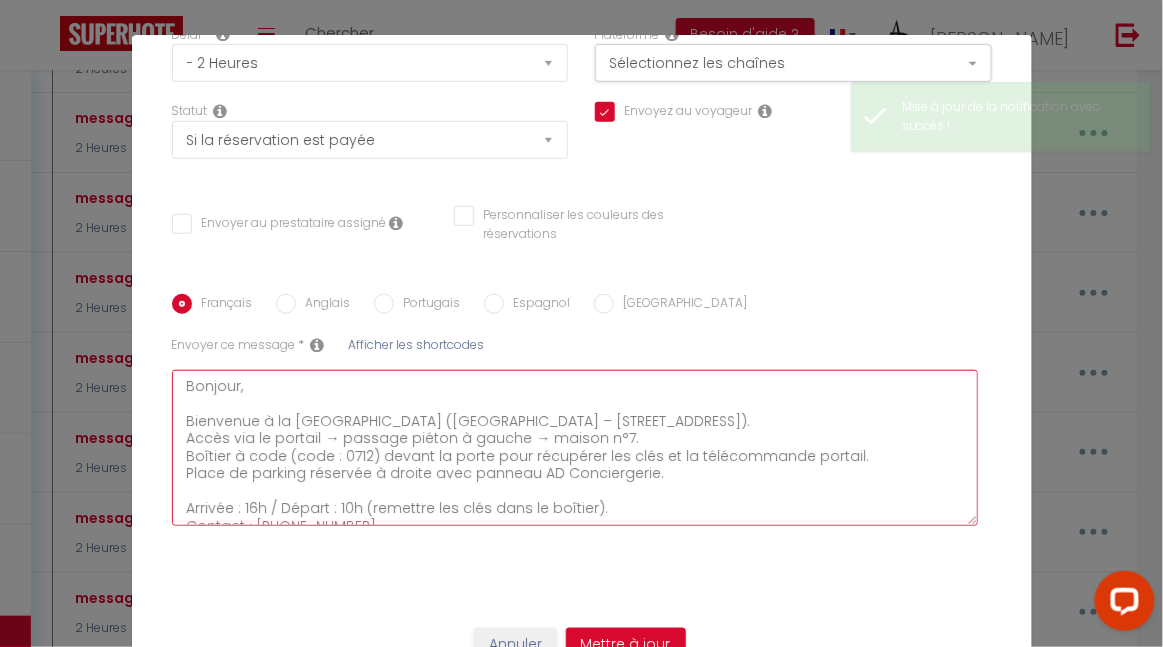 click on "Bonjour,
Bienvenue à la [GEOGRAPHIC_DATA] ([GEOGRAPHIC_DATA] – [STREET_ADDRESS]).
Accès via le portail → passage piéton à gauche → maison n°7.
Boîtier à code (code : 0712) devant la porte pour récupérer les clés et la télécommande portail.
Place de parking réservée à droite avec panneau AD Conciergerie.
Arrivée : 16h / Départ : 10h (remettre les clés dans le boîtier).
Contact : [PHONE_NUMBER]" at bounding box center [575, 448] 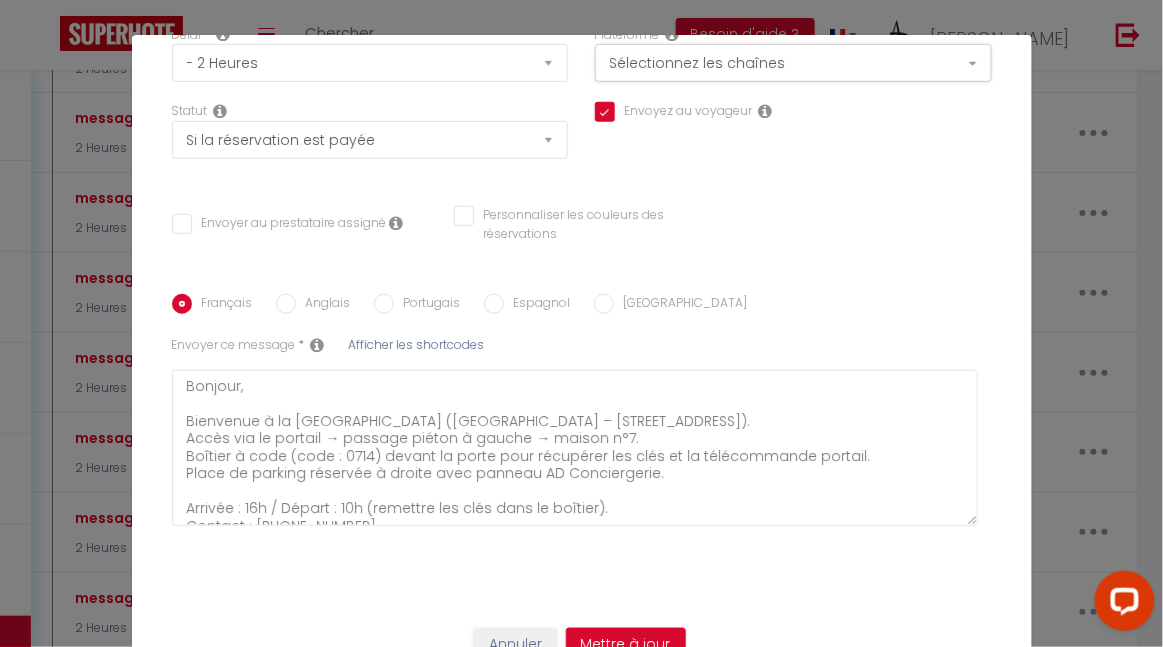 click on "Anglais" at bounding box center [286, 304] 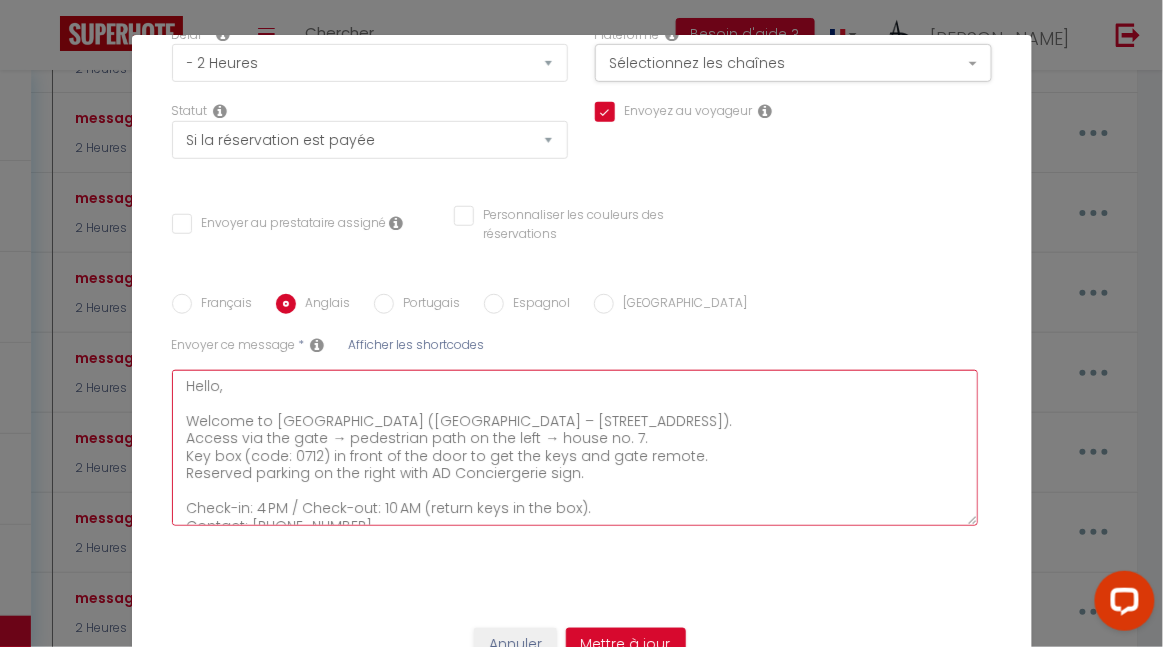 click on "Hello,
Welcome to [GEOGRAPHIC_DATA] ([GEOGRAPHIC_DATA] – [STREET_ADDRESS]).
Access via the gate → pedestrian path on the left → house no. 7.
Key box (code: 0712) in front of the door to get the keys and gate remote.
Reserved parking on the right with AD Conciergerie sign.
Check-in: 4 PM / Check-out: 10 AM (return keys in the box).
Contact: [PHONE_NUMBER]" at bounding box center [575, 448] 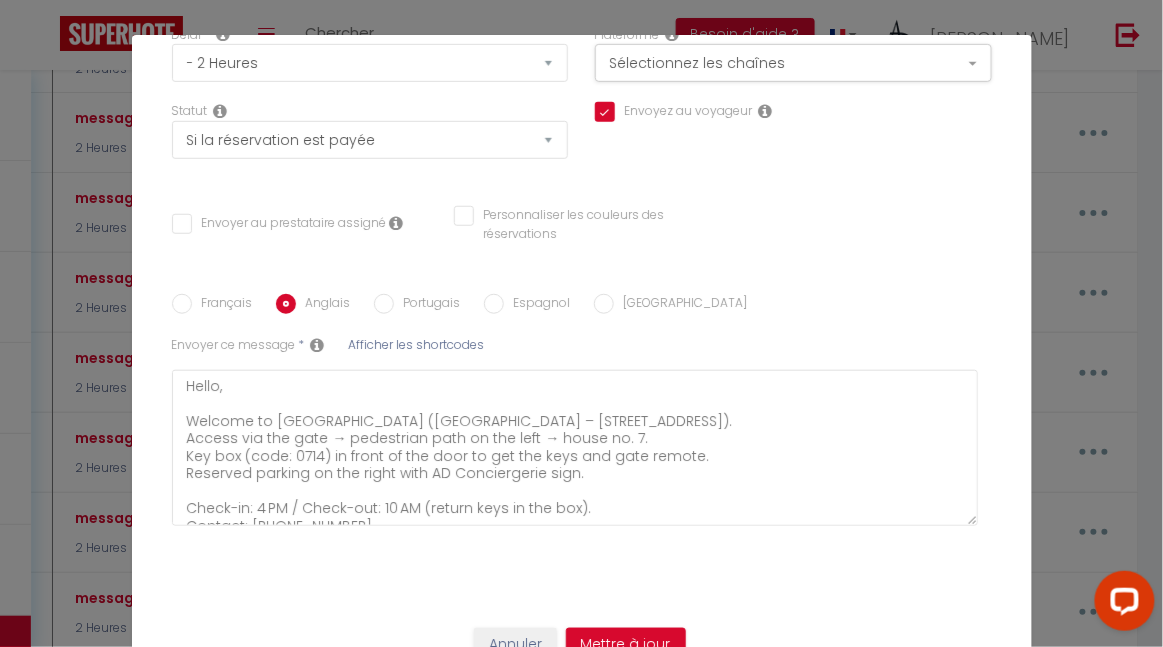 click on "Portugais" at bounding box center [384, 304] 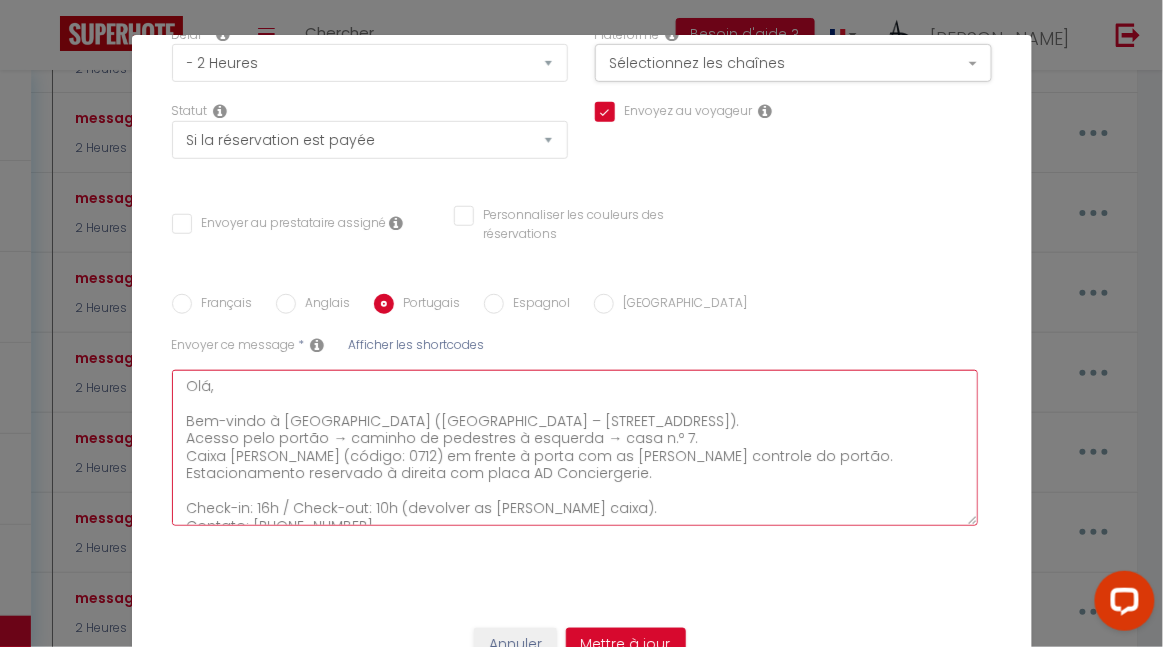 click on "Olá,
Bem-vindo à [GEOGRAPHIC_DATA] ([GEOGRAPHIC_DATA] – [STREET_ADDRESS]).
Acesso pelo portão → caminho de pedestres à esquerda → casa n.º 7.
Caixa [PERSON_NAME] (código: 0712) em frente à porta com as [PERSON_NAME] controle do portão.
Estacionamento reservado à direita com placa AD Conciergerie.
Check-in: 16h / Check-out: 10h (devolver as [PERSON_NAME] caixa).
Contato: [PHONE_NUMBER]" at bounding box center (575, 448) 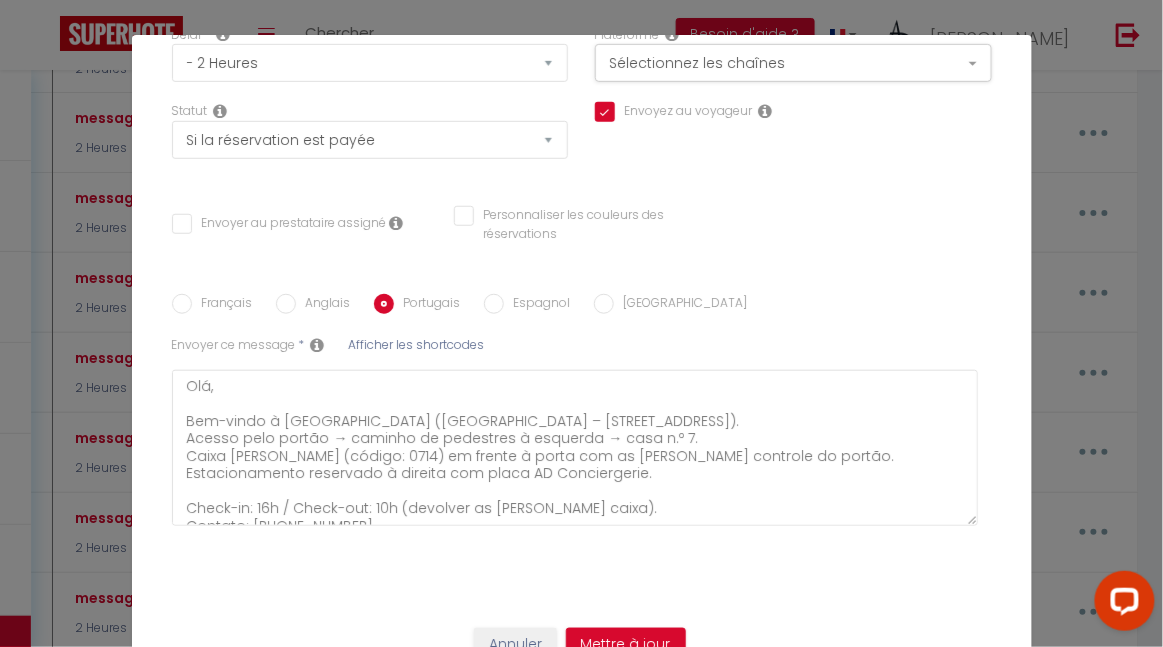 click on "Espagnol" at bounding box center [494, 304] 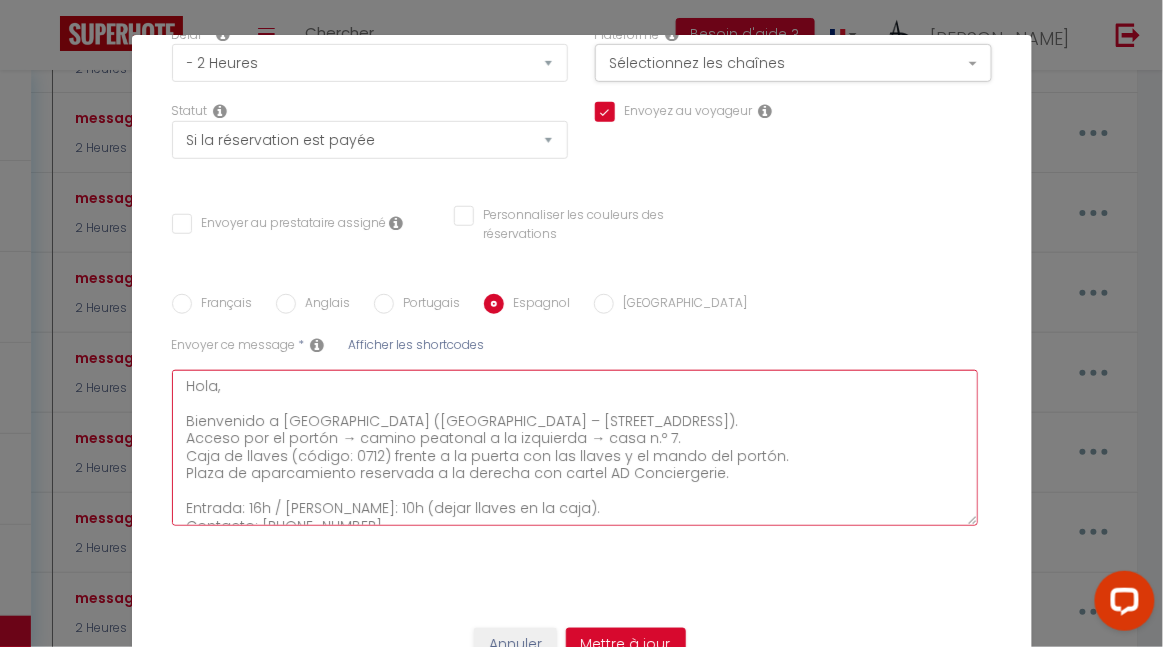 click on "Hola,
Bienvenido a [GEOGRAPHIC_DATA] ([GEOGRAPHIC_DATA] – [STREET_ADDRESS]).
Acceso por el portón → camino peatonal a la izquierda → casa n.º 7.
Caja de llaves (código: 0712) frente a la puerta con las llaves y el mando del portón.
Plaza de aparcamiento reservada a la derecha con cartel AD Conciergerie.
Entrada: 16h / [PERSON_NAME]: 10h (dejar llaves en la caja).
Contacto: [PHONE_NUMBER]" at bounding box center [575, 448] 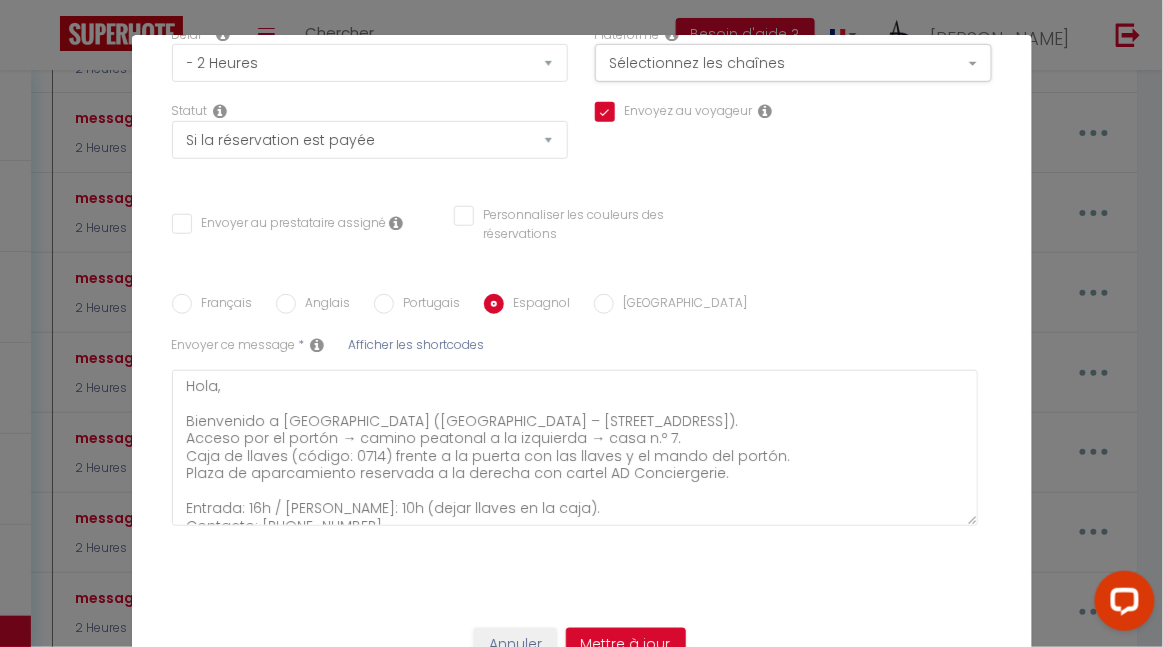 click on "[GEOGRAPHIC_DATA]" at bounding box center [604, 304] 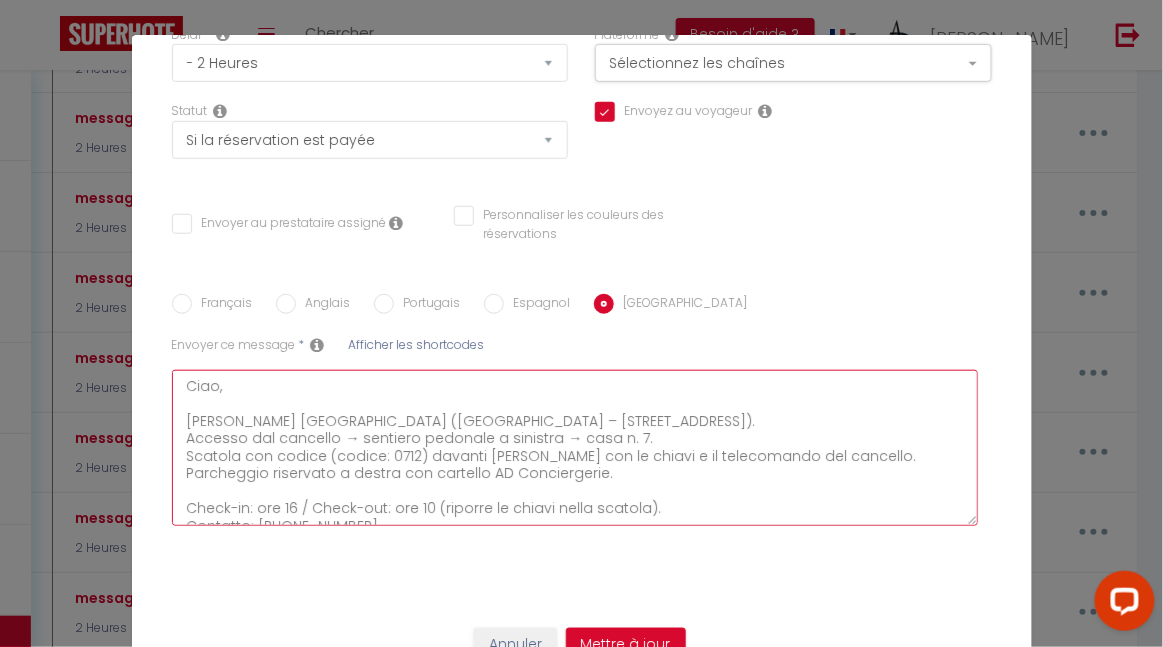 click on "Ciao,
[PERSON_NAME] [GEOGRAPHIC_DATA] ([GEOGRAPHIC_DATA] – [STREET_ADDRESS]).
Accesso dal cancello → sentiero pedonale a sinistra → casa n. 7.
Scatola con codice (codice: 0712) davanti [PERSON_NAME] con le chiavi e il telecomando del cancello.
Parcheggio riservato a destra con cartello AD Conciergerie.
Check-in: ore 16 / Check-out: ore 10 (riporre le chiavi nella scatola).
Contatto: [PHONE_NUMBER]" at bounding box center [575, 448] 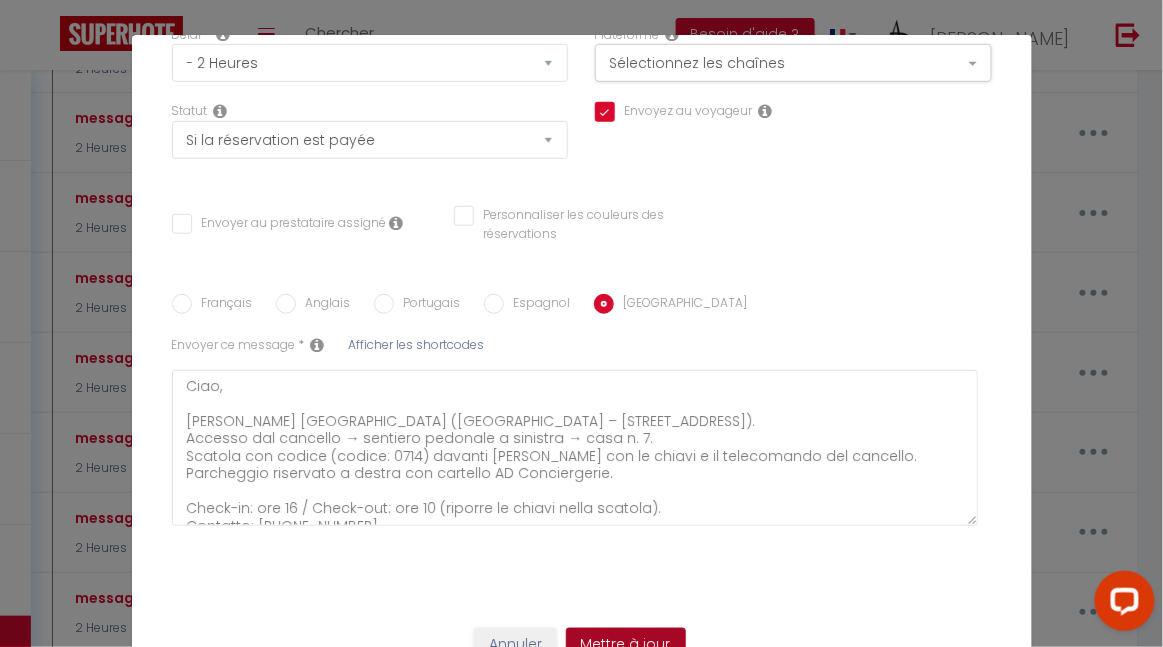 click on "Mettre à jour" at bounding box center [626, 645] 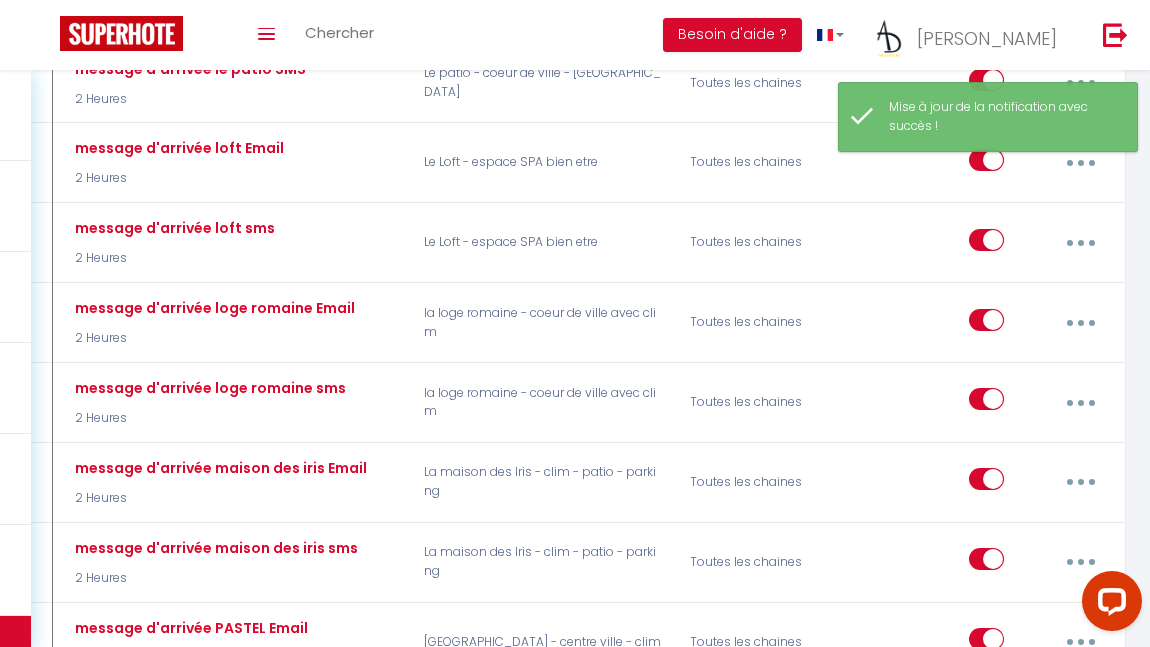 click on "message d'arrivée PASTEL Email    2 Heures     [GEOGRAPHIC_DATA] - centre ville - clim
Toutes les chaines     Editer   Dupliquer   Tester   Supprimer" at bounding box center [575, 642] 